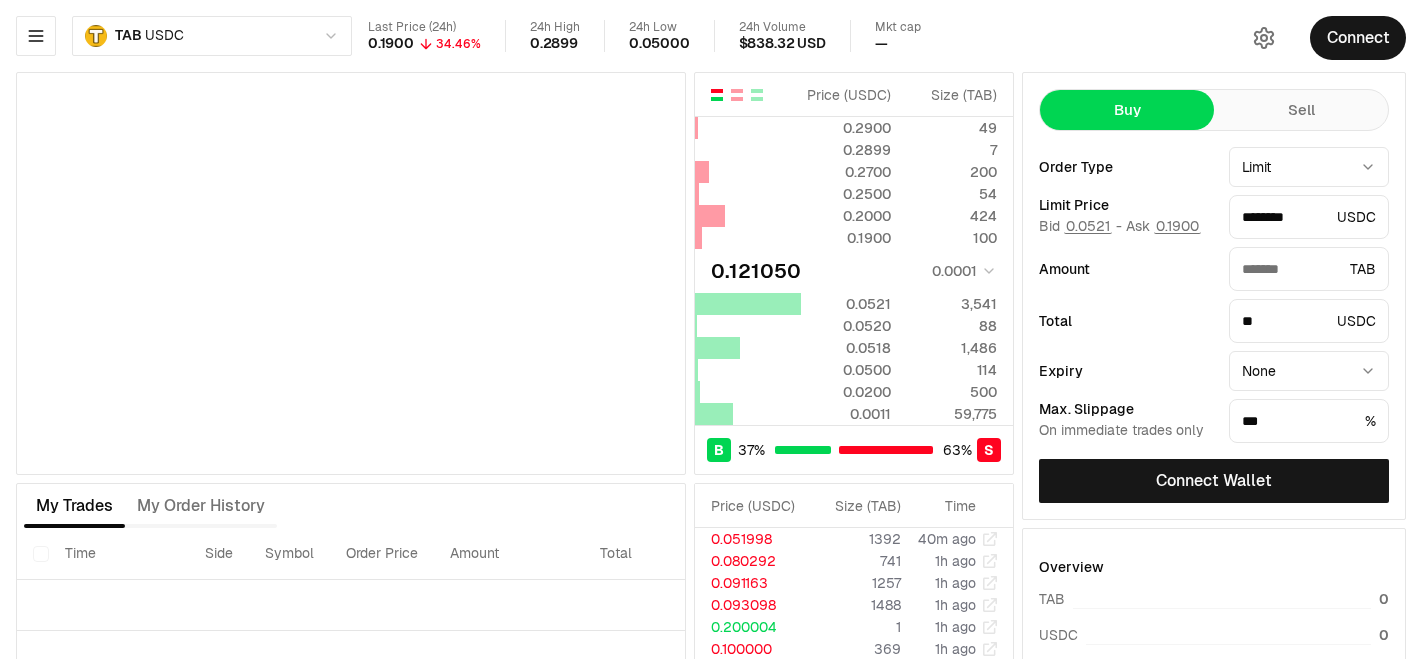 scroll, scrollTop: 0, scrollLeft: 0, axis: both 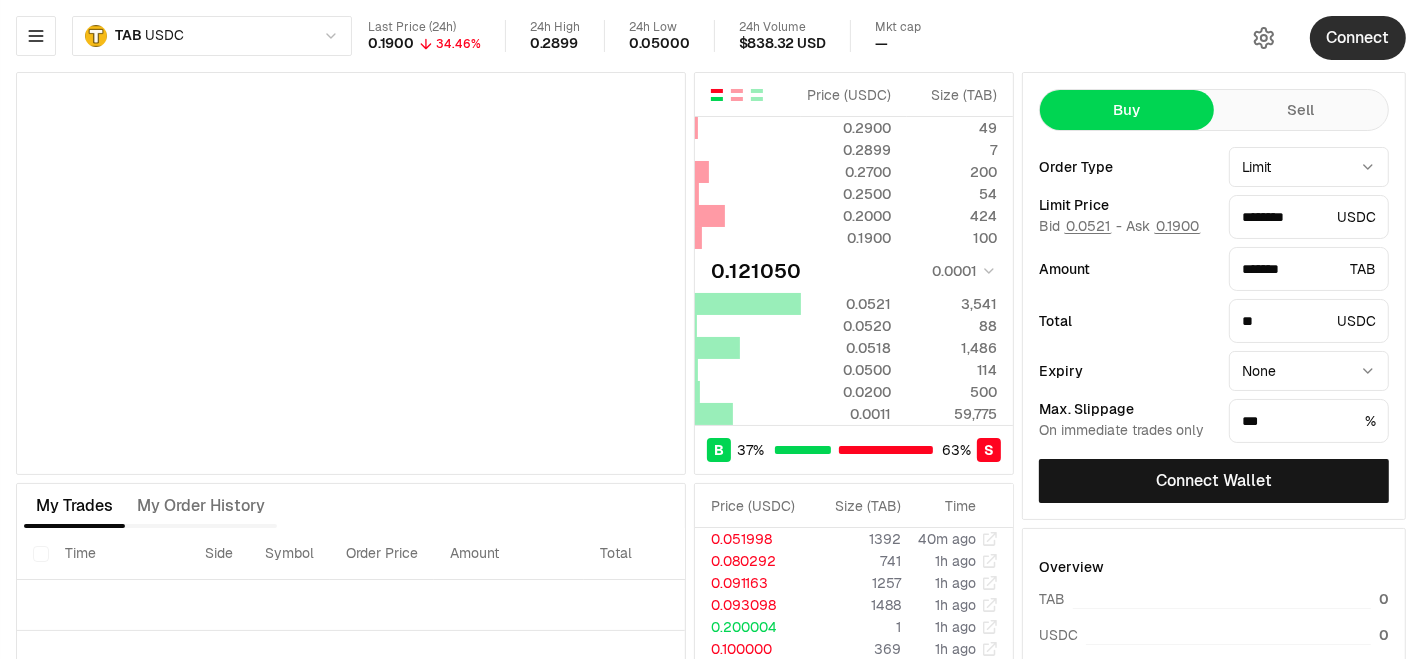 click on "Connect" at bounding box center [1358, 38] 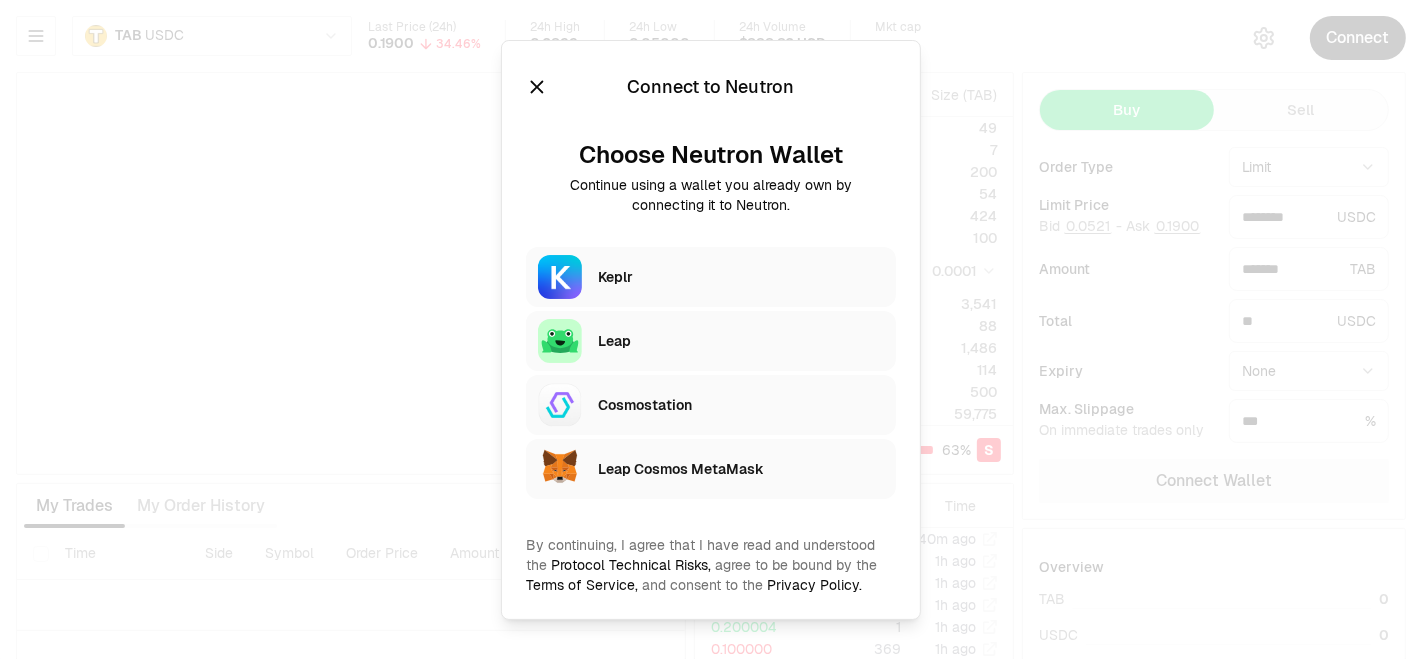click on "Keplr" at bounding box center (741, 277) 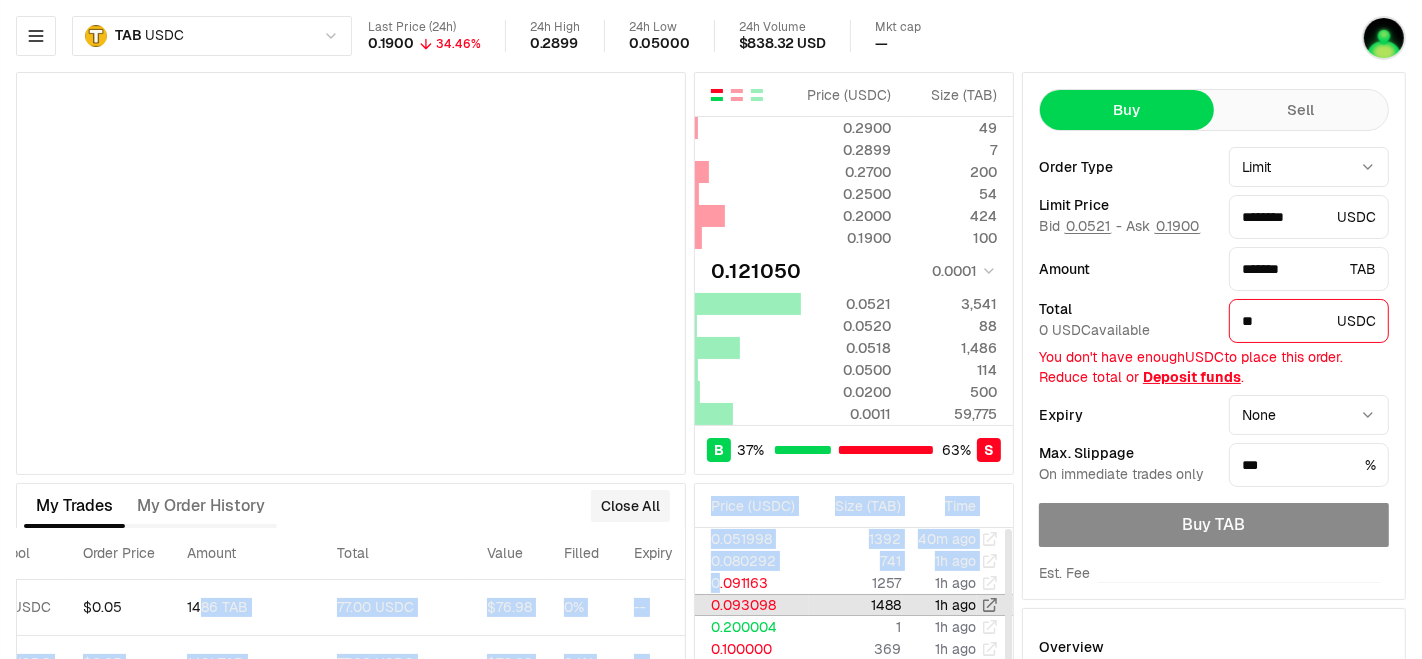 scroll, scrollTop: 0, scrollLeft: 492, axis: horizontal 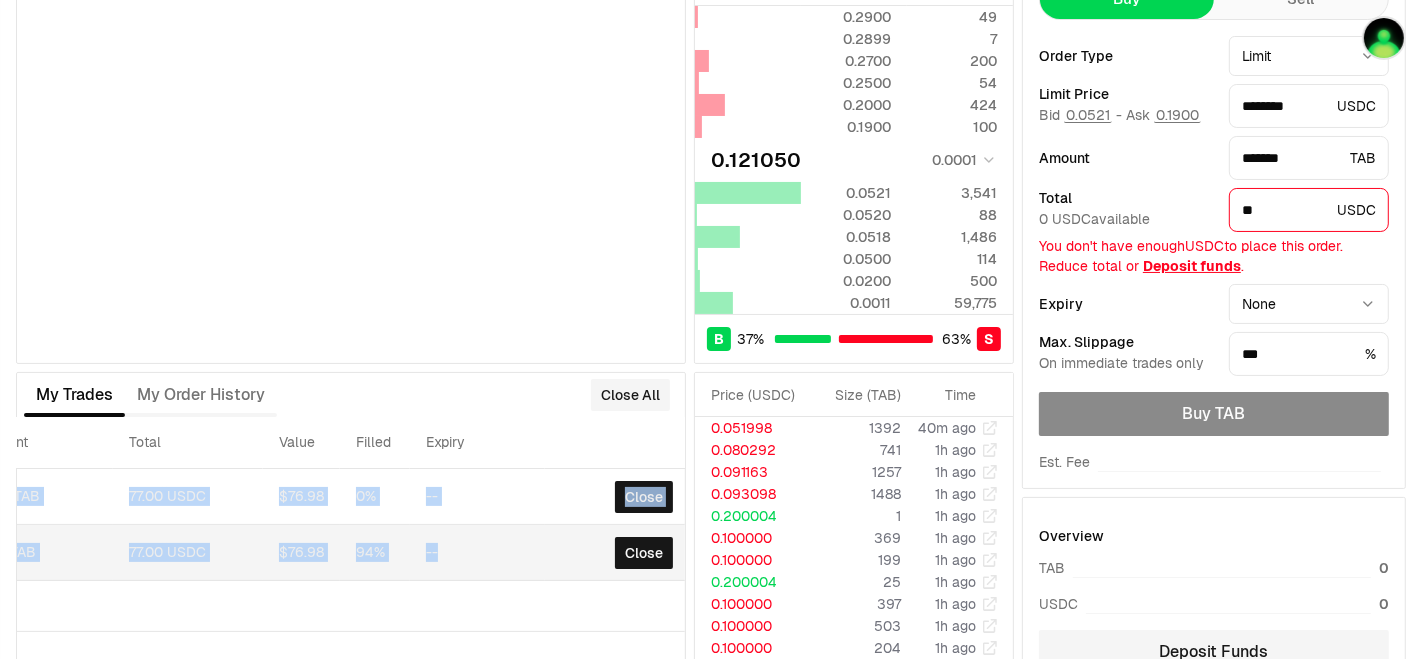drag, startPoint x: 484, startPoint y: 600, endPoint x: 482, endPoint y: 544, distance: 56.0357 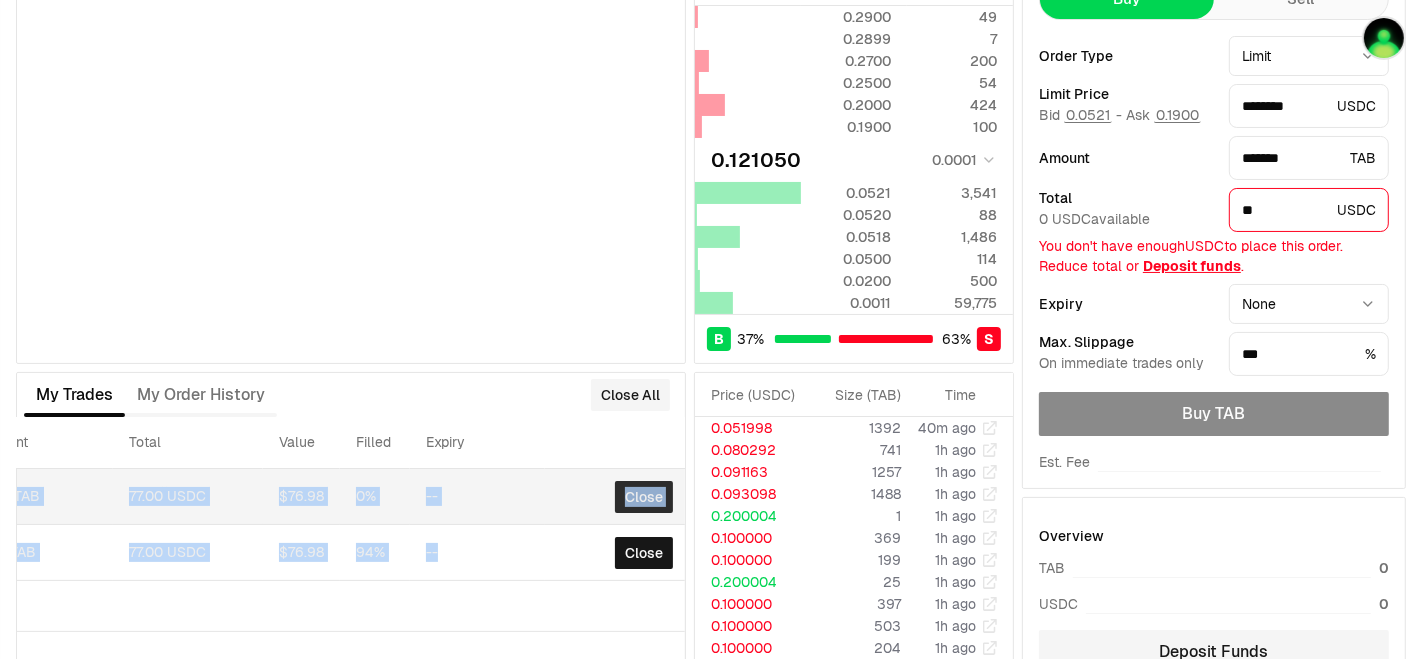 click on "Close" at bounding box center [644, 497] 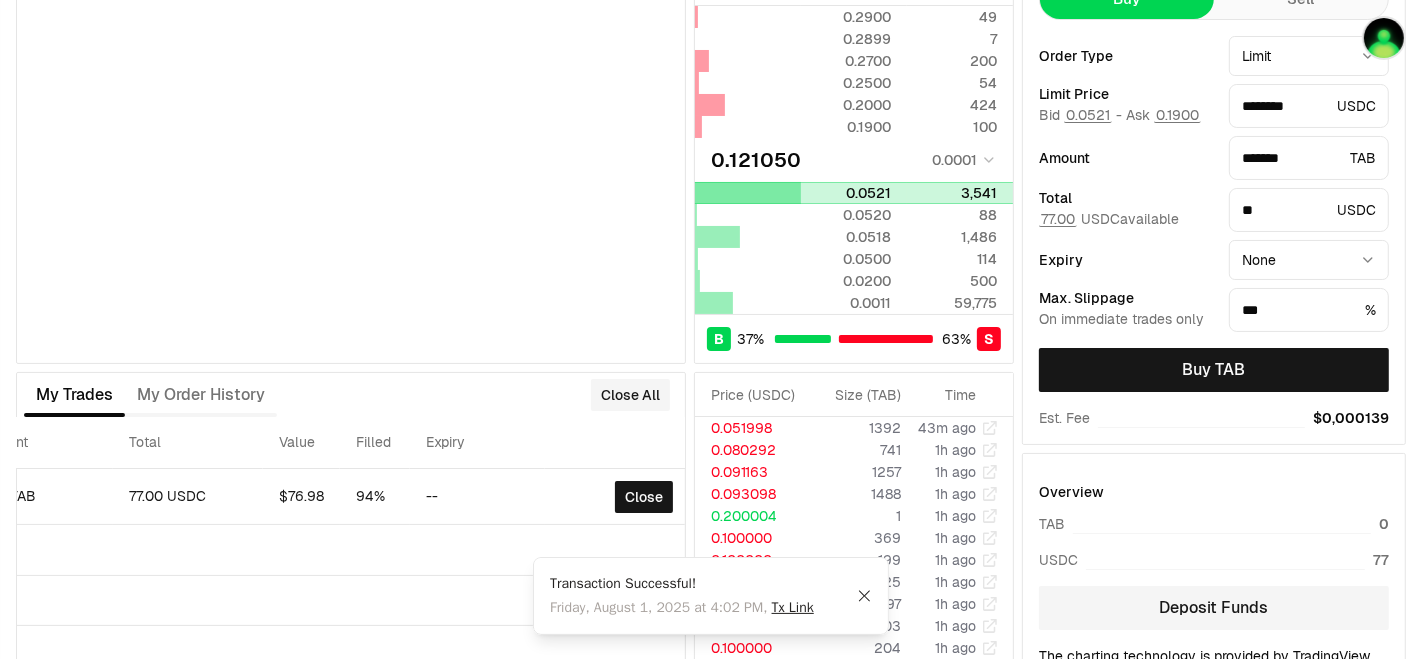 click on "0.0521" at bounding box center [846, 193] 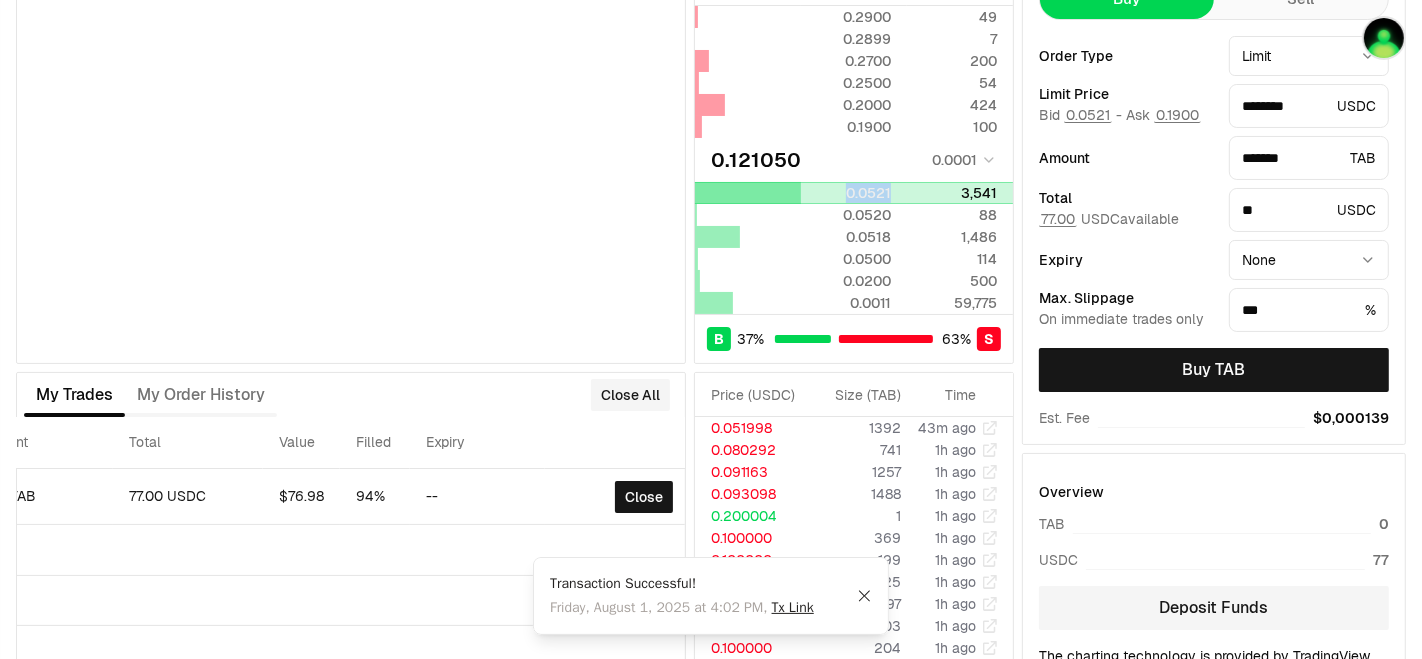 click on "0.0521" at bounding box center (846, 193) 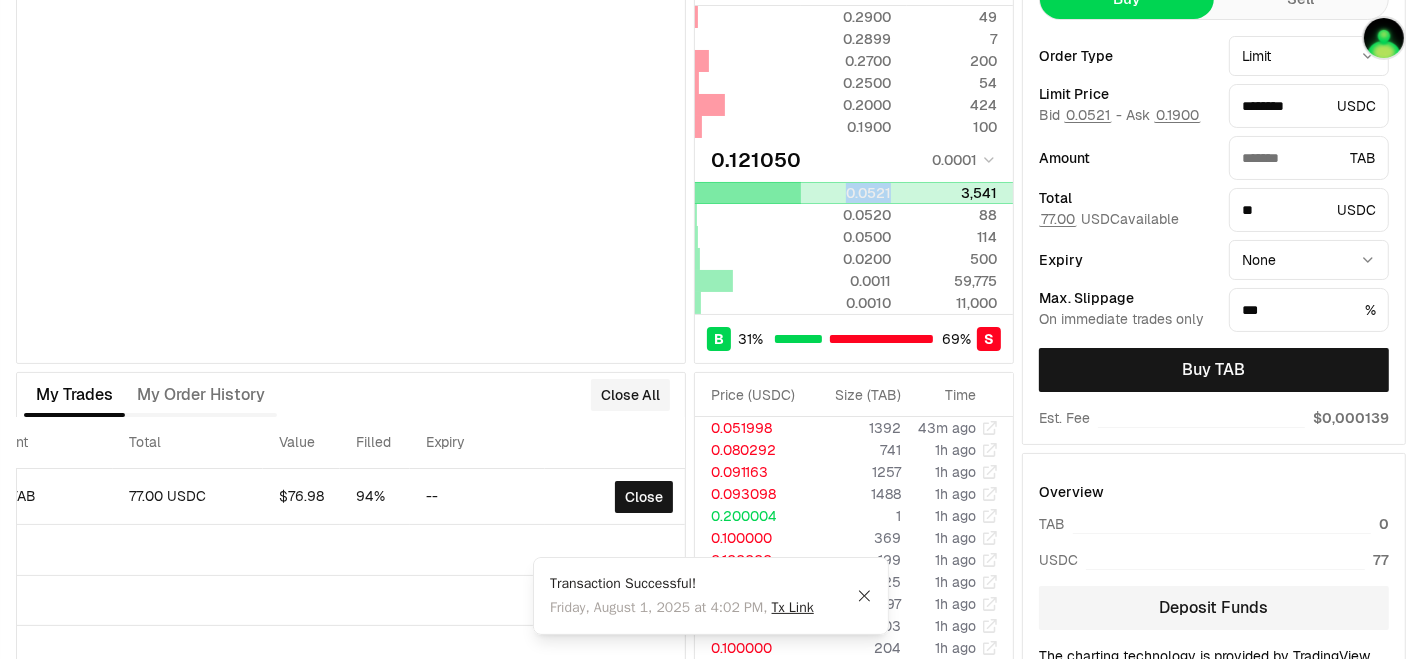 click on "0.0521" at bounding box center (846, 193) 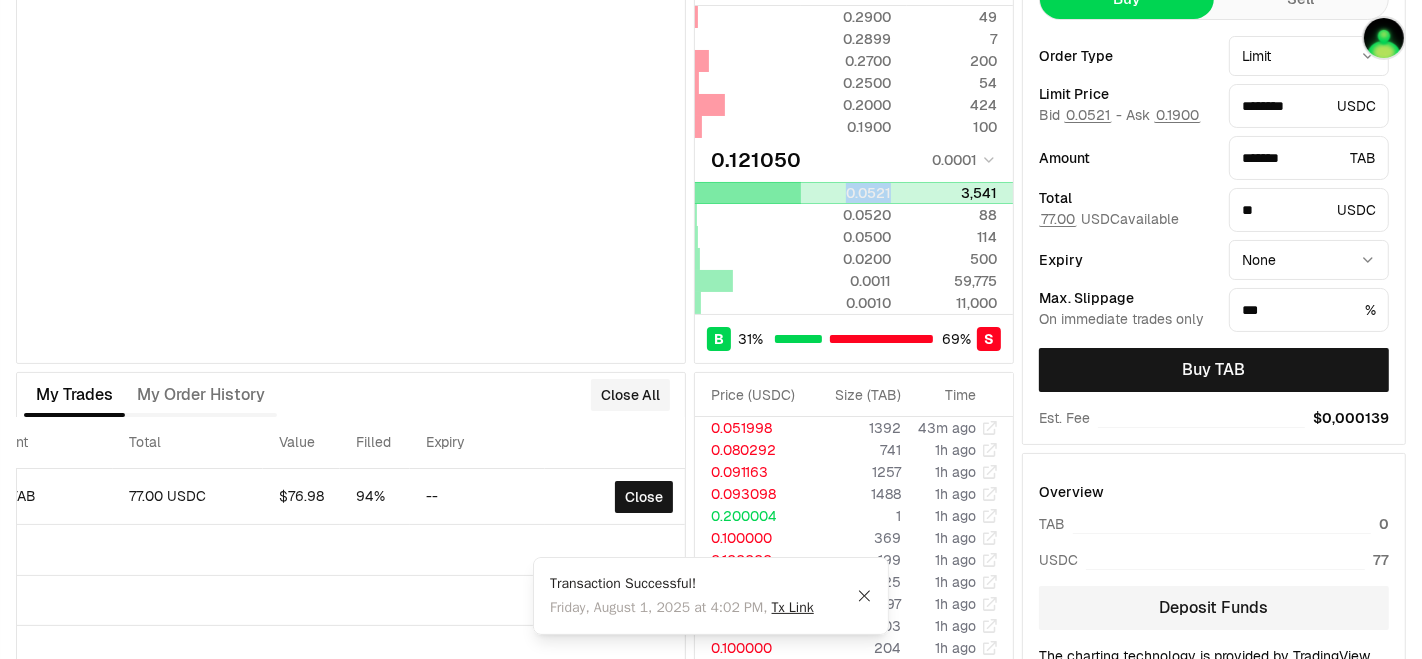 click on "0.0521" at bounding box center (846, 193) 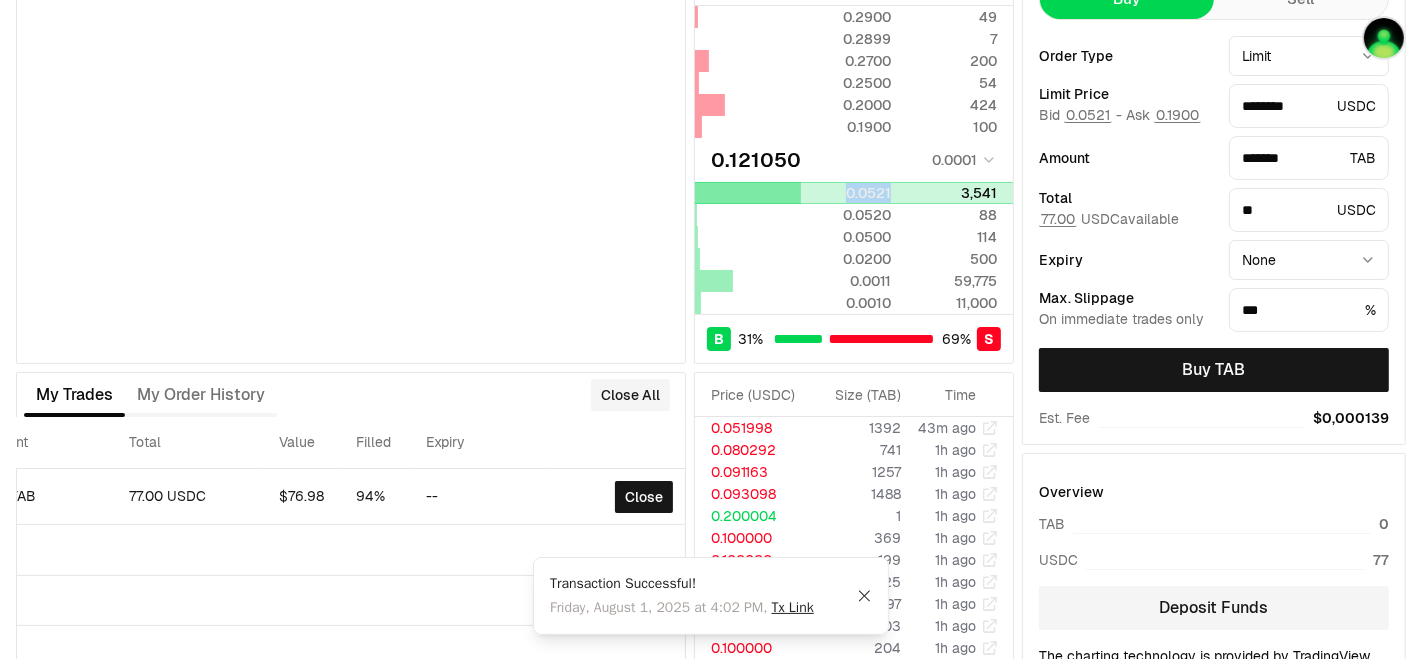 click on "0.0521" at bounding box center (846, 193) 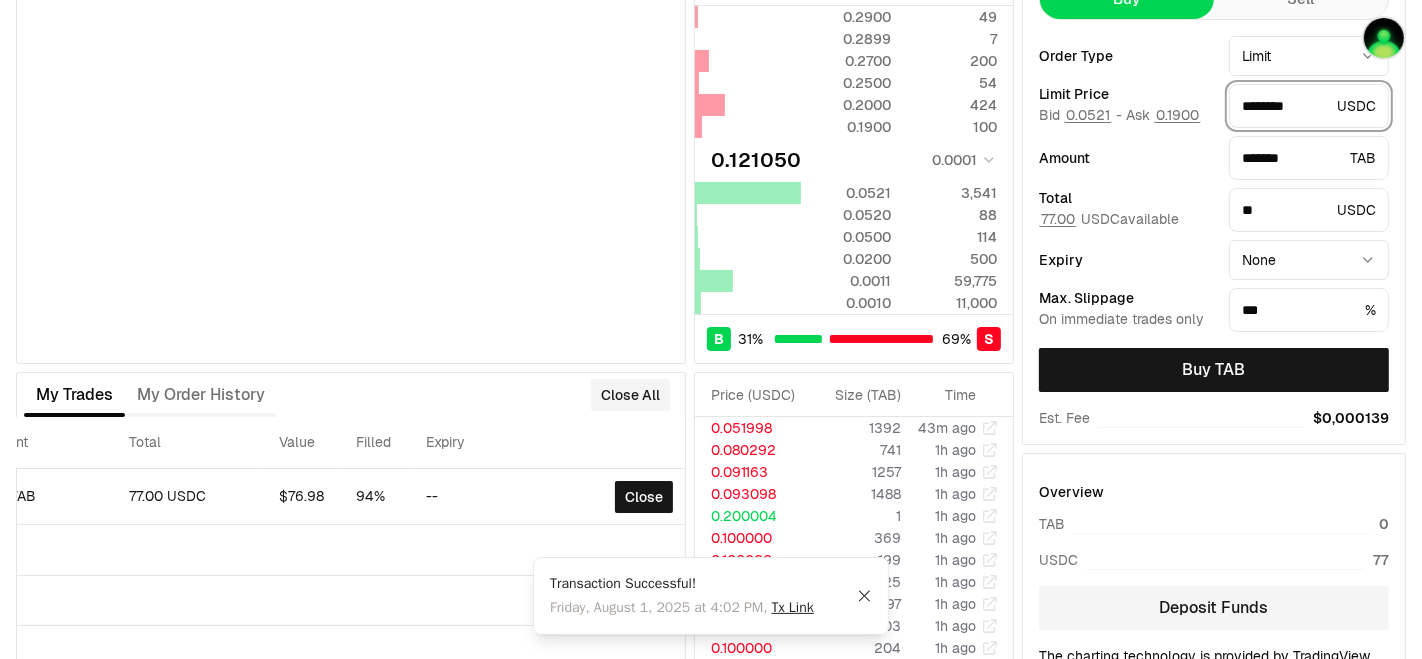 drag, startPoint x: 1280, startPoint y: 104, endPoint x: 1374, endPoint y: 104, distance: 94 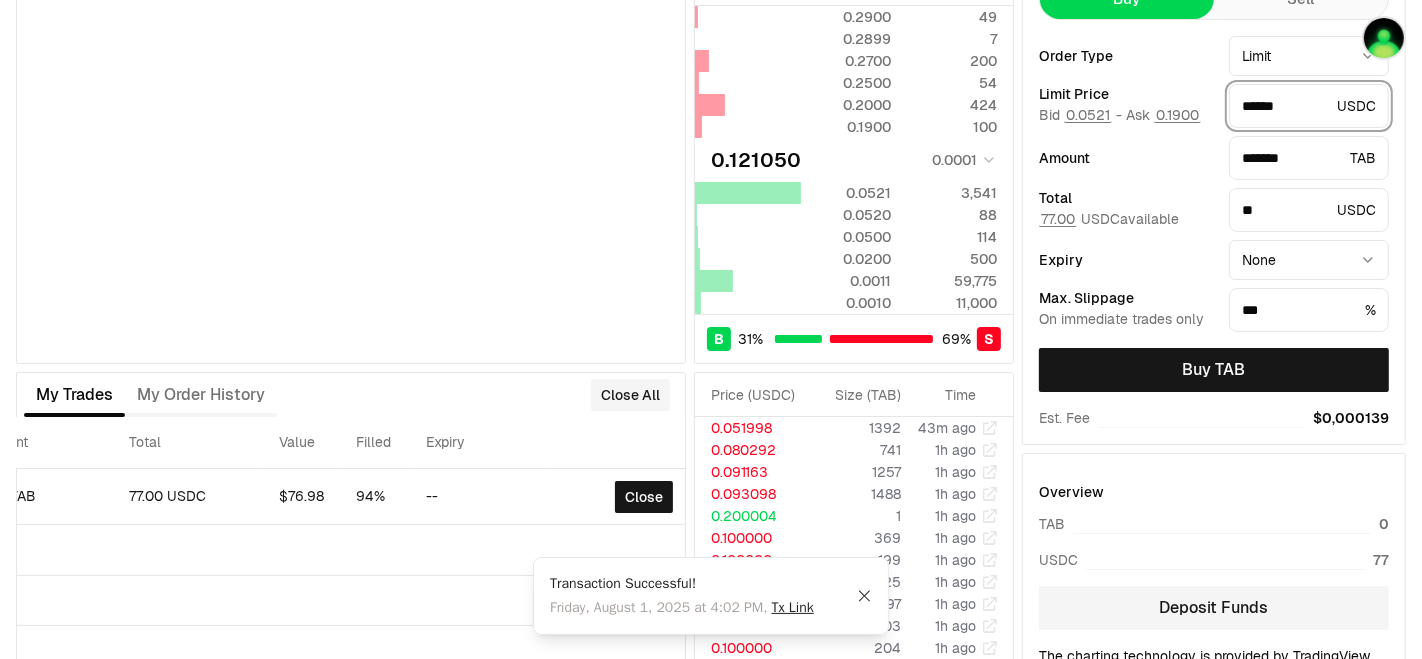scroll, scrollTop: 0, scrollLeft: 0, axis: both 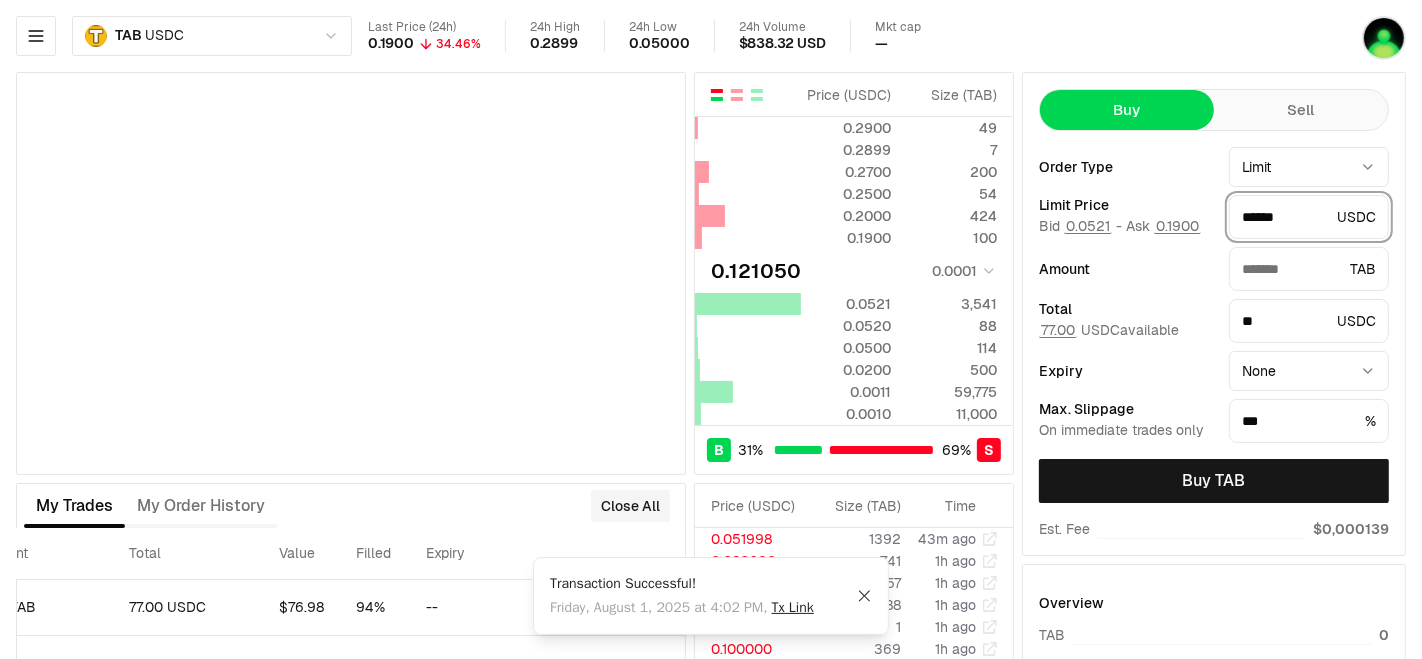 type on "*******" 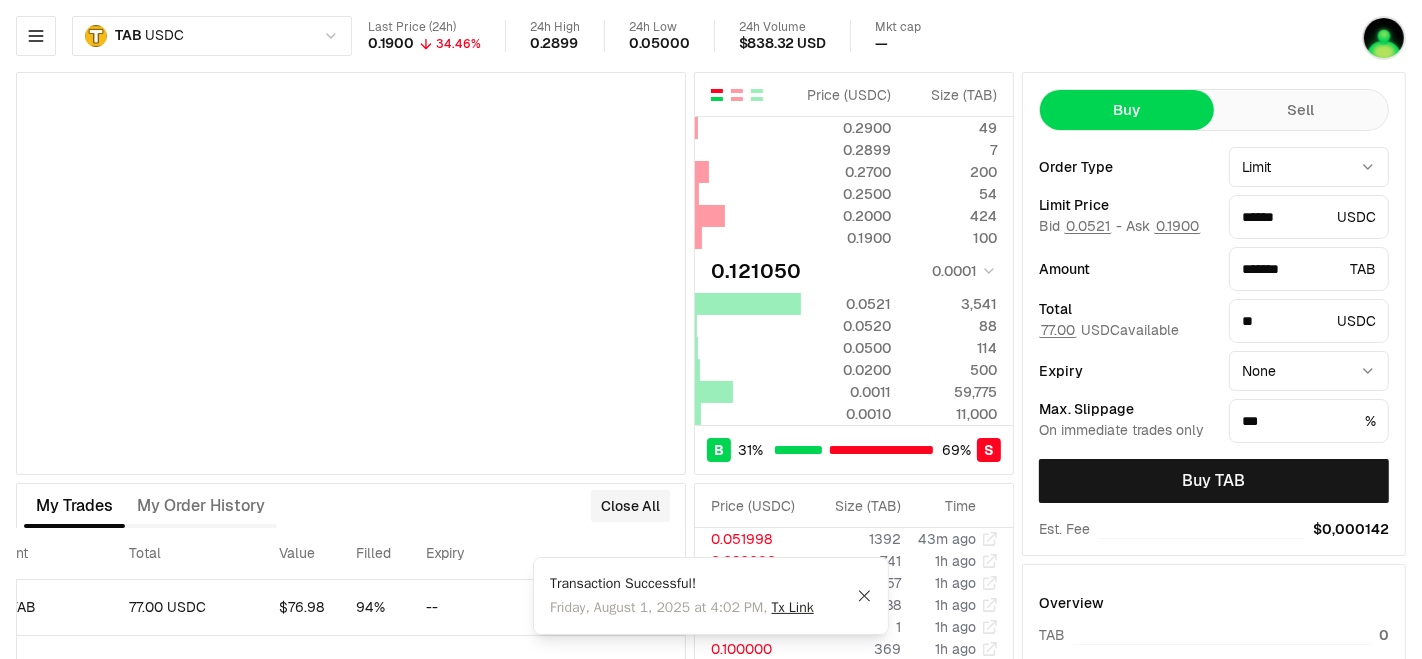 click on "77.00   USDC  available" at bounding box center (1109, 330) 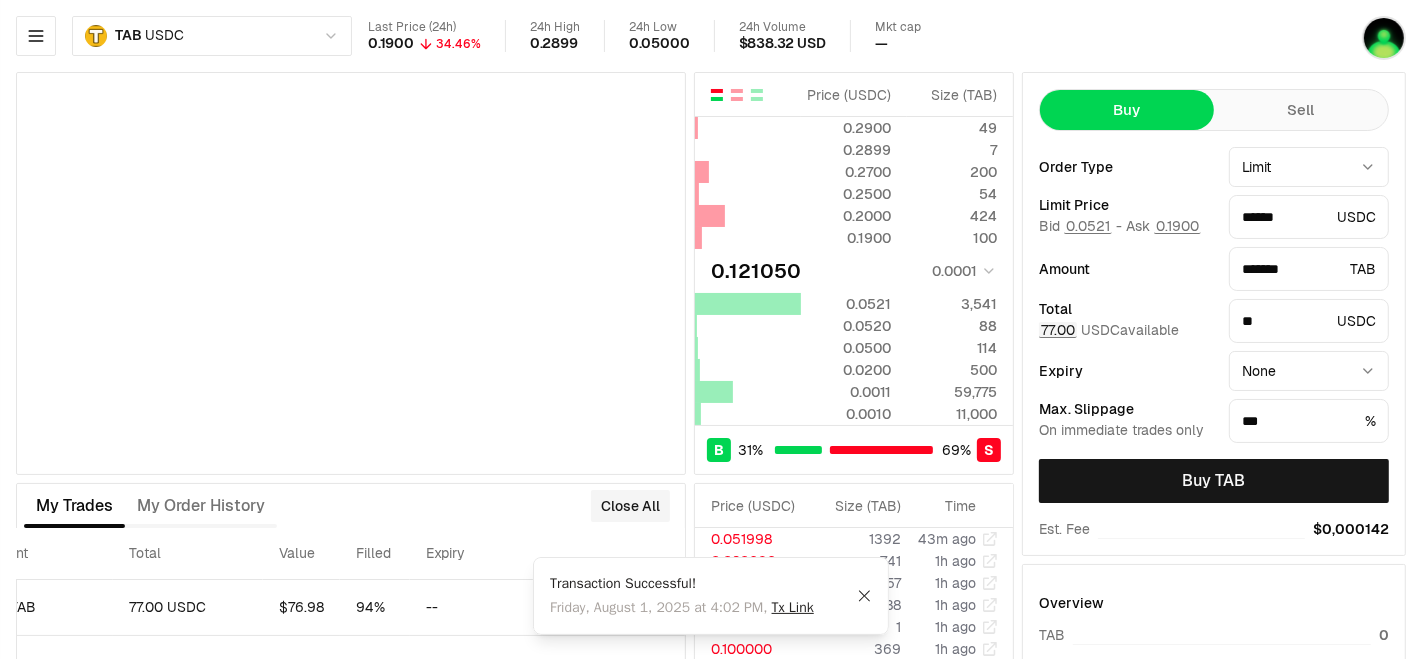 click on "77.00" at bounding box center (1058, 330) 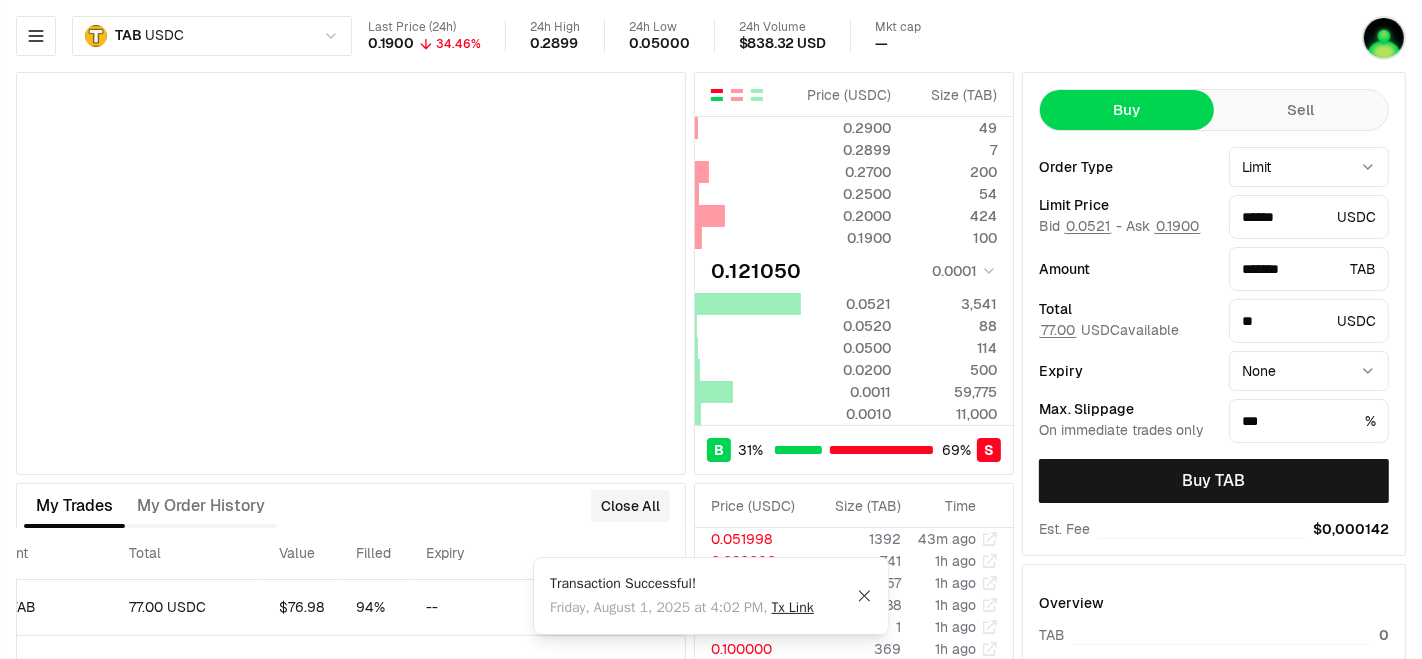 click on "Buy TAB" at bounding box center (1214, 481) 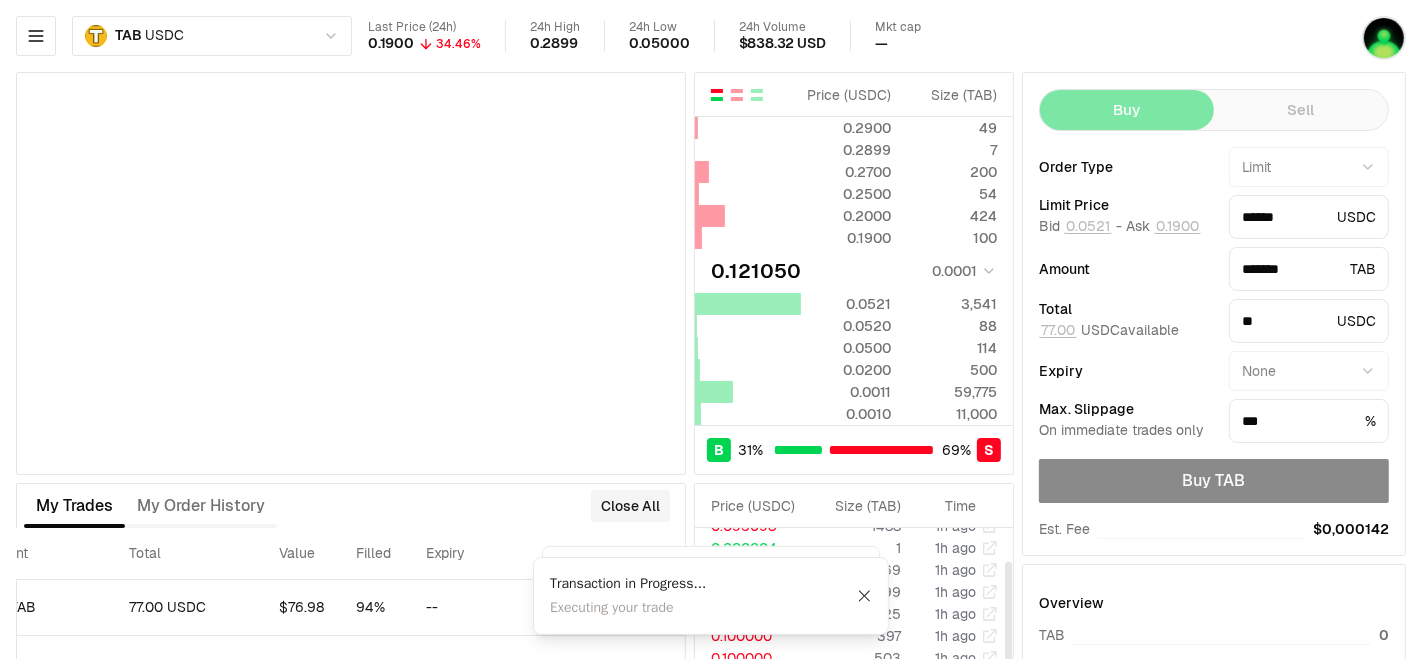scroll, scrollTop: 111, scrollLeft: 0, axis: vertical 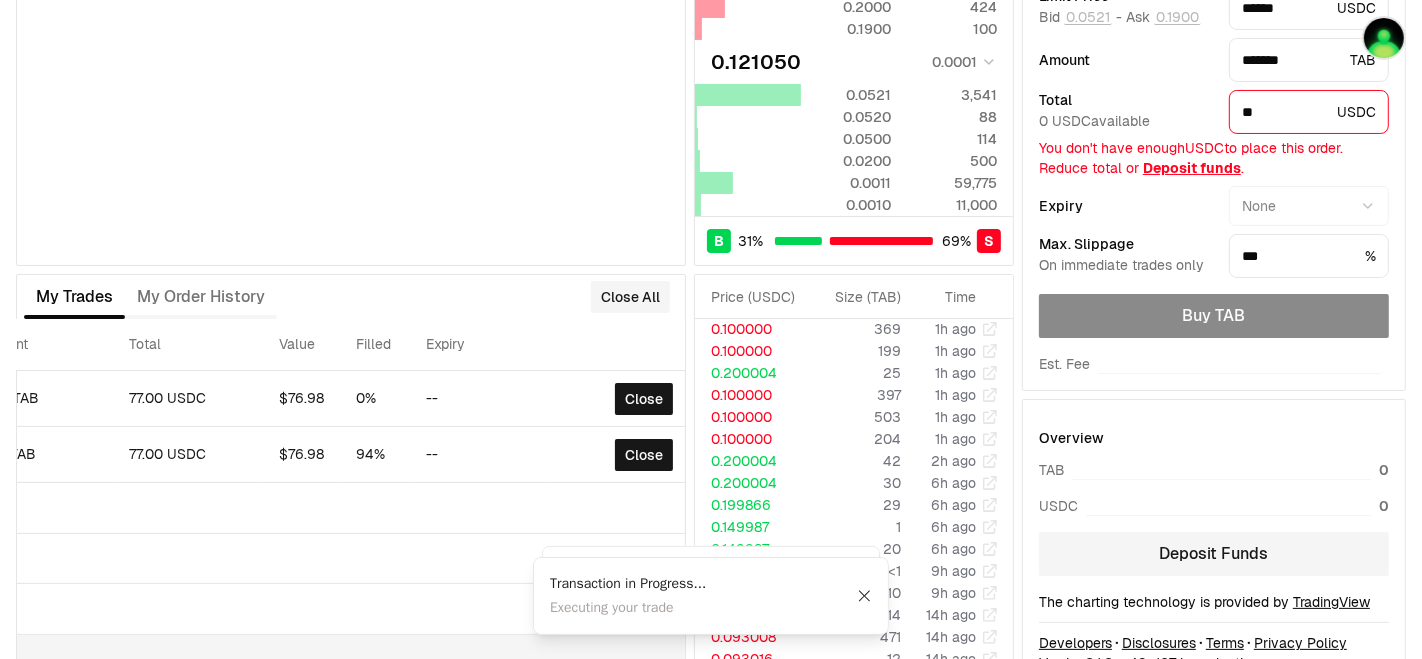 click at bounding box center (107, 660) 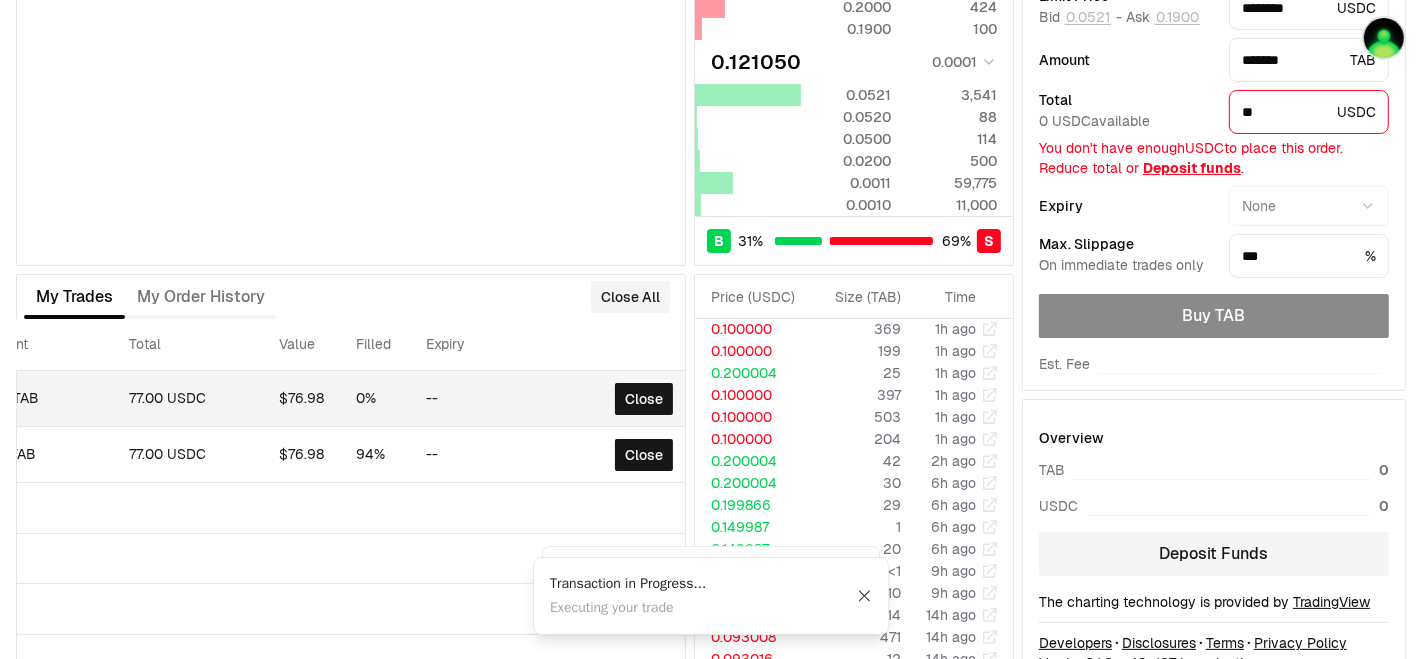 scroll, scrollTop: 0, scrollLeft: 0, axis: both 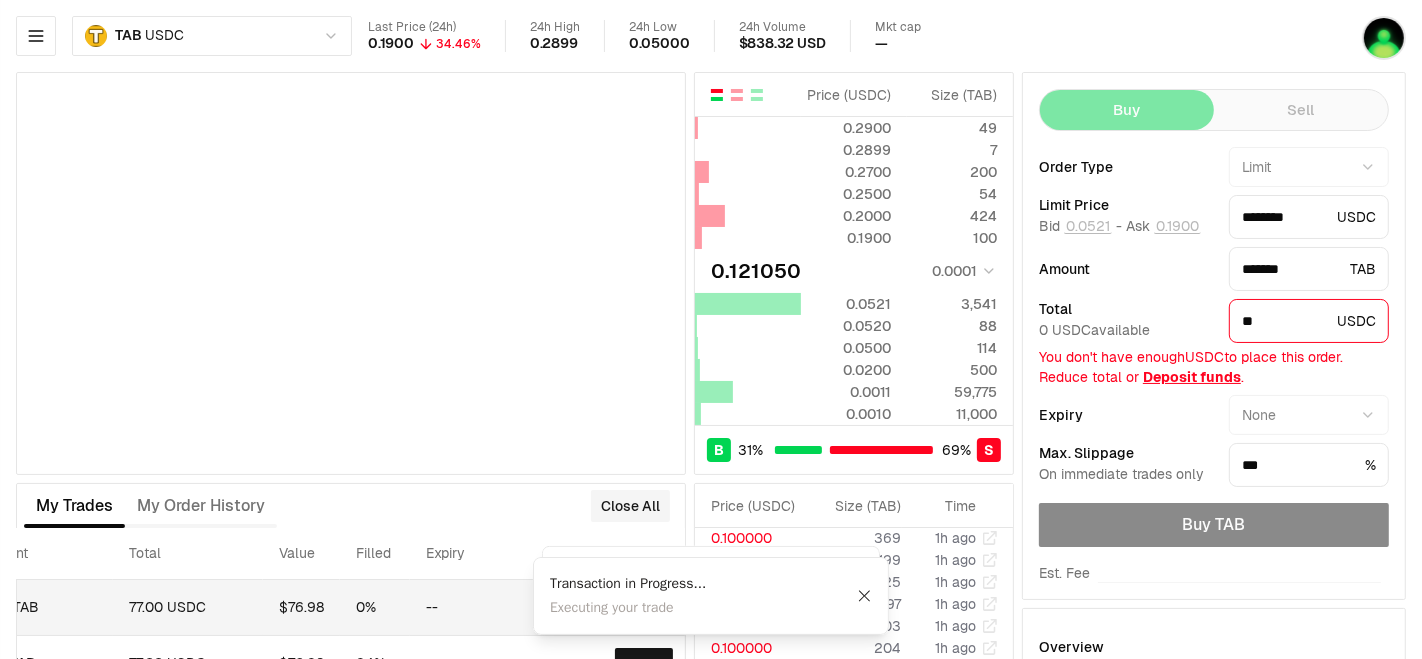 type on "******" 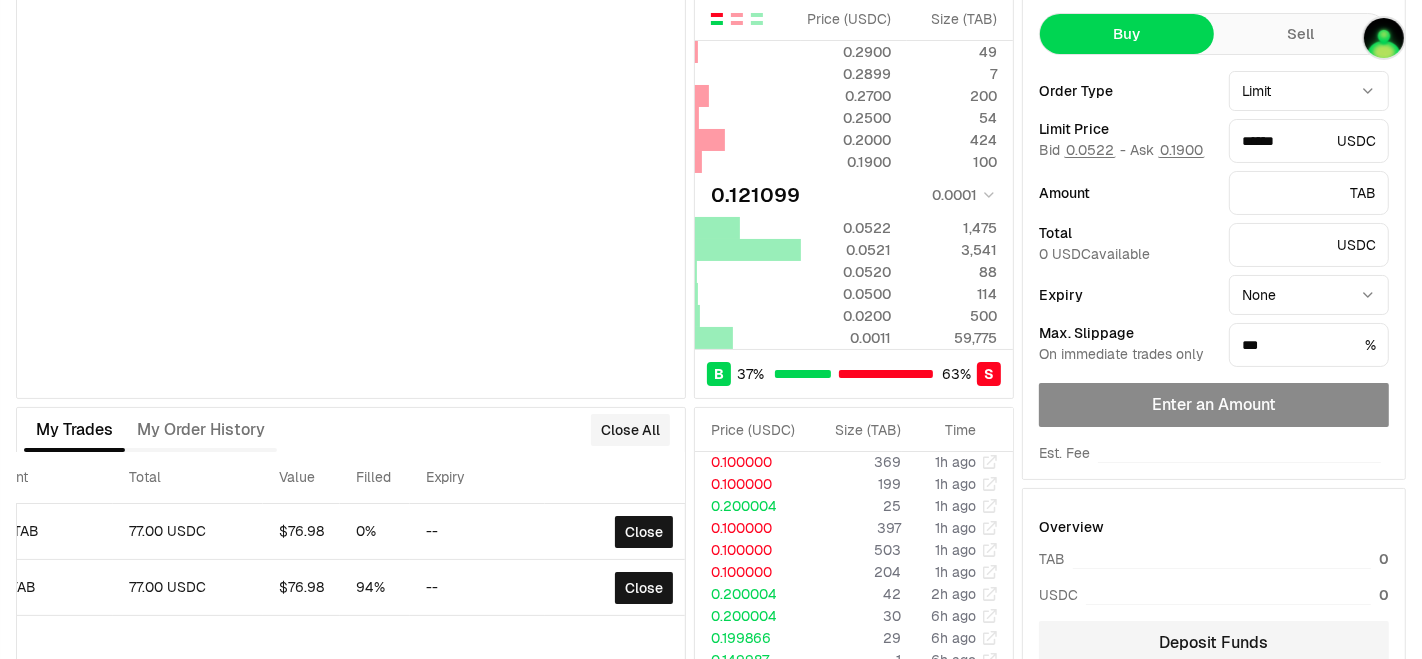 scroll, scrollTop: 111, scrollLeft: 0, axis: vertical 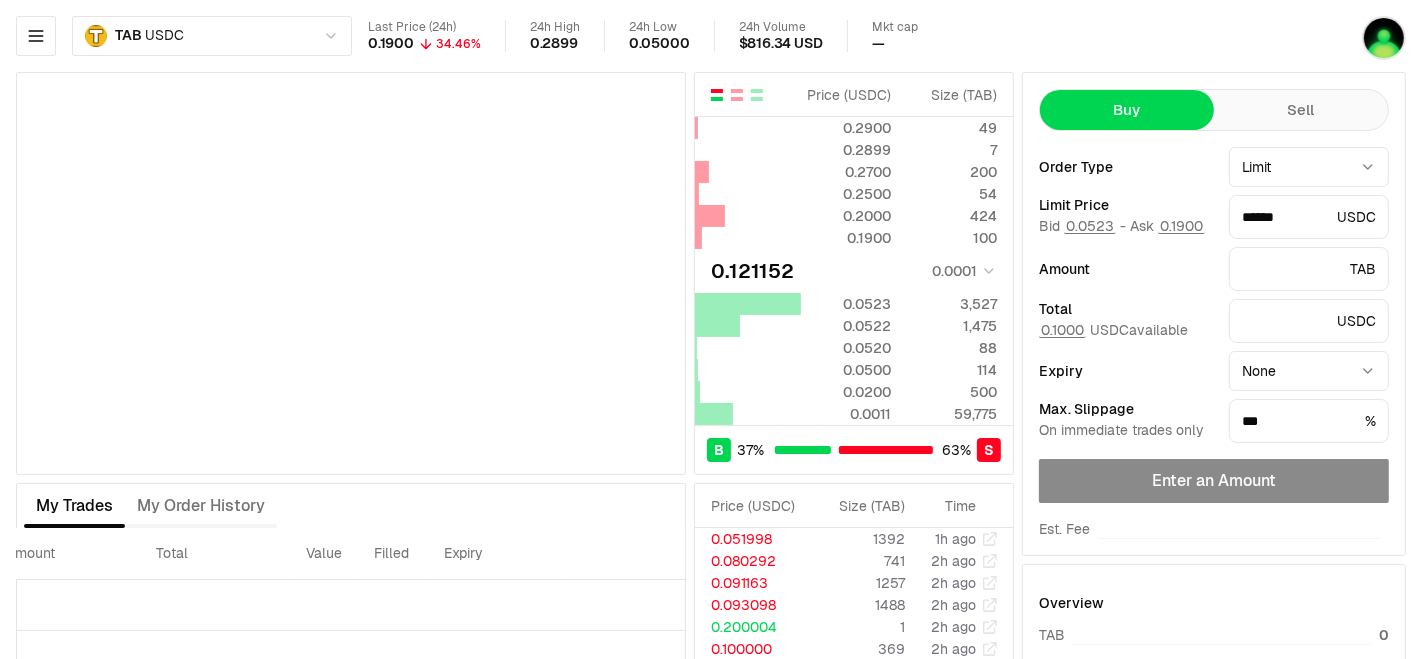 click at bounding box center [1358, 38] 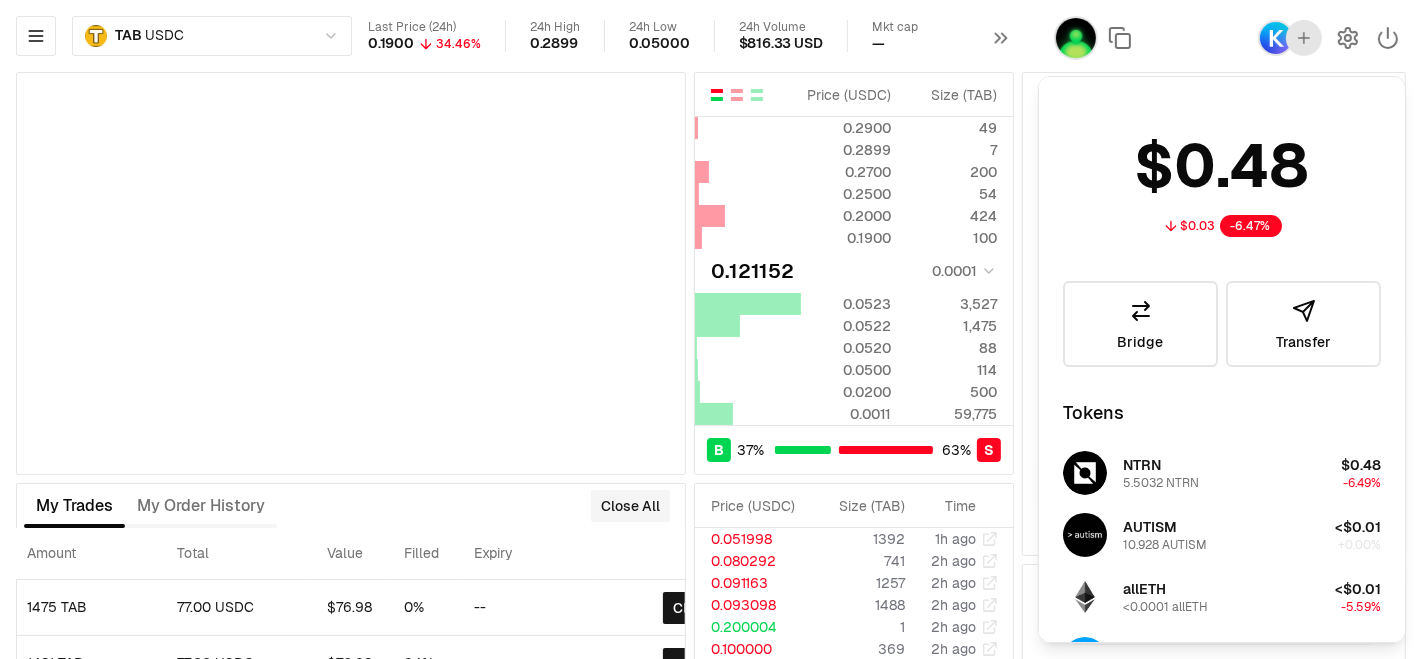 click on "$0.03 -6.47%" at bounding box center (1222, 179) 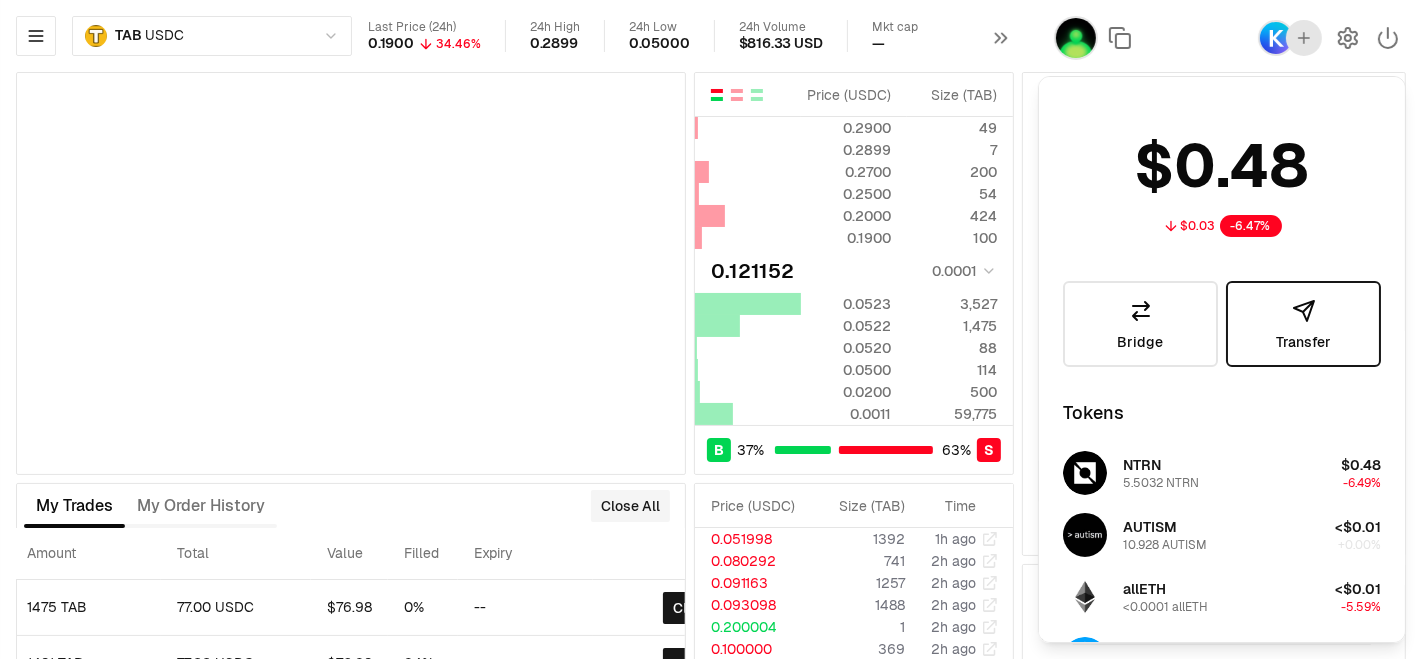 scroll, scrollTop: 44, scrollLeft: 0, axis: vertical 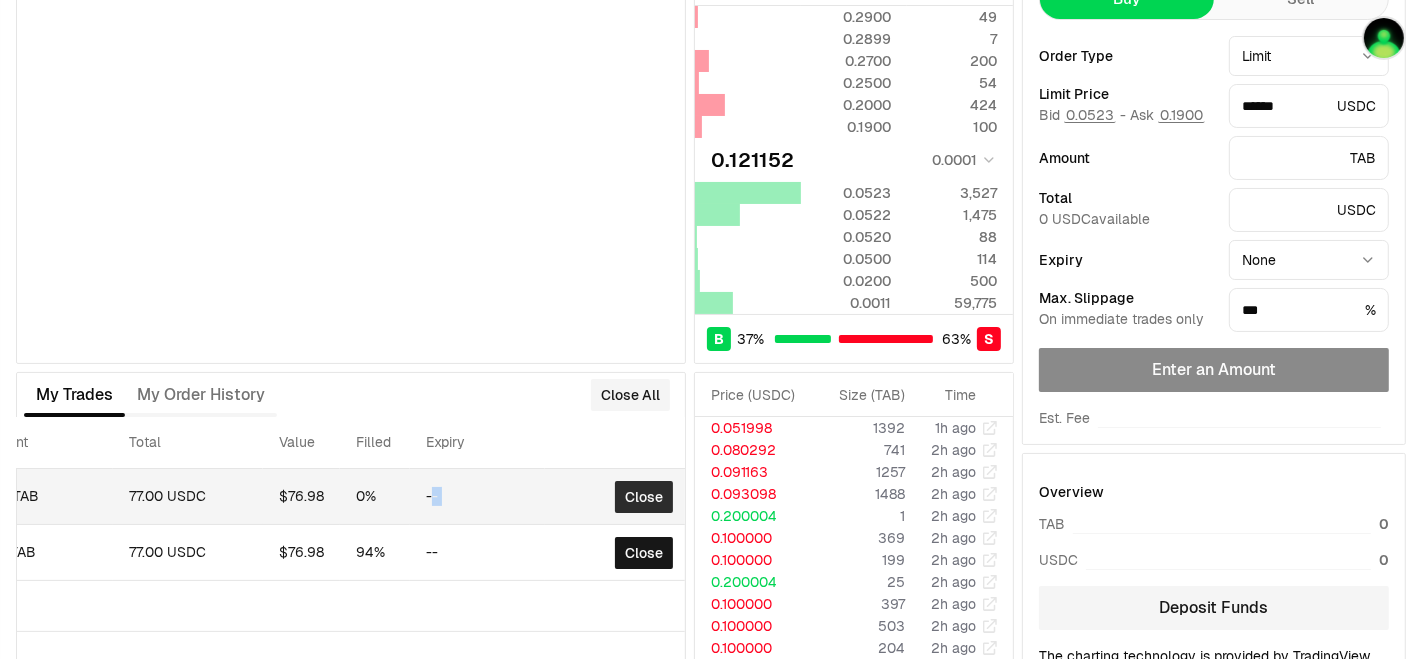 drag, startPoint x: 476, startPoint y: 495, endPoint x: 640, endPoint y: 487, distance: 164.195 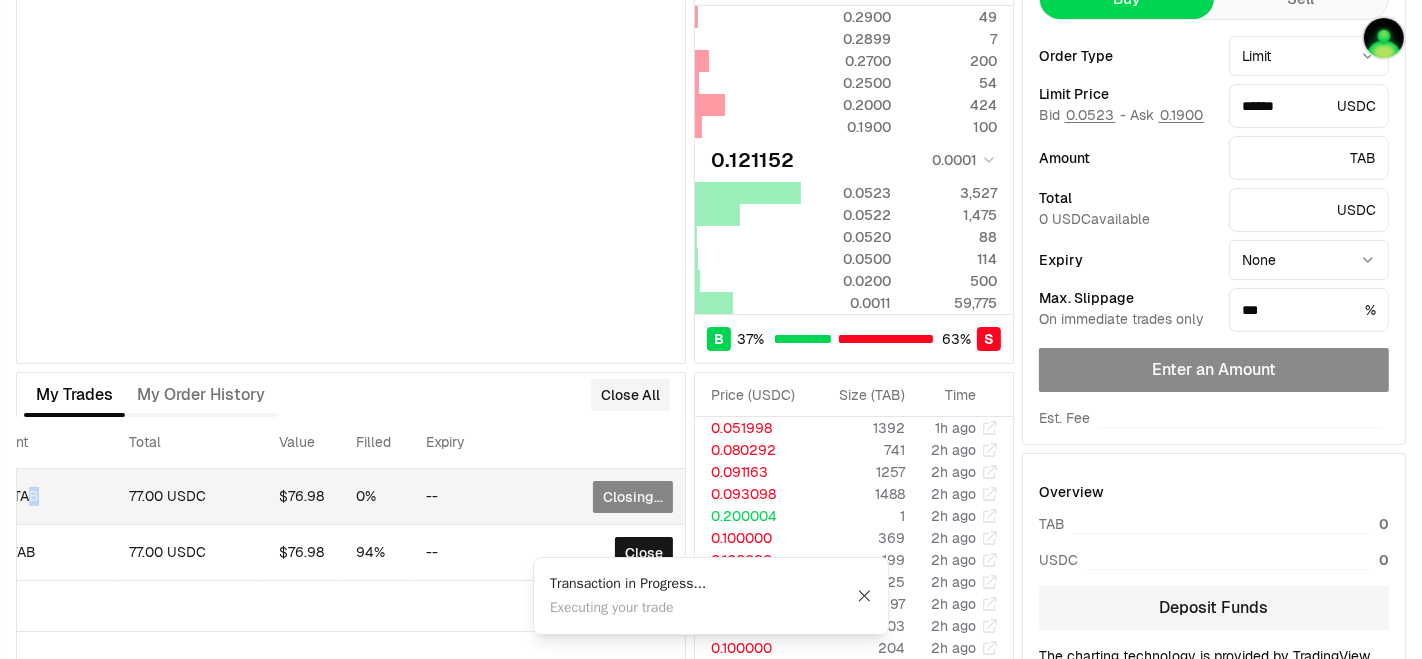click on "1475   TAB" at bounding box center [38, 497] 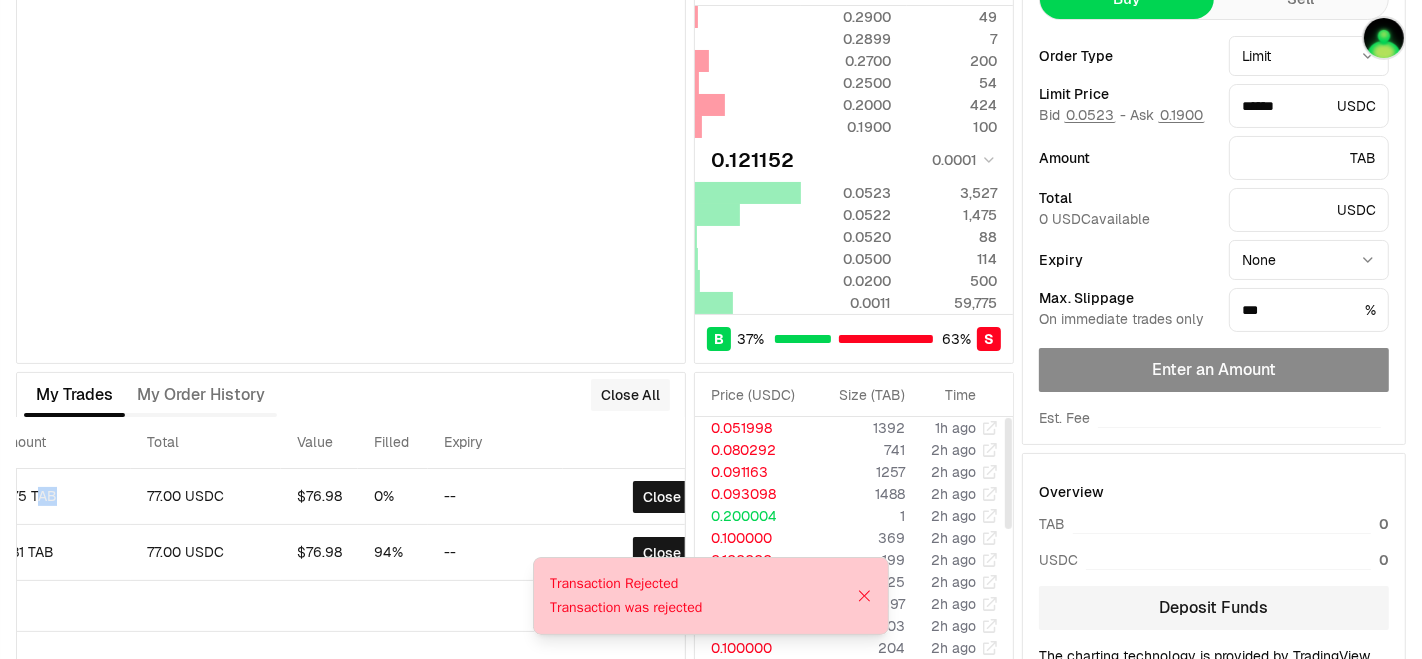click on "Close All" at bounding box center [630, 395] 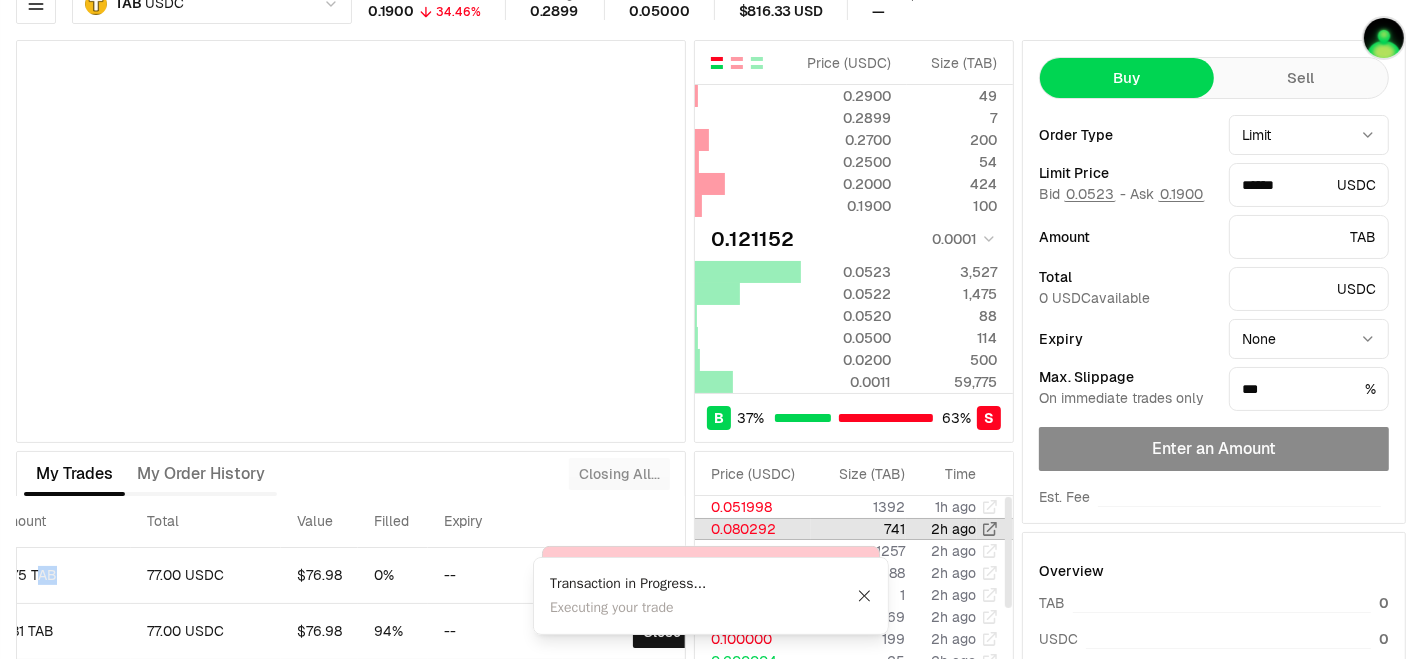 scroll, scrollTop: 0, scrollLeft: 0, axis: both 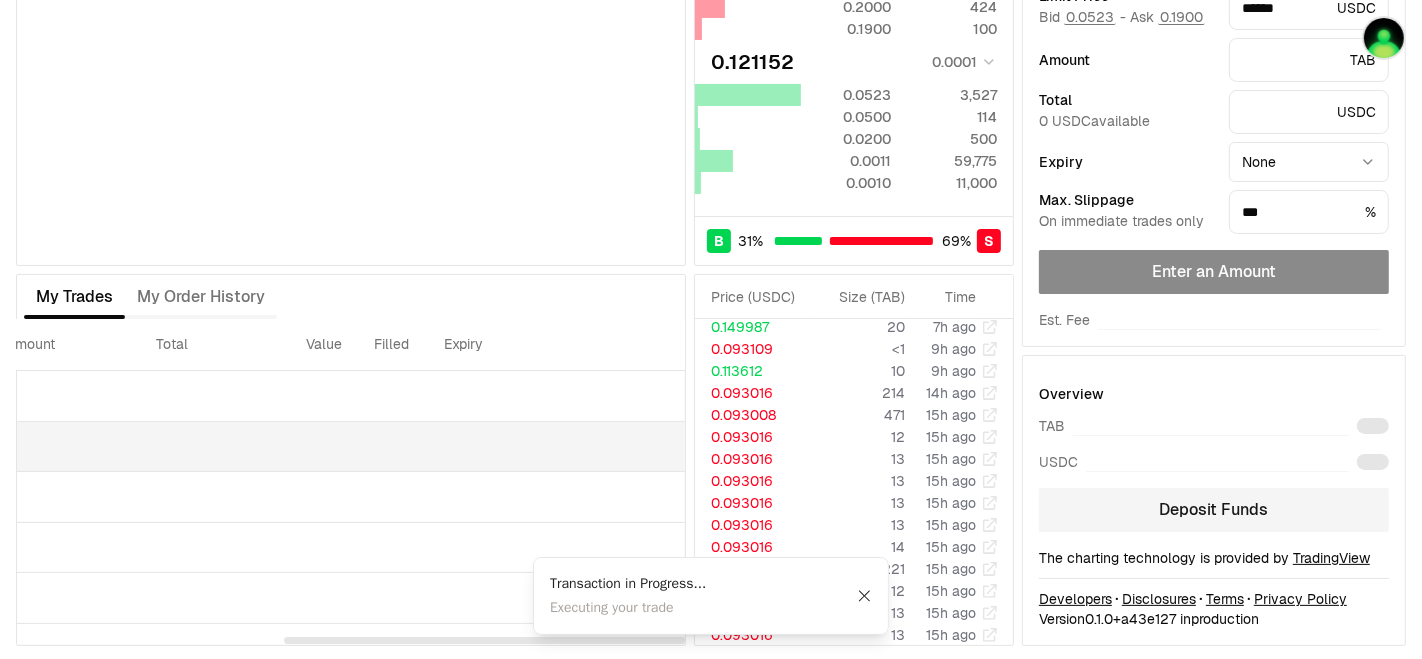click at bounding box center (130, 447) 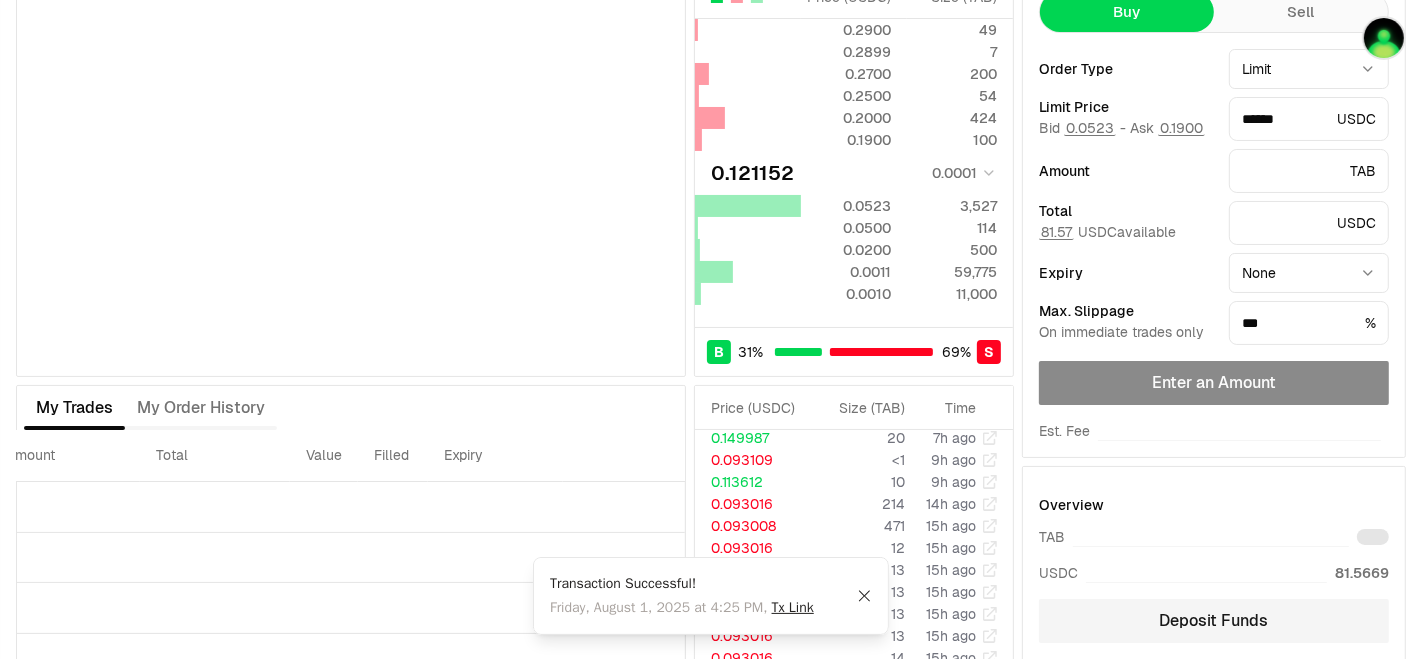 scroll, scrollTop: 0, scrollLeft: 0, axis: both 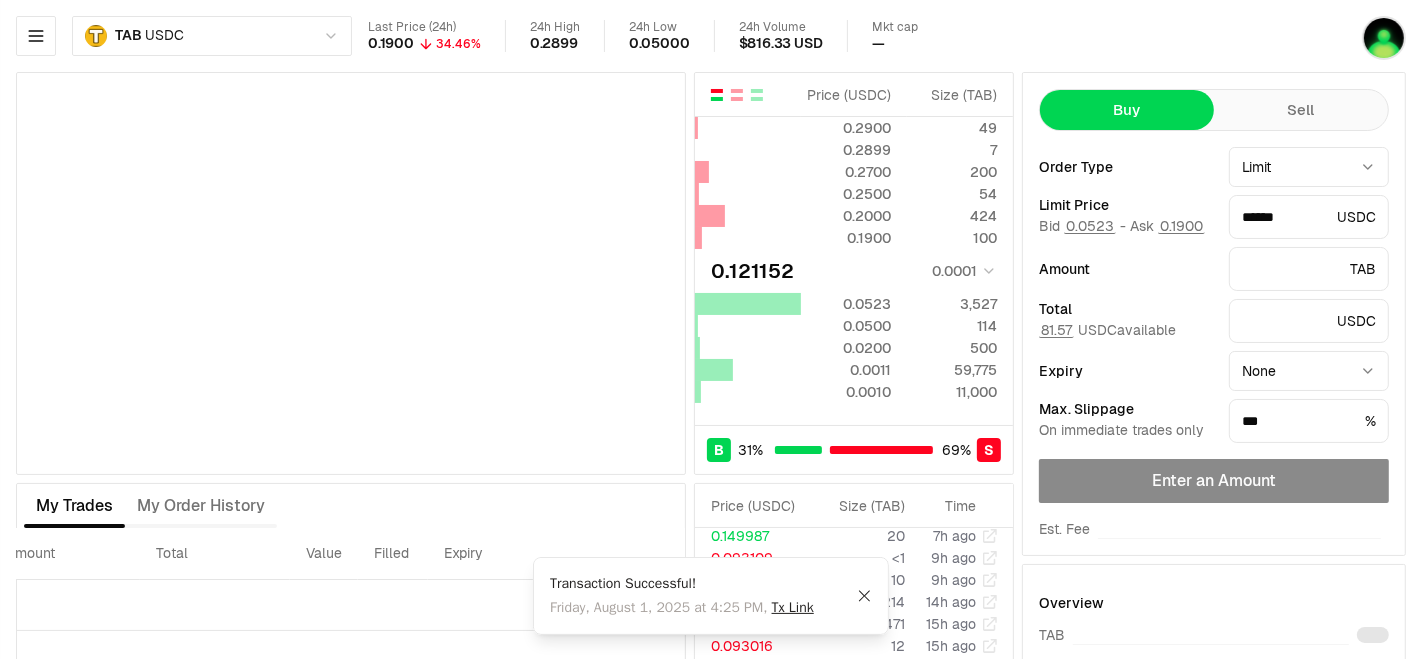 click on "Sell" at bounding box center (1301, 110) 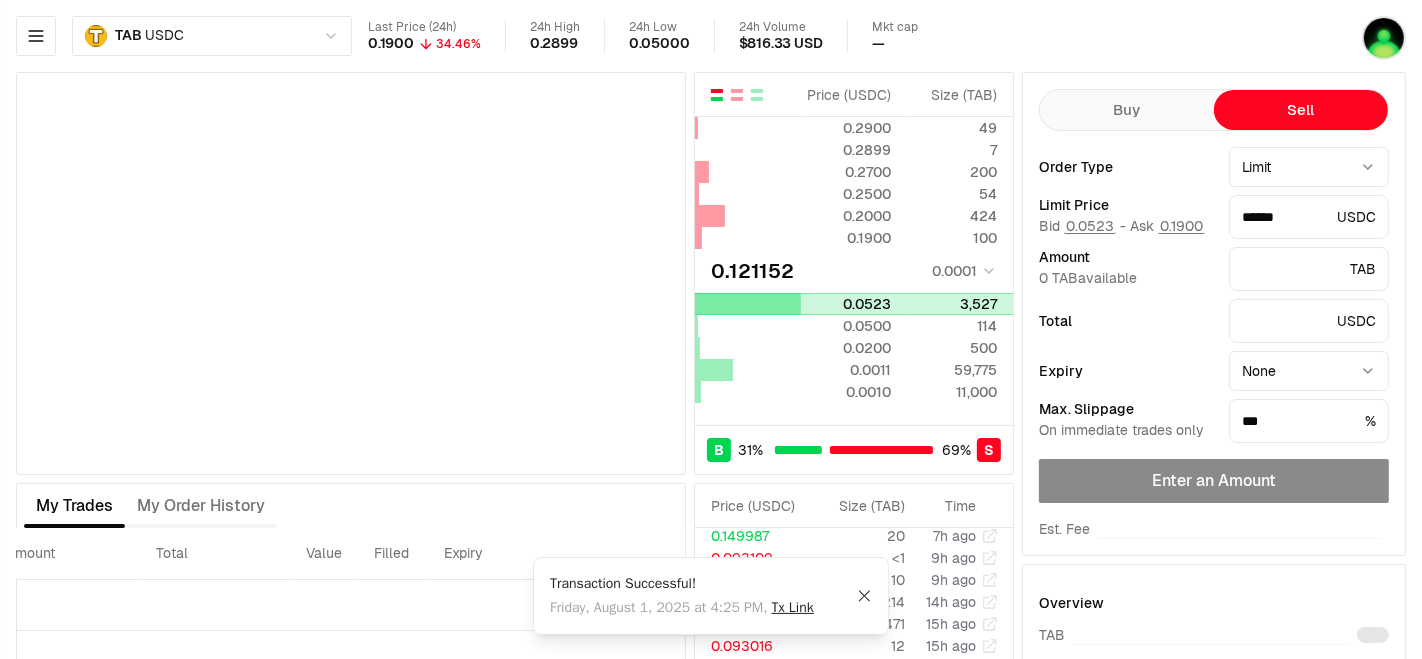 click on "0.121152 0.0001" at bounding box center (854, 271) 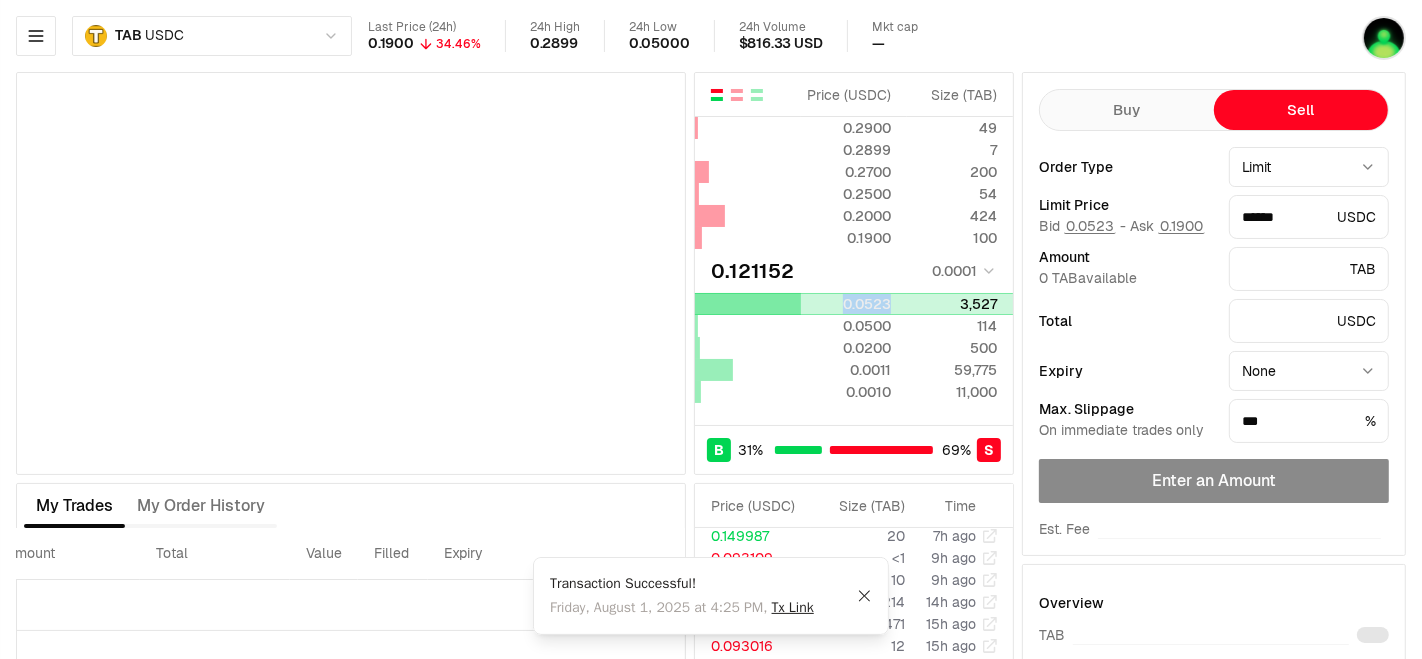 click on "0.0523" at bounding box center [846, 304] 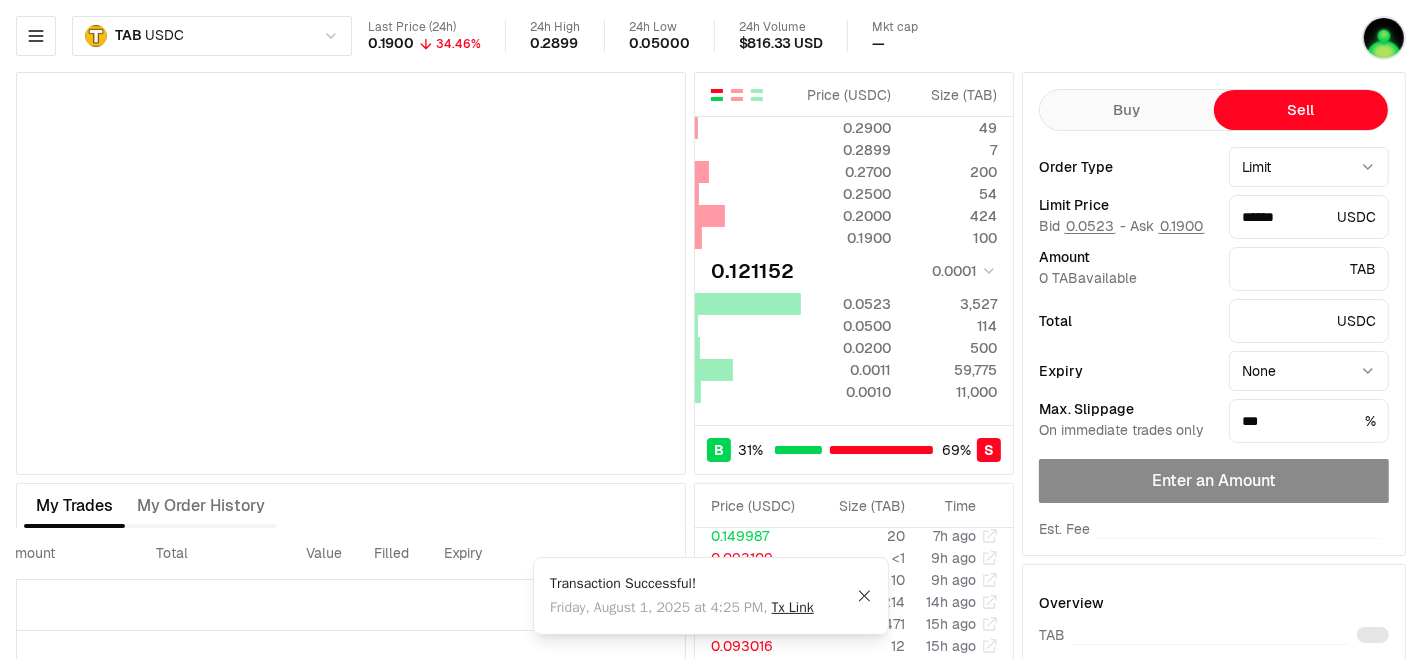 click on "Buy" at bounding box center [1127, 110] 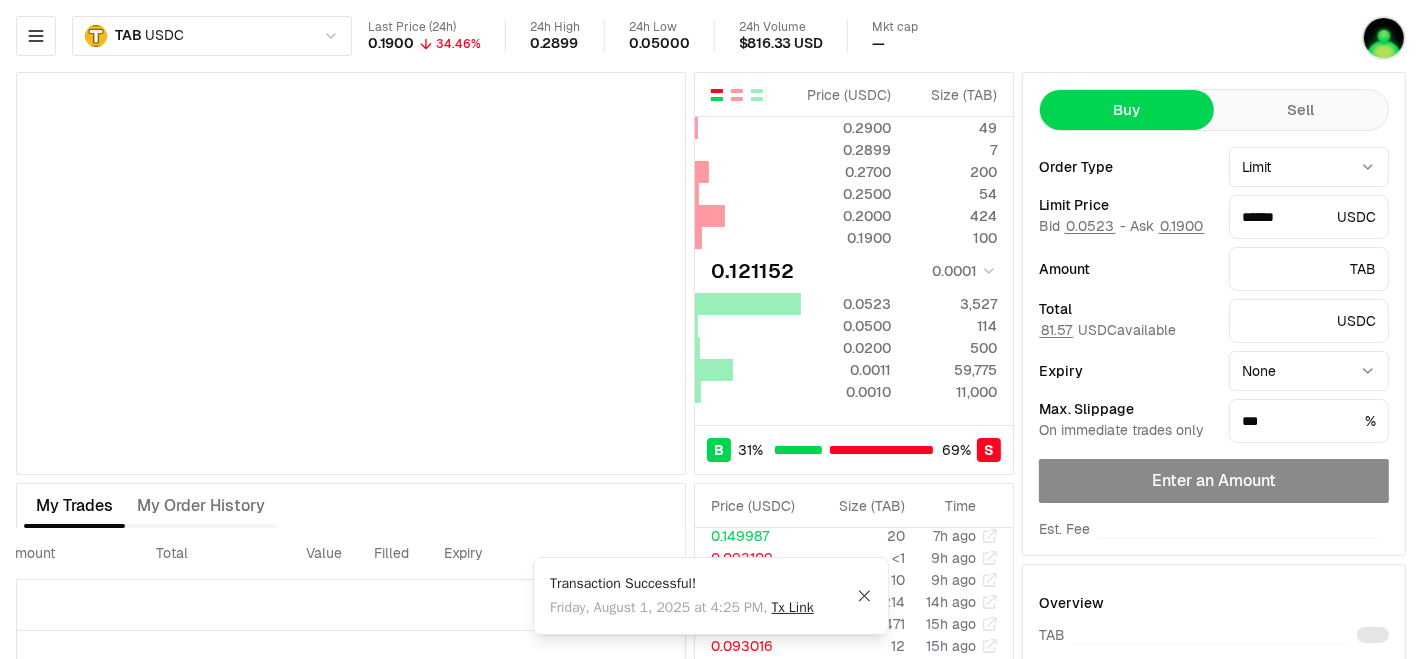 click on "81.57   USDC  available" at bounding box center (1107, 330) 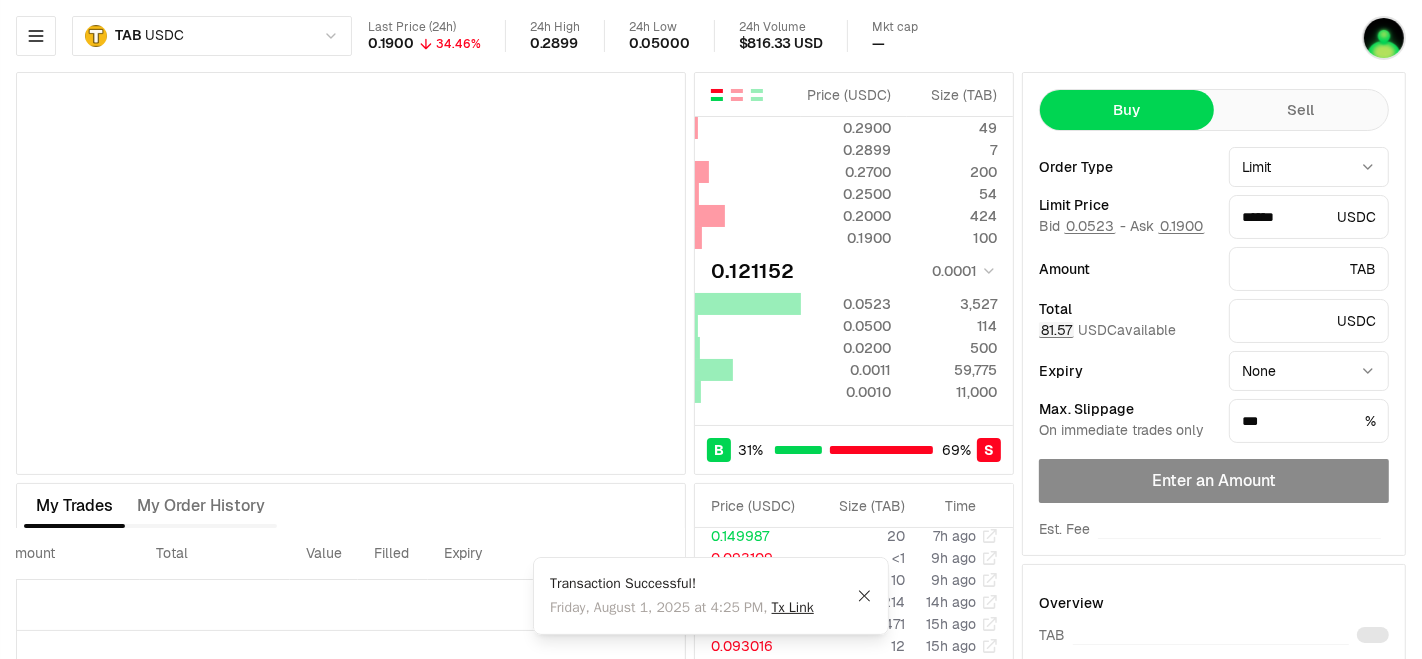 click on "81.57" at bounding box center [1056, 330] 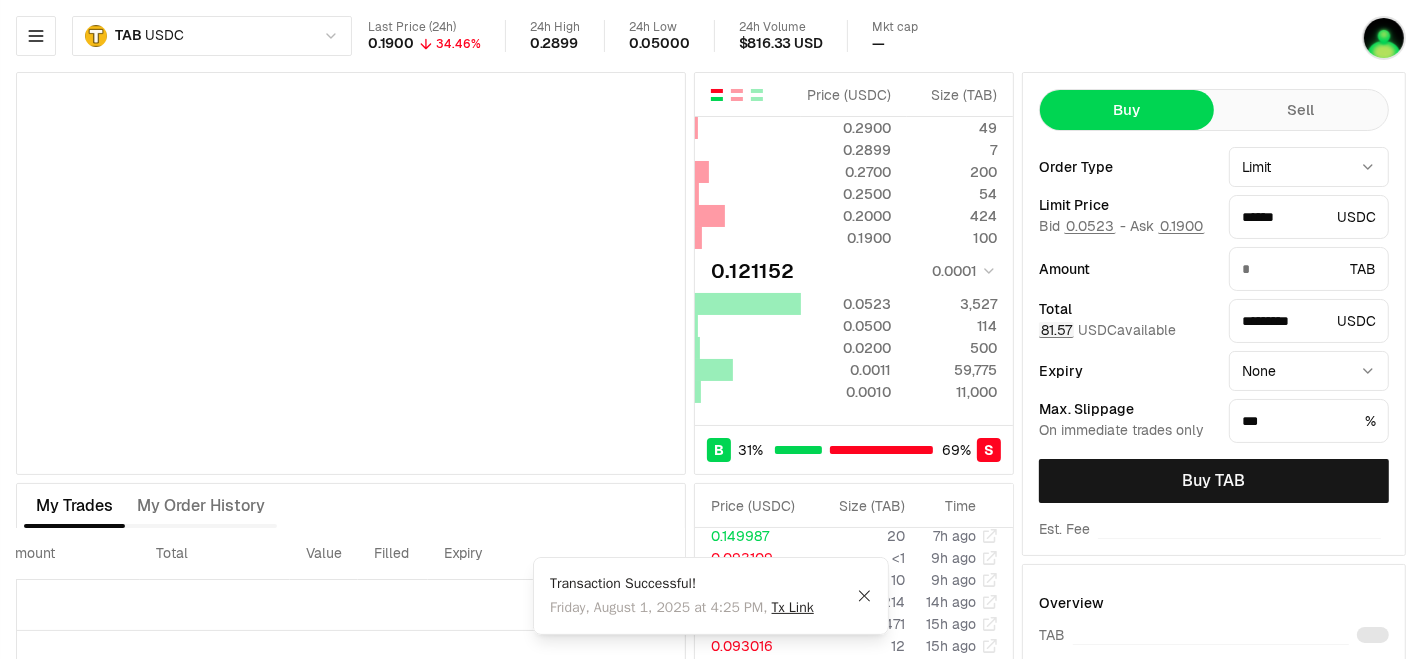 click on "81.57" at bounding box center [1056, 330] 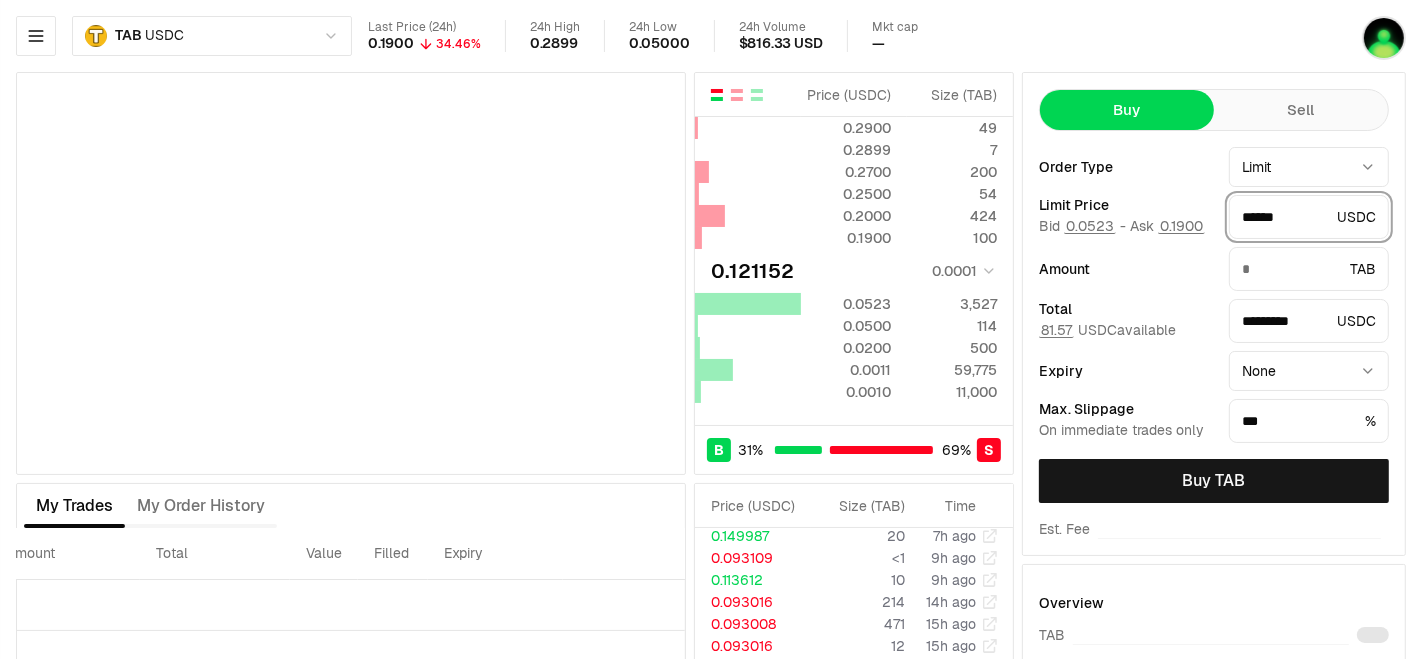 click on "******" at bounding box center (1285, 217) 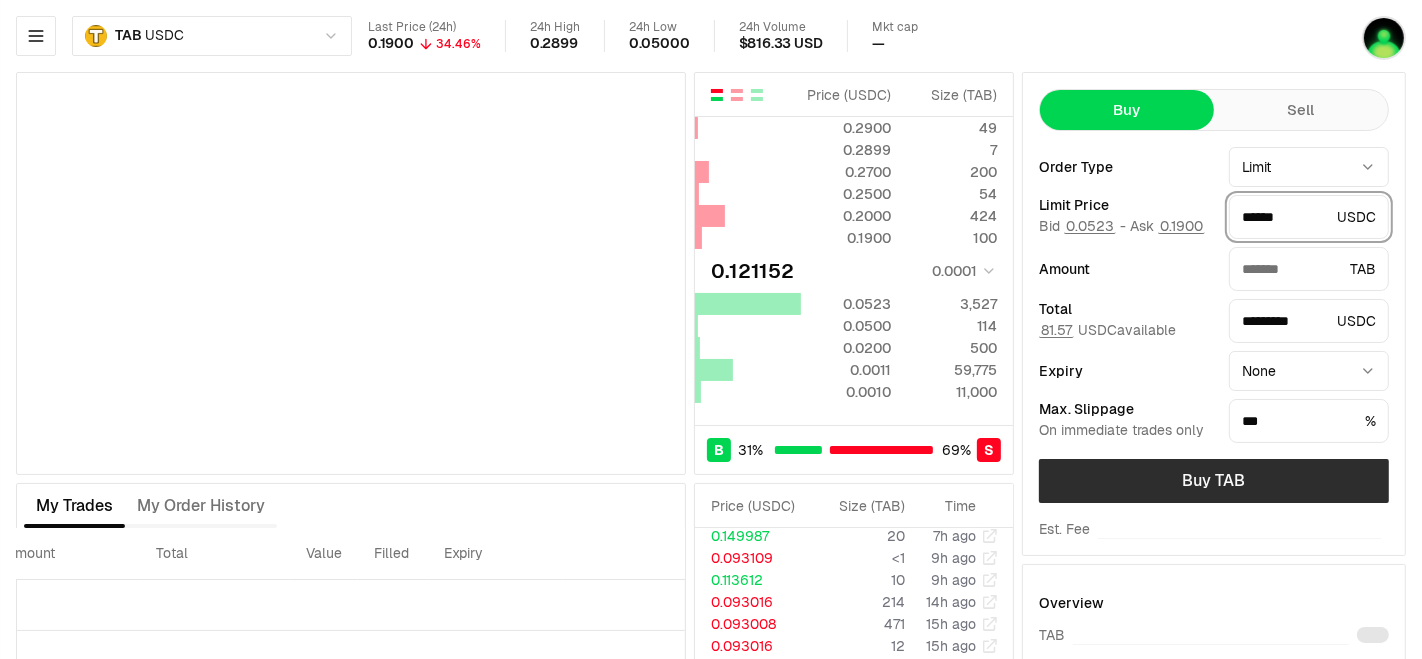 type on "******" 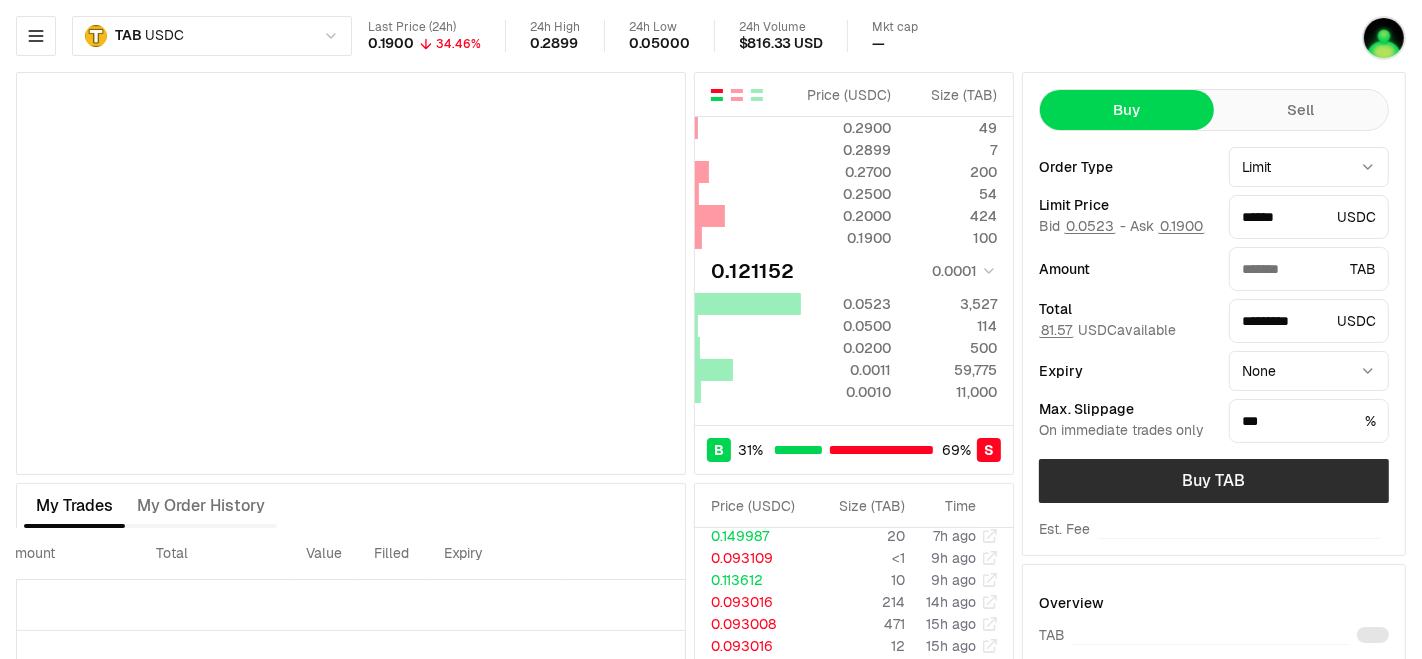 click on "Buy TAB" at bounding box center (1214, 481) 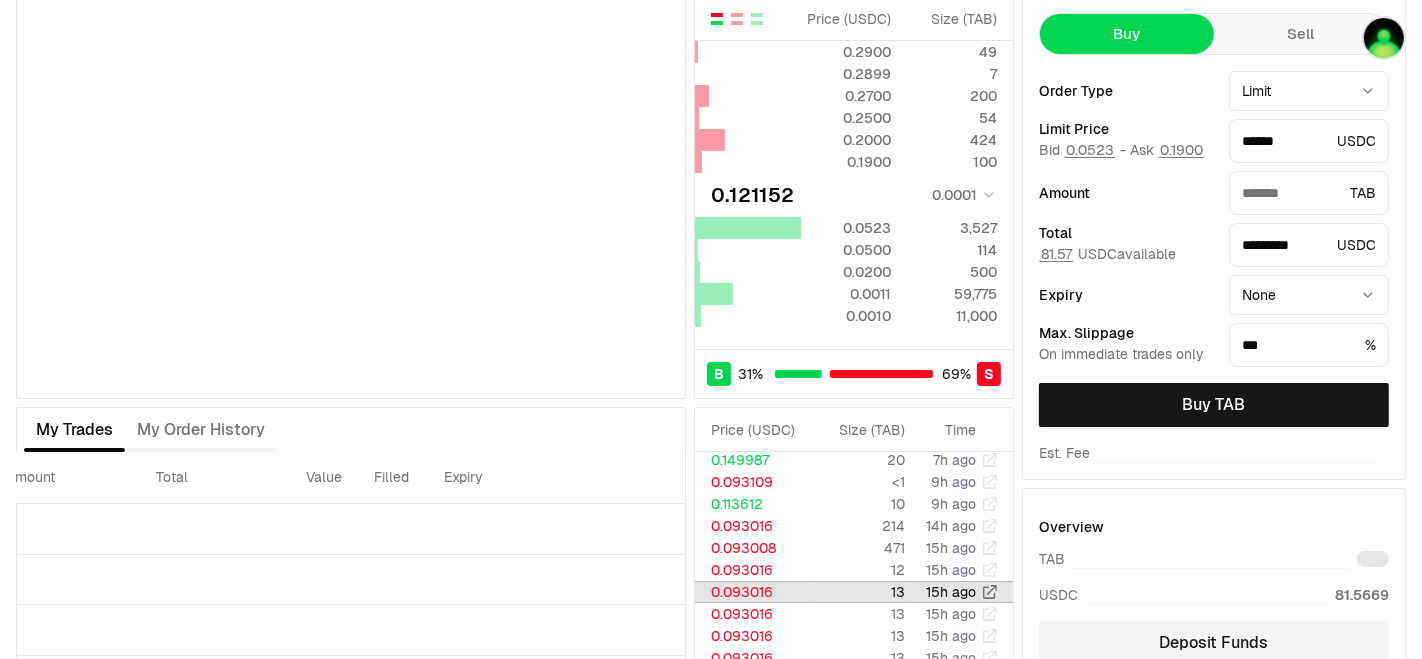 scroll, scrollTop: 111, scrollLeft: 0, axis: vertical 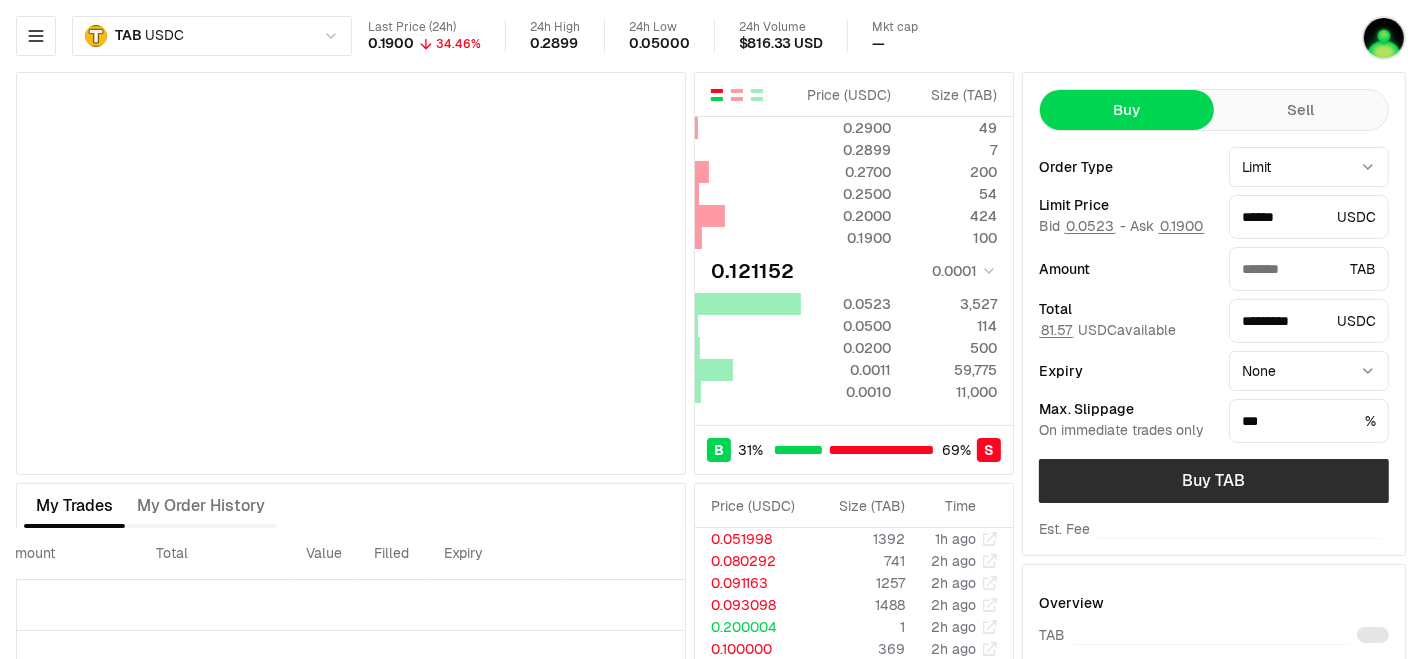 click on "Buy TAB" at bounding box center [1214, 481] 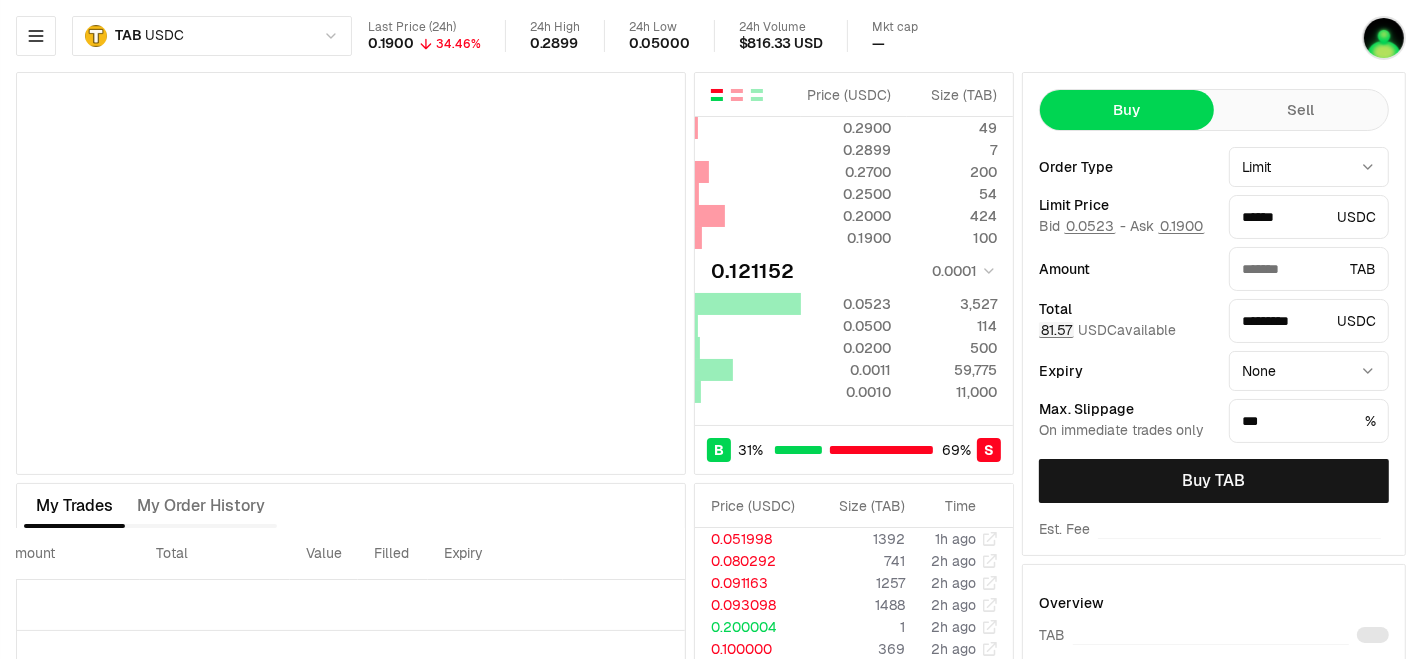 click on "81.57" at bounding box center [1056, 330] 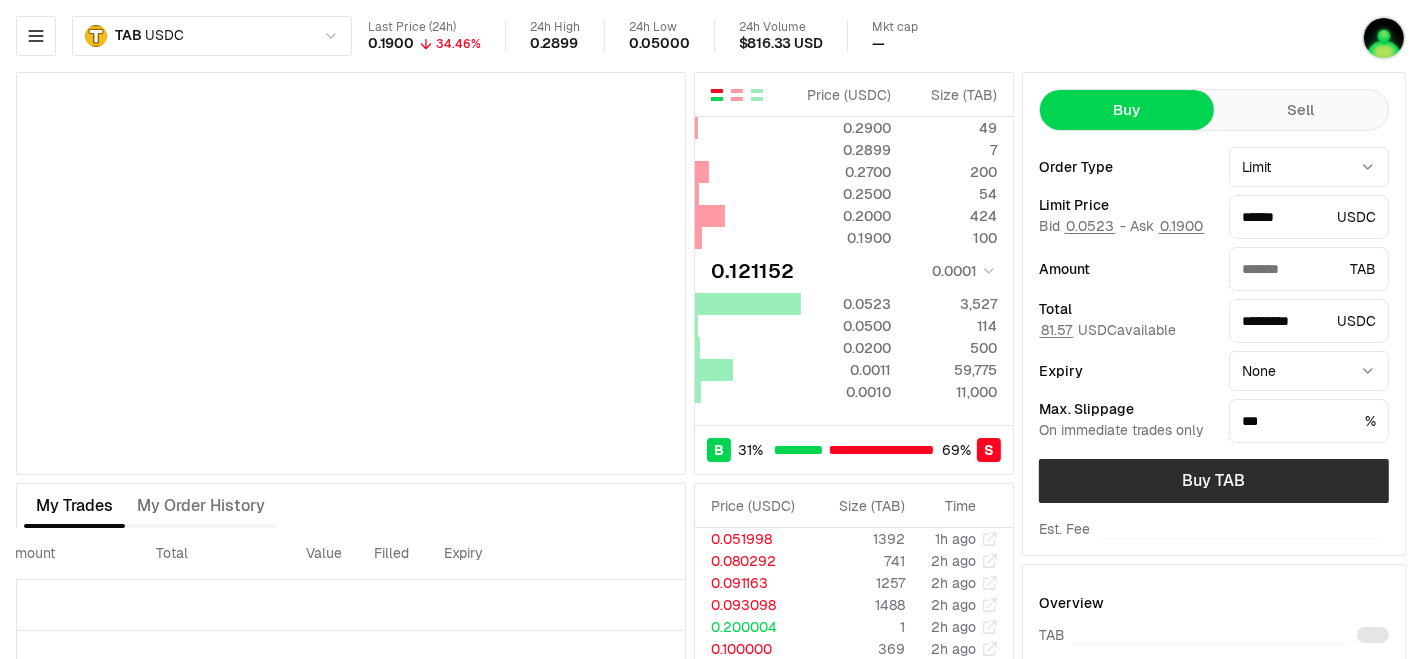 click on "Buy TAB" at bounding box center (1214, 481) 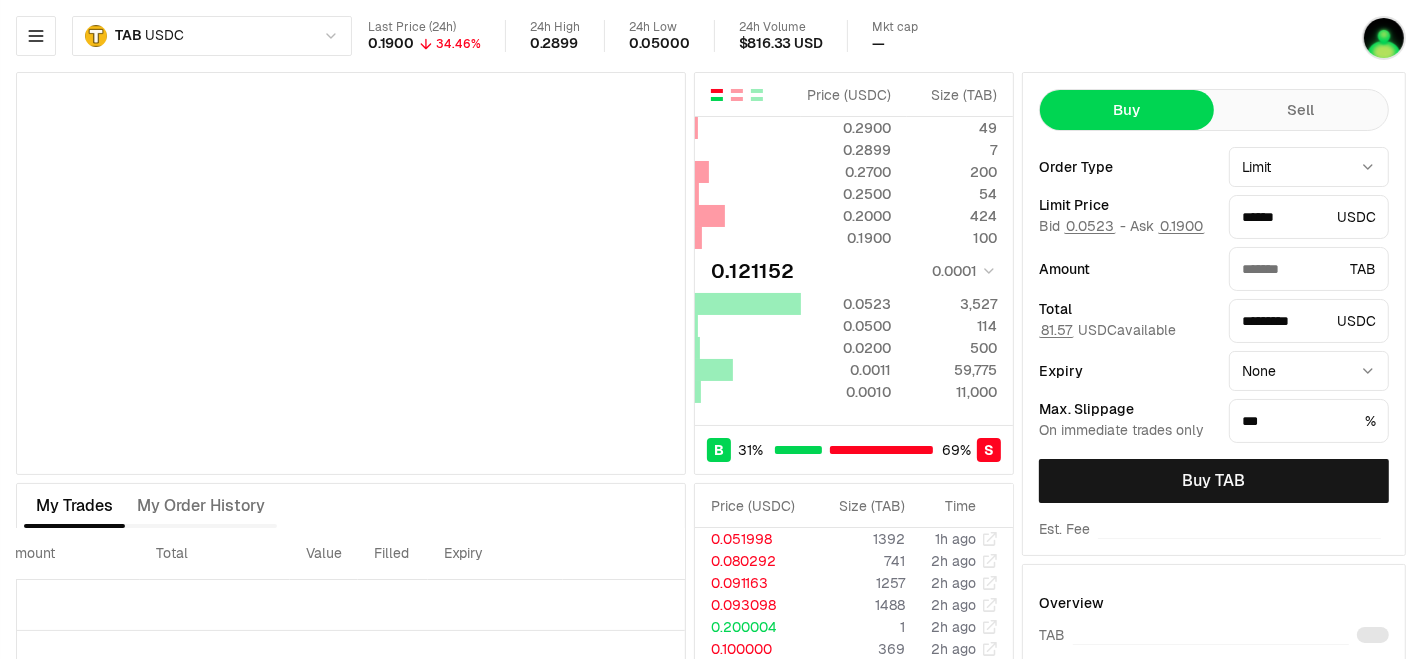 type on "*******" 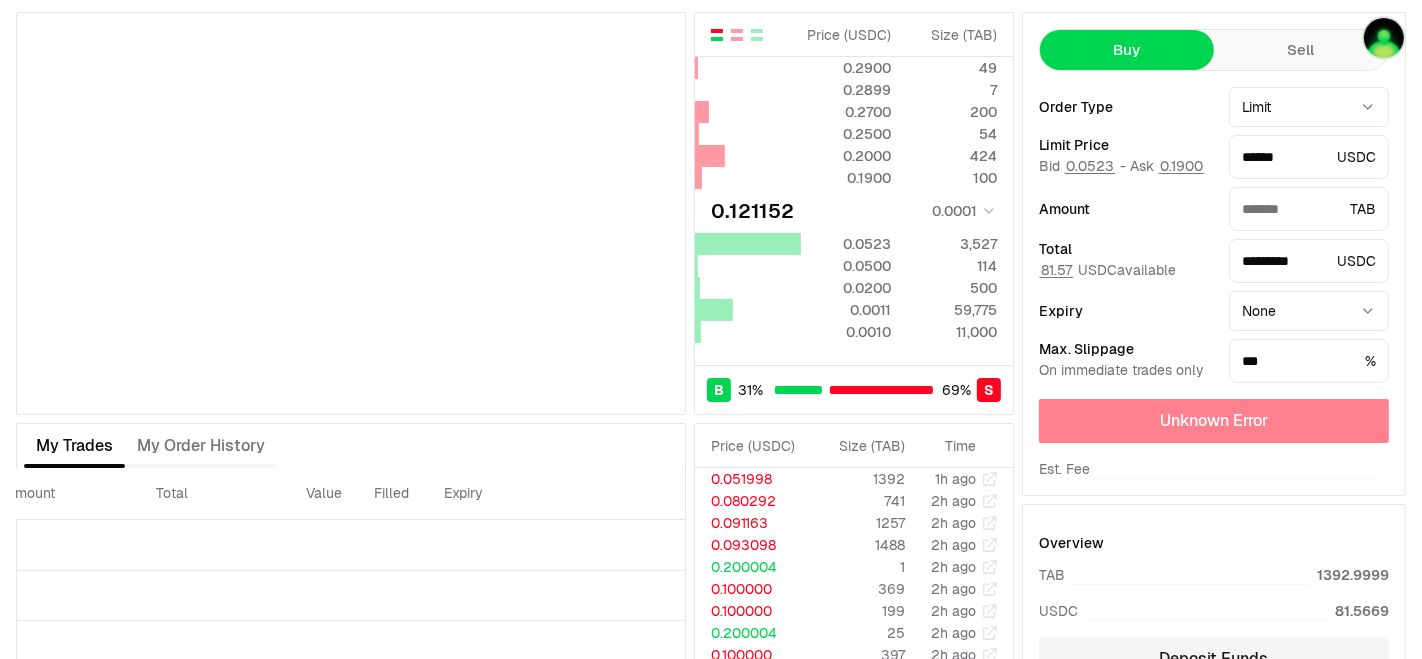 scroll, scrollTop: 111, scrollLeft: 0, axis: vertical 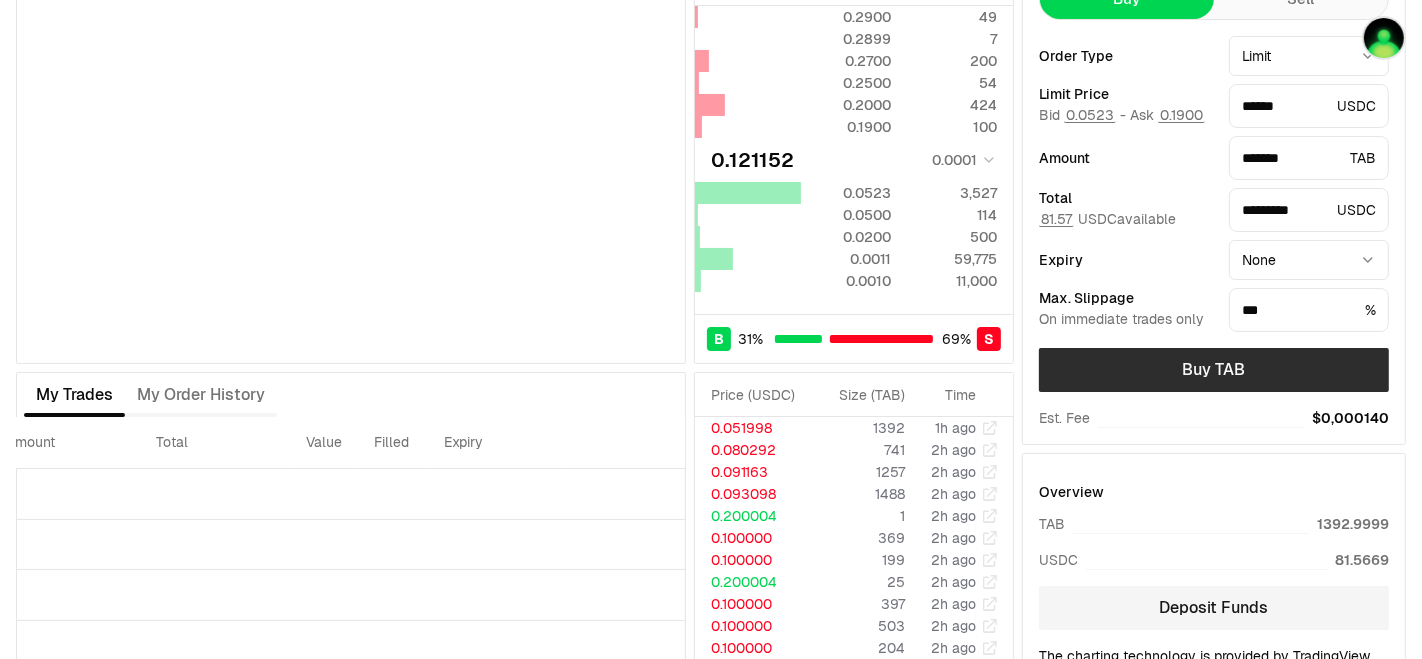 click on "Buy TAB" at bounding box center [1214, 370] 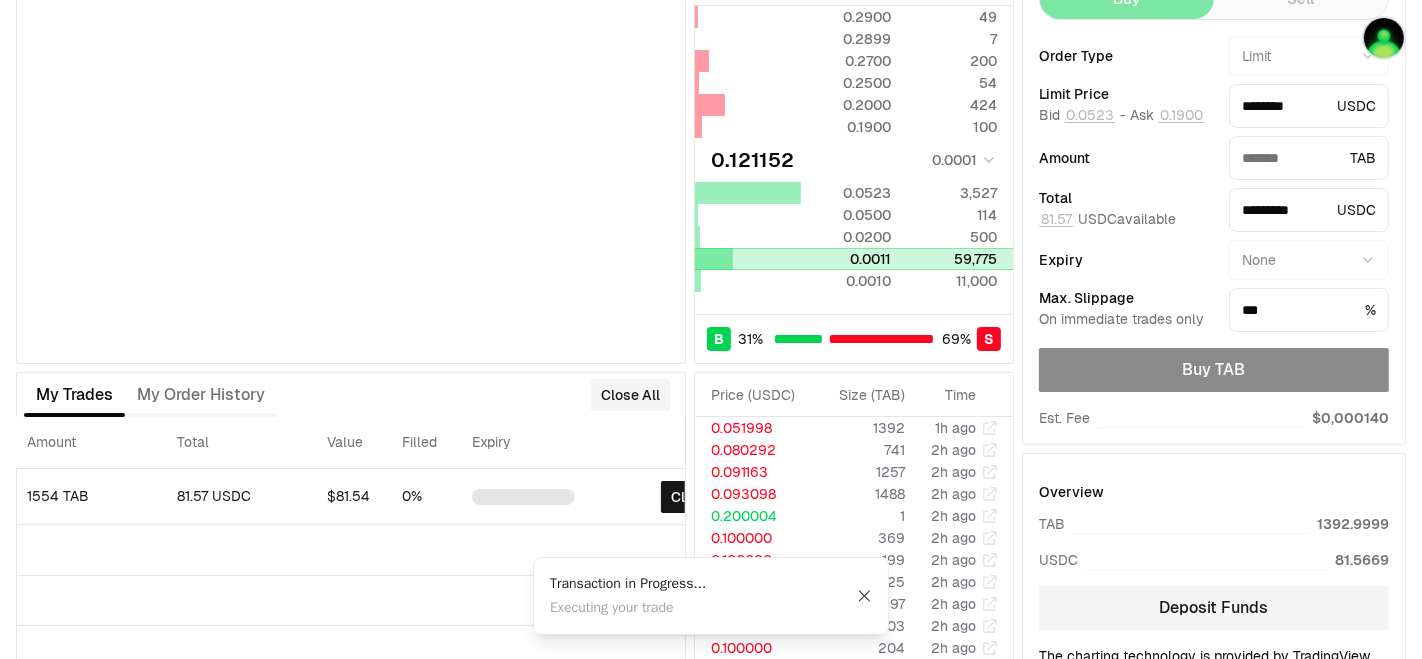 type on "******" 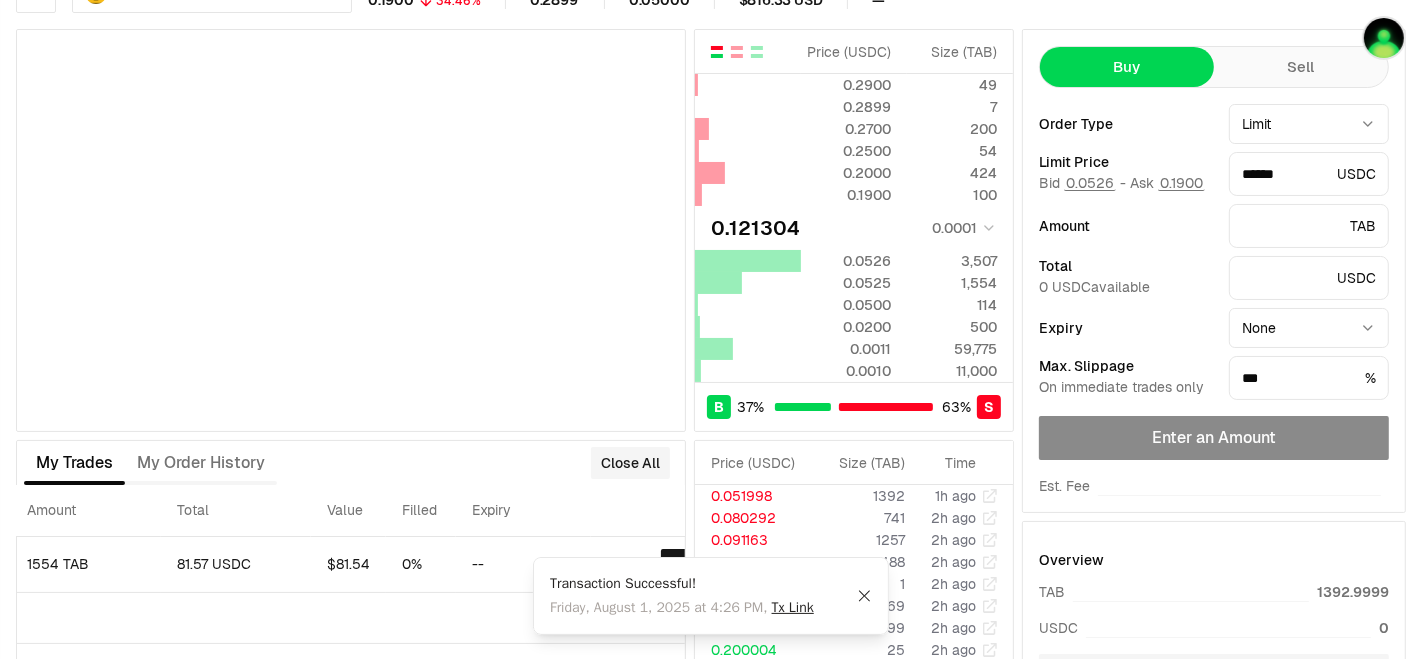 scroll, scrollTop: 111, scrollLeft: 0, axis: vertical 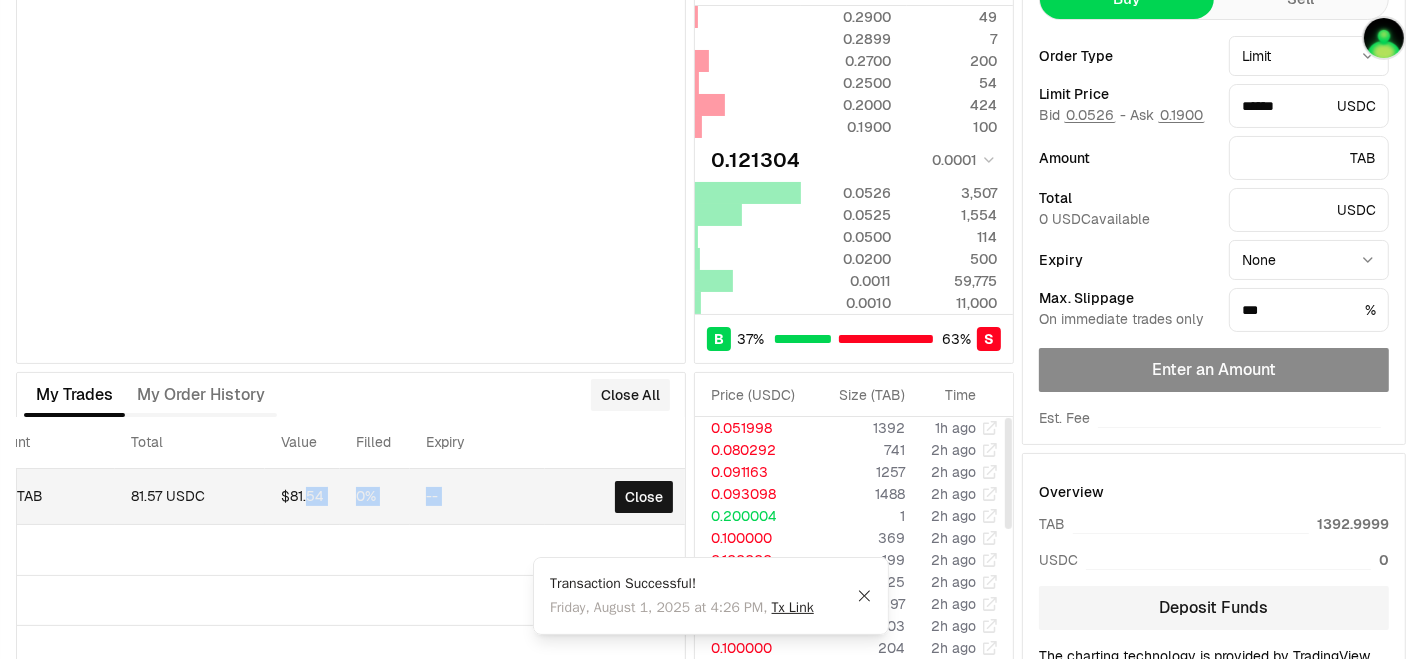 drag, startPoint x: 354, startPoint y: 489, endPoint x: 584, endPoint y: 492, distance: 230.01956 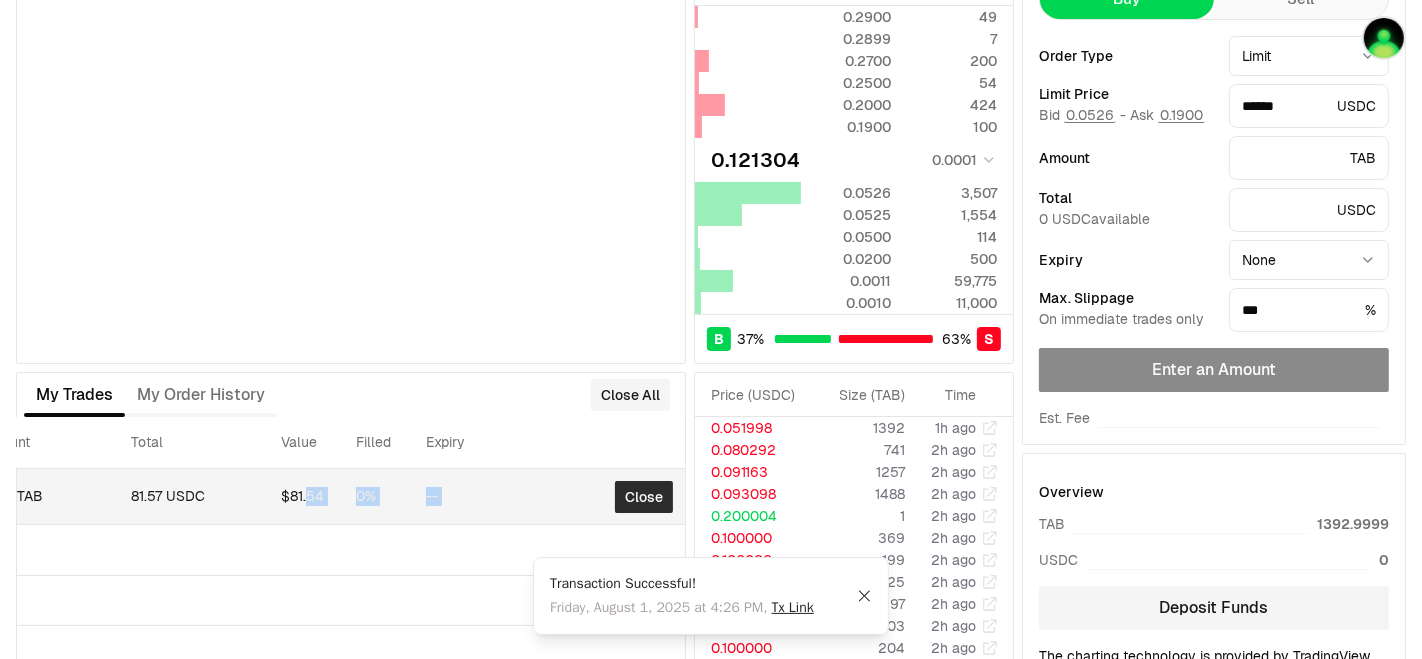 click on "Close" at bounding box center (644, 497) 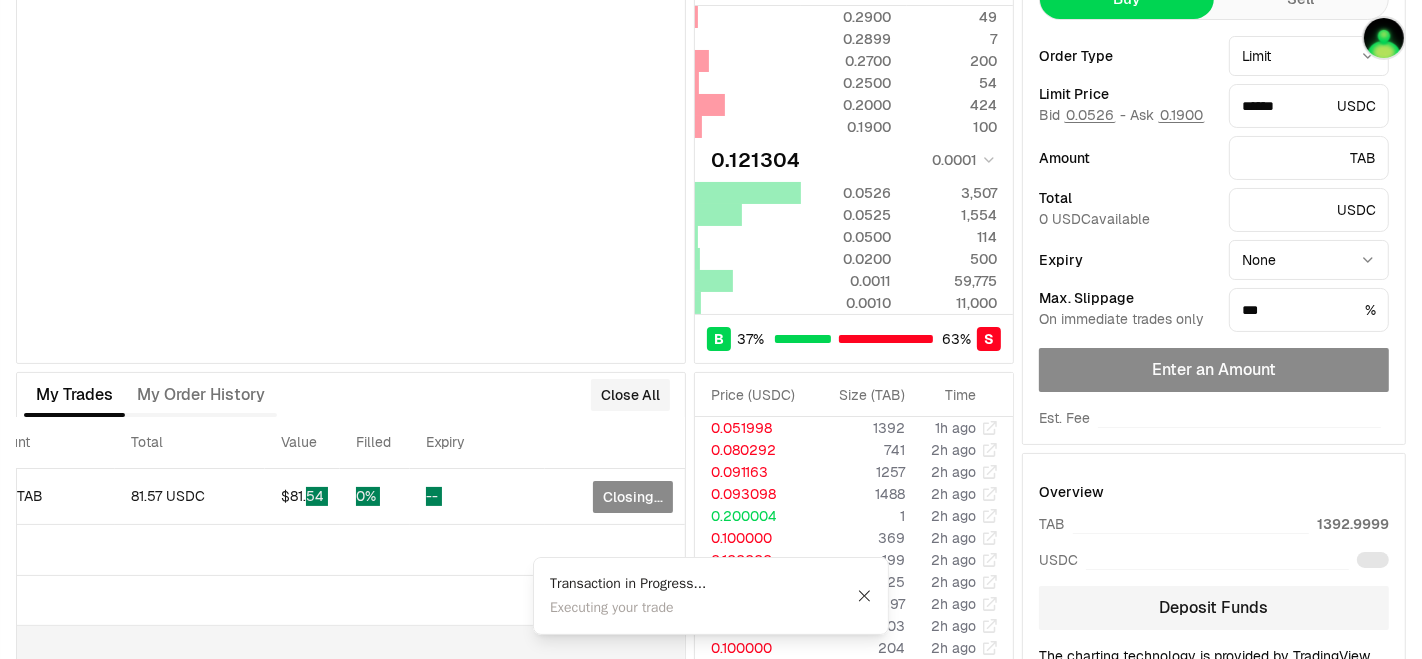 scroll, scrollTop: 0, scrollLeft: 444, axis: horizontal 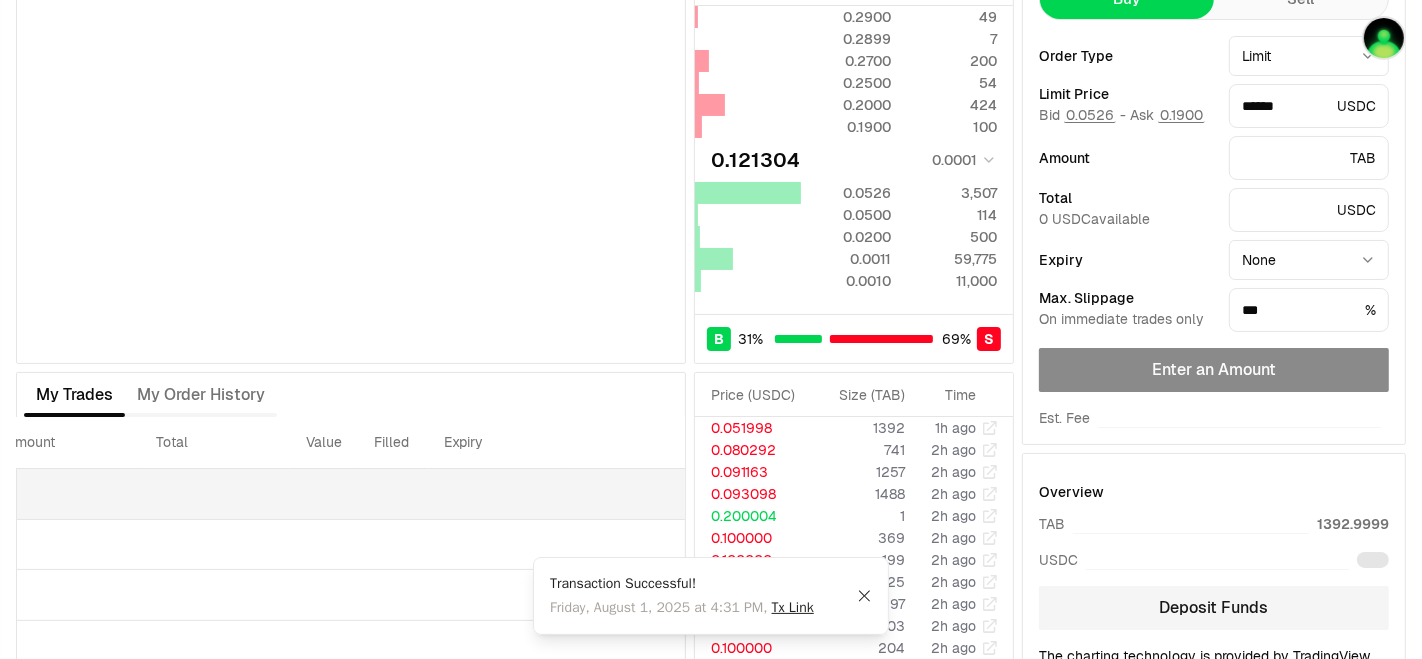 click at bounding box center (130, 494) 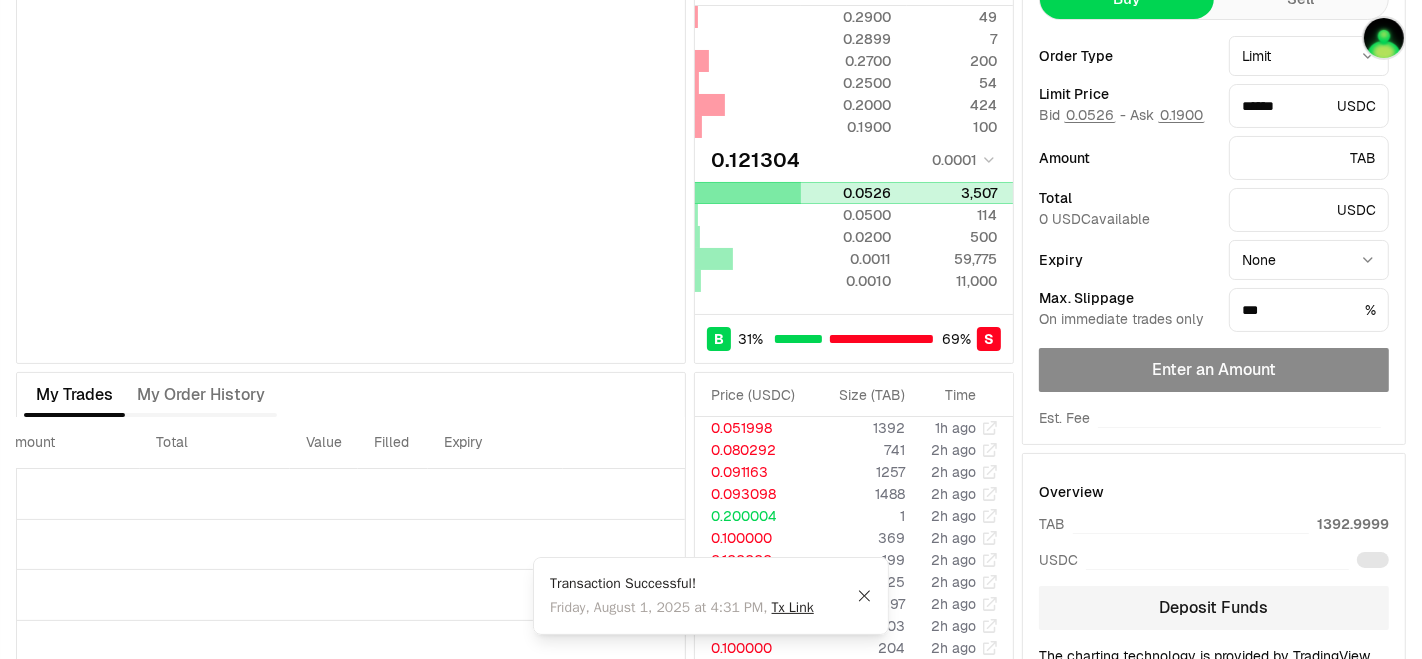 click on "0.0526" at bounding box center [846, 193] 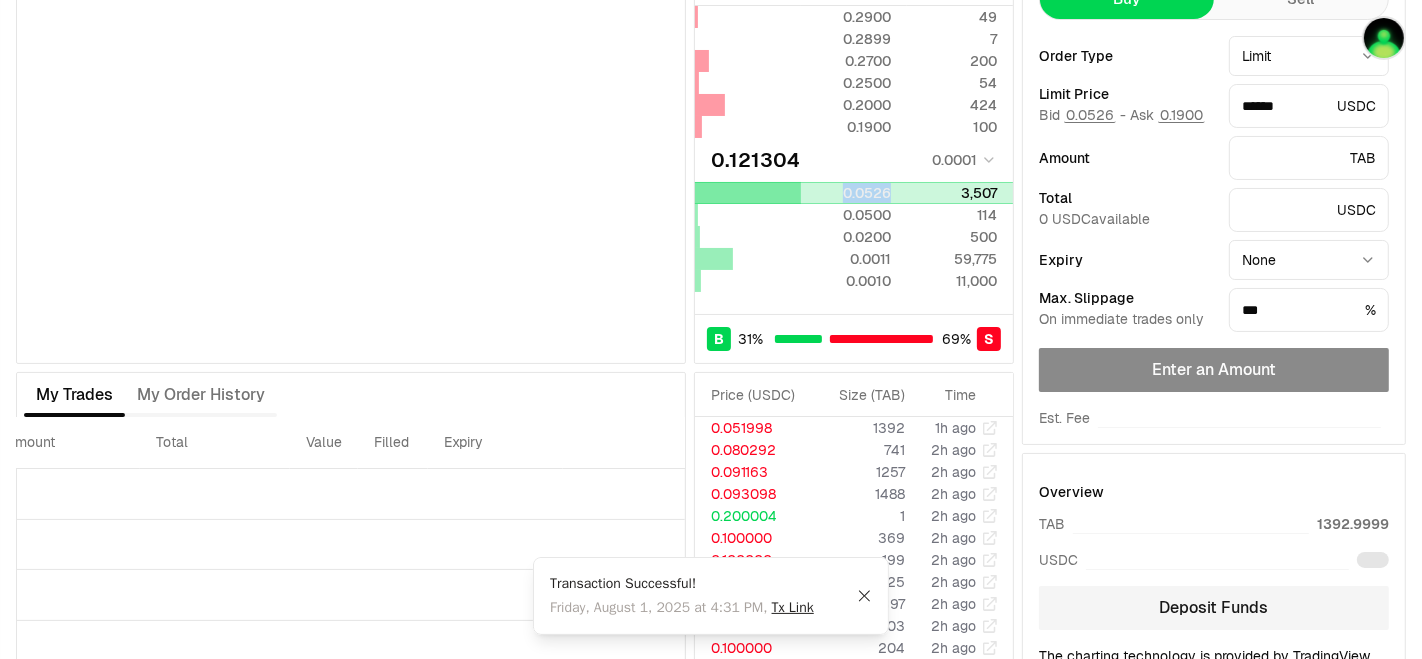 click on "0.0526" at bounding box center (846, 193) 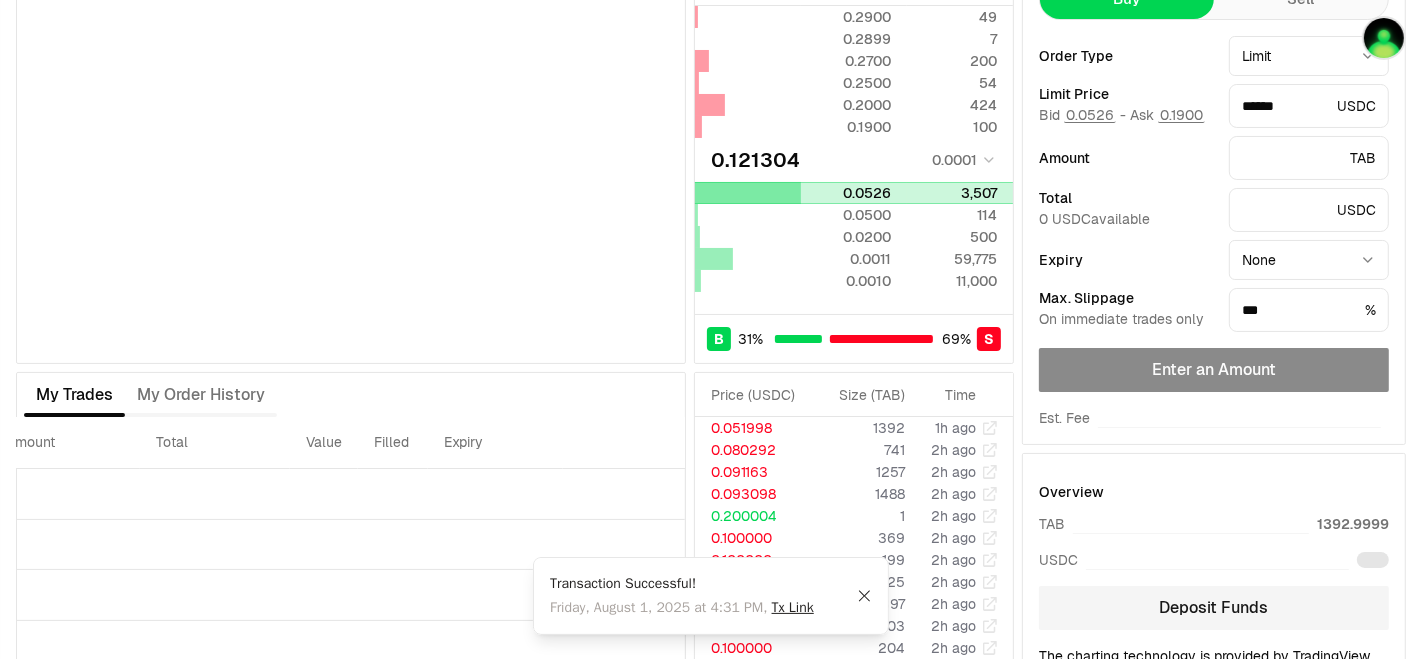 click at bounding box center [748, 193] 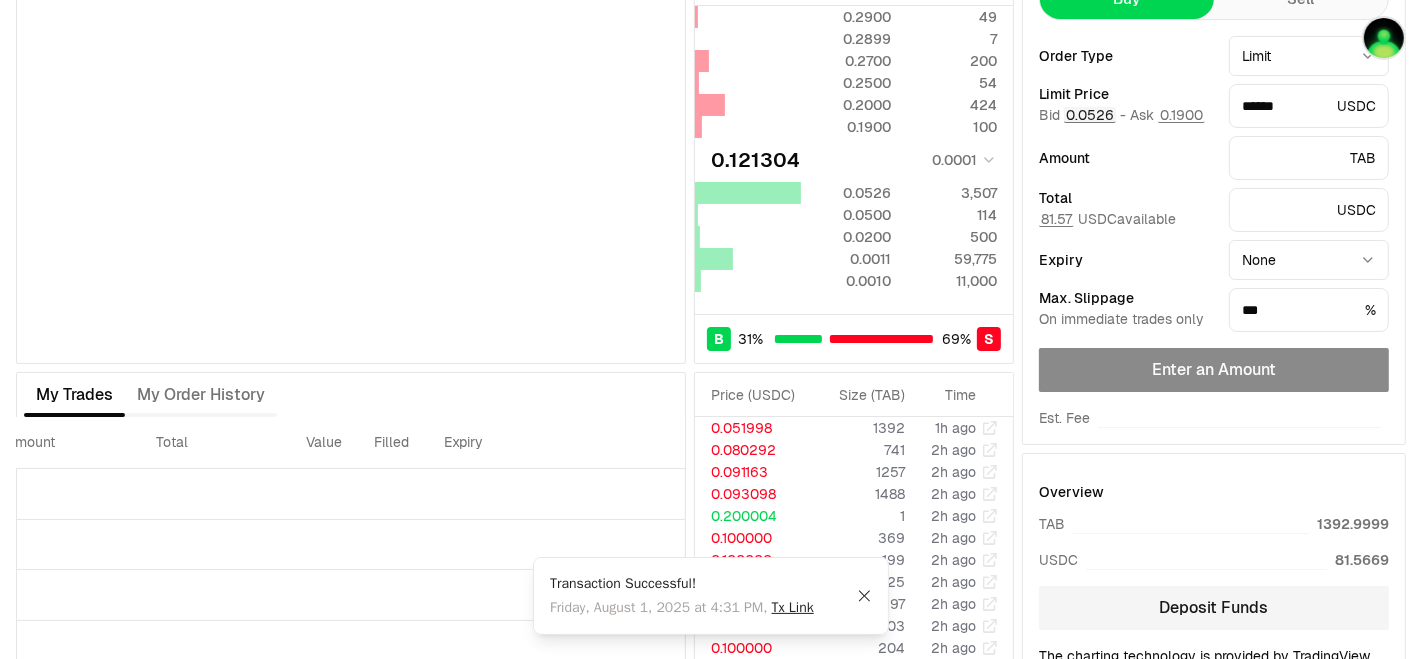 click on "0.0526" at bounding box center (1090, 115) 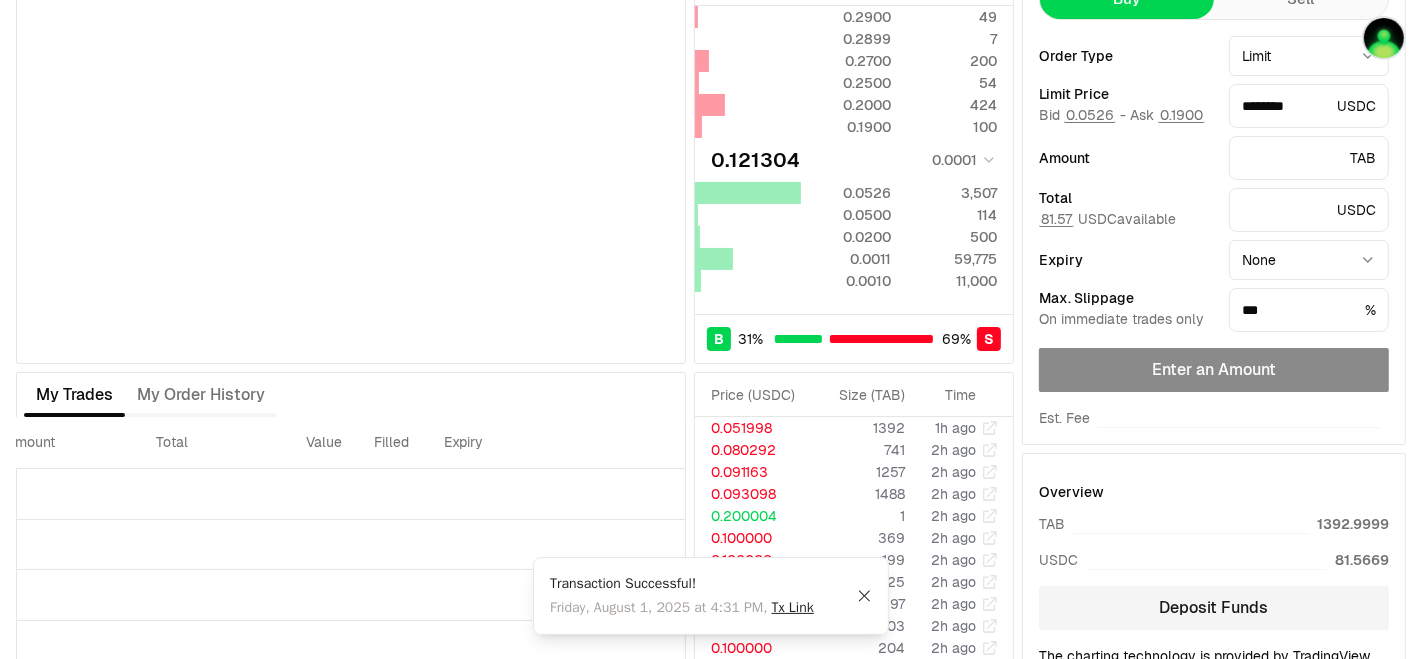 scroll, scrollTop: 0, scrollLeft: 0, axis: both 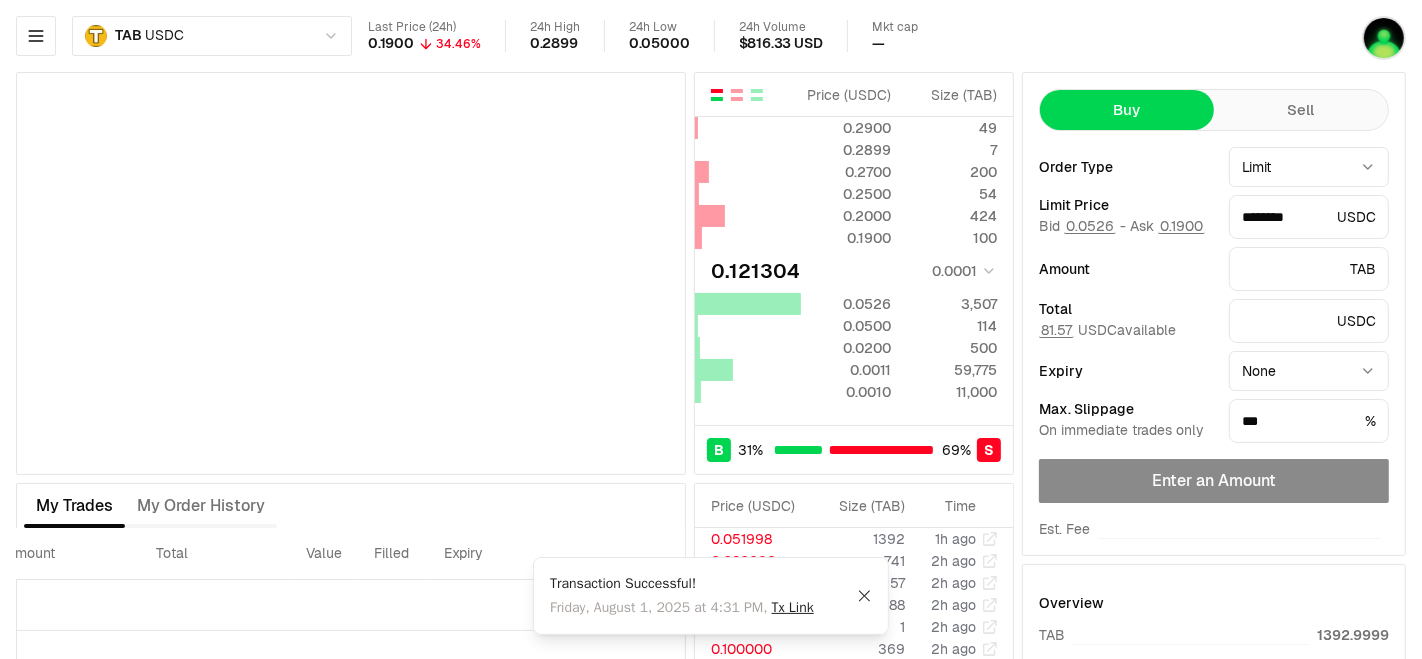click on "Buy" at bounding box center (1127, 110) 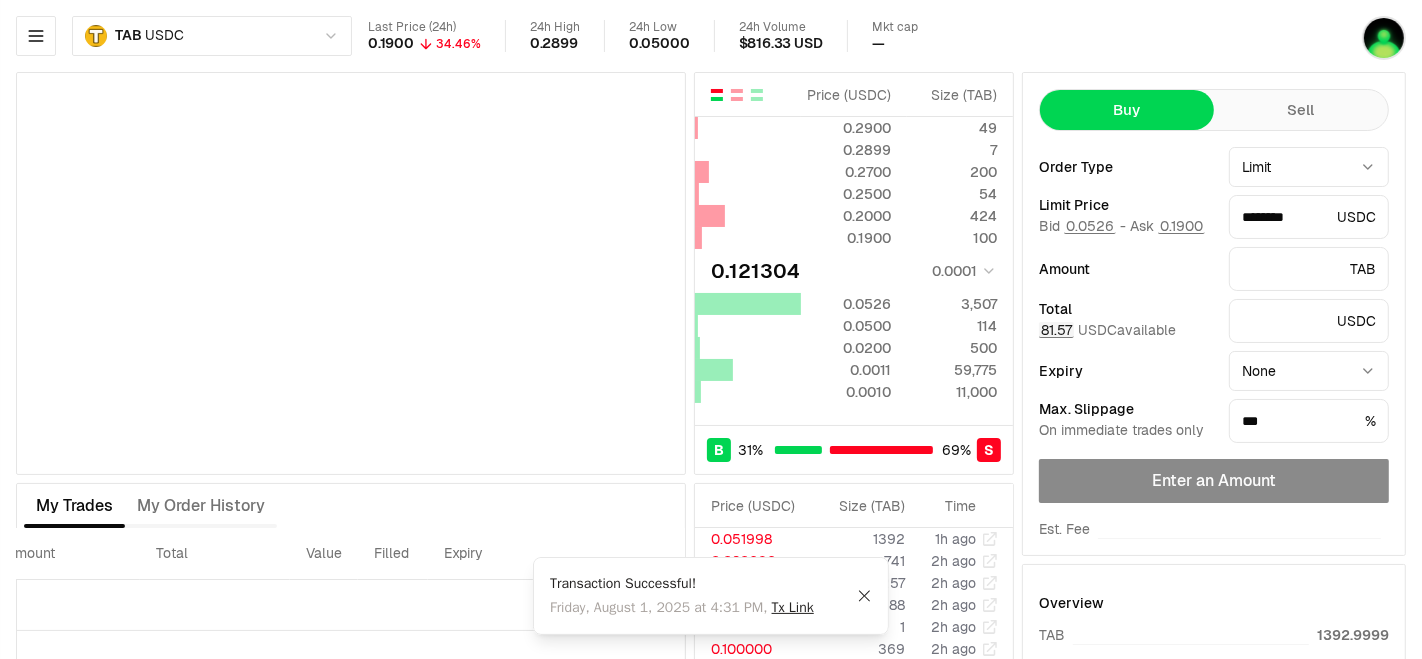 click on "81.57" at bounding box center (1056, 330) 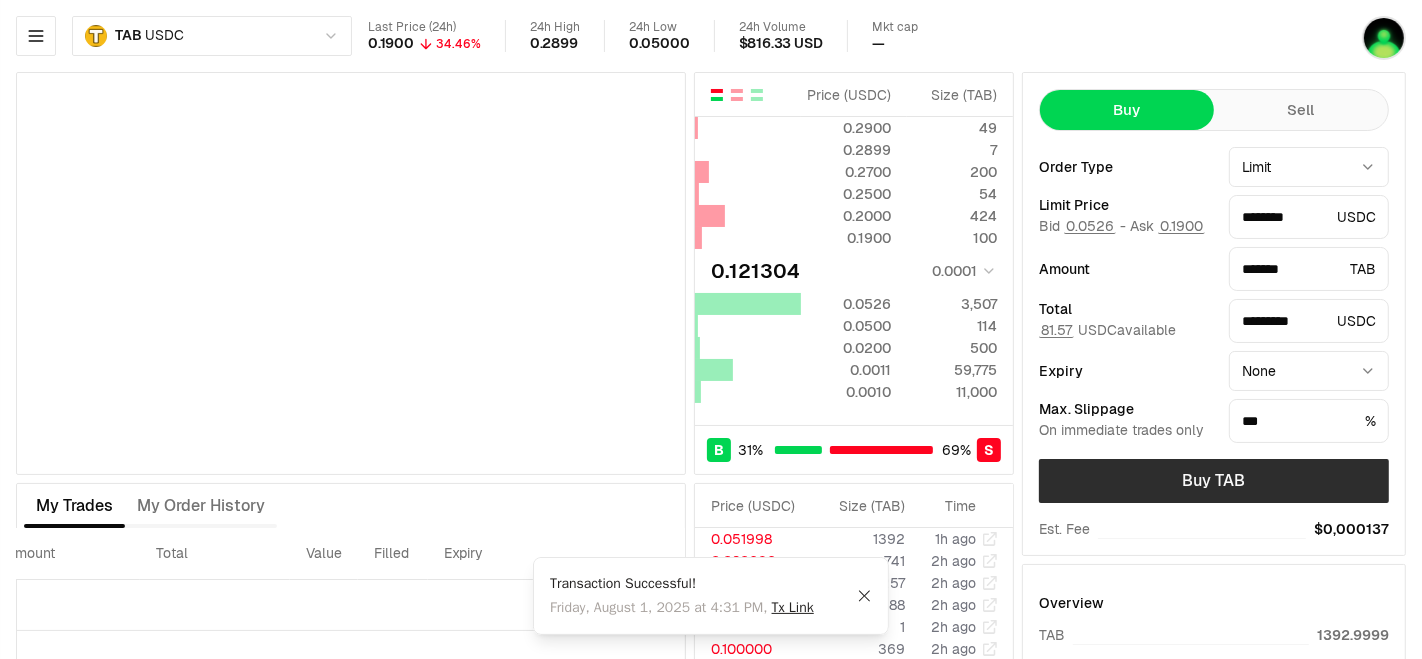 click on "Buy TAB" at bounding box center [1214, 481] 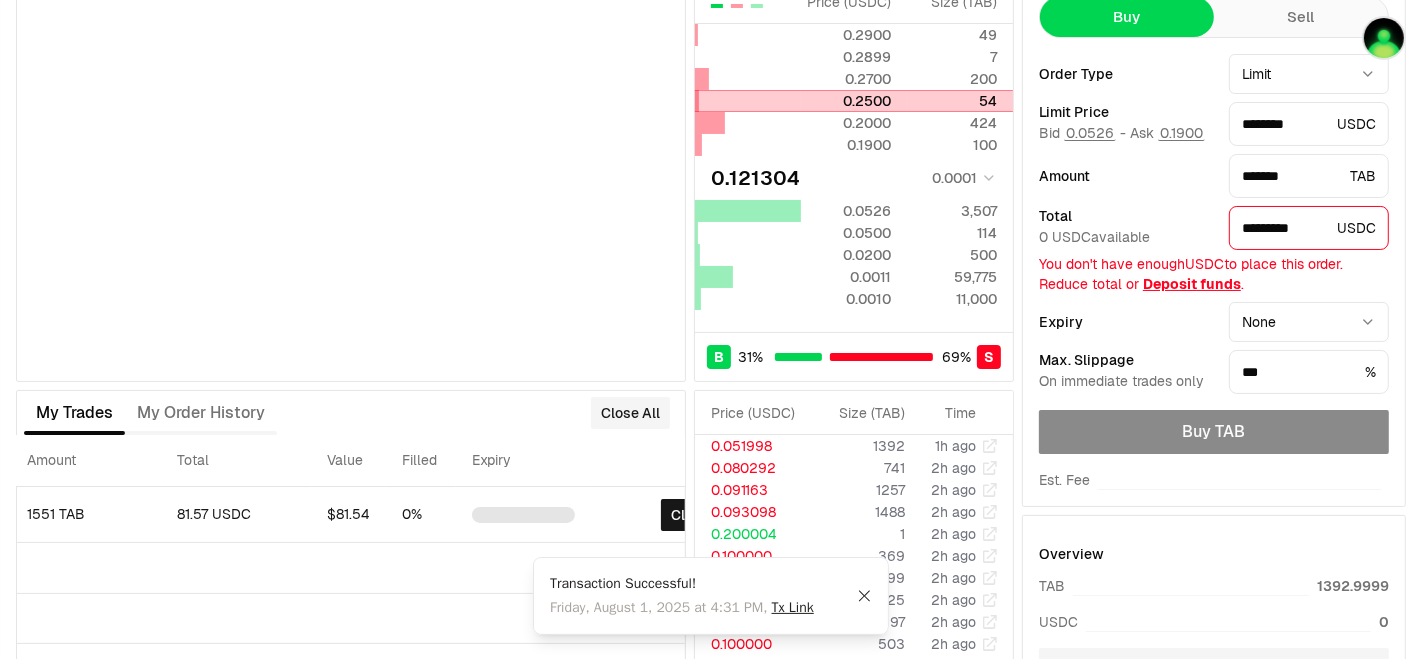 scroll, scrollTop: 222, scrollLeft: 0, axis: vertical 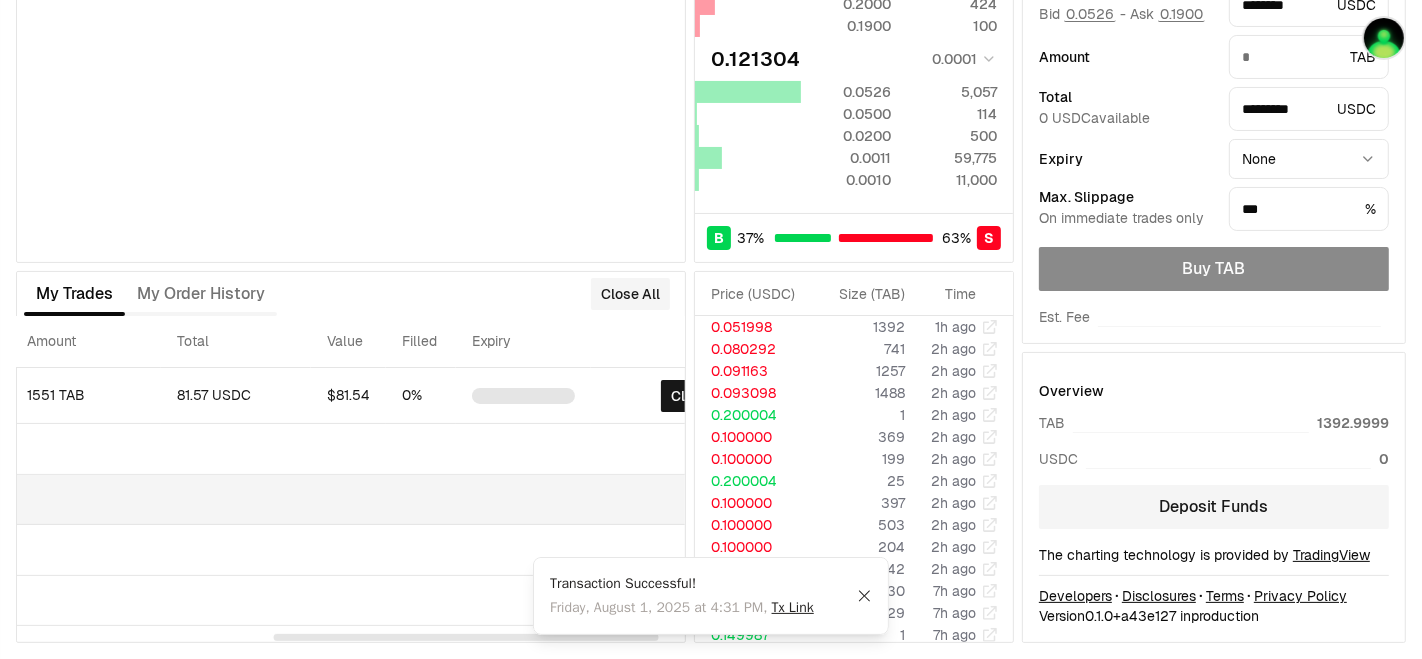 type on "*******" 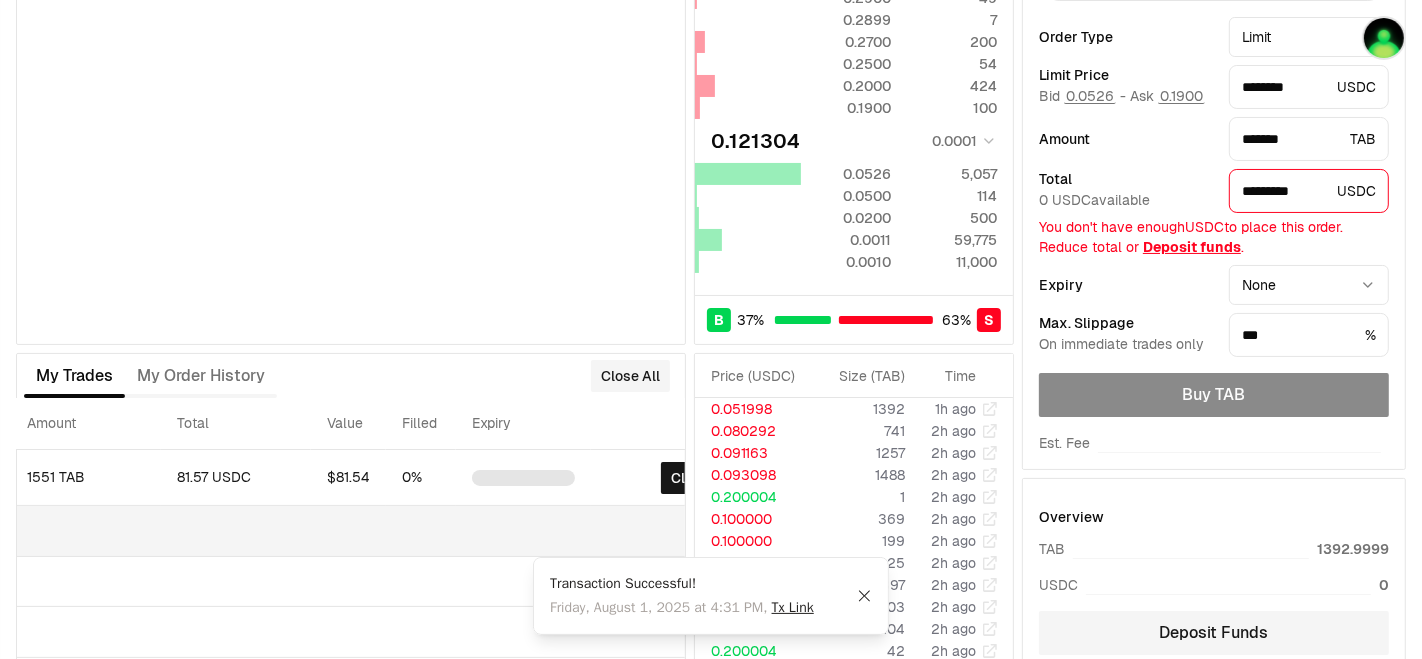 scroll, scrollTop: 111, scrollLeft: 0, axis: vertical 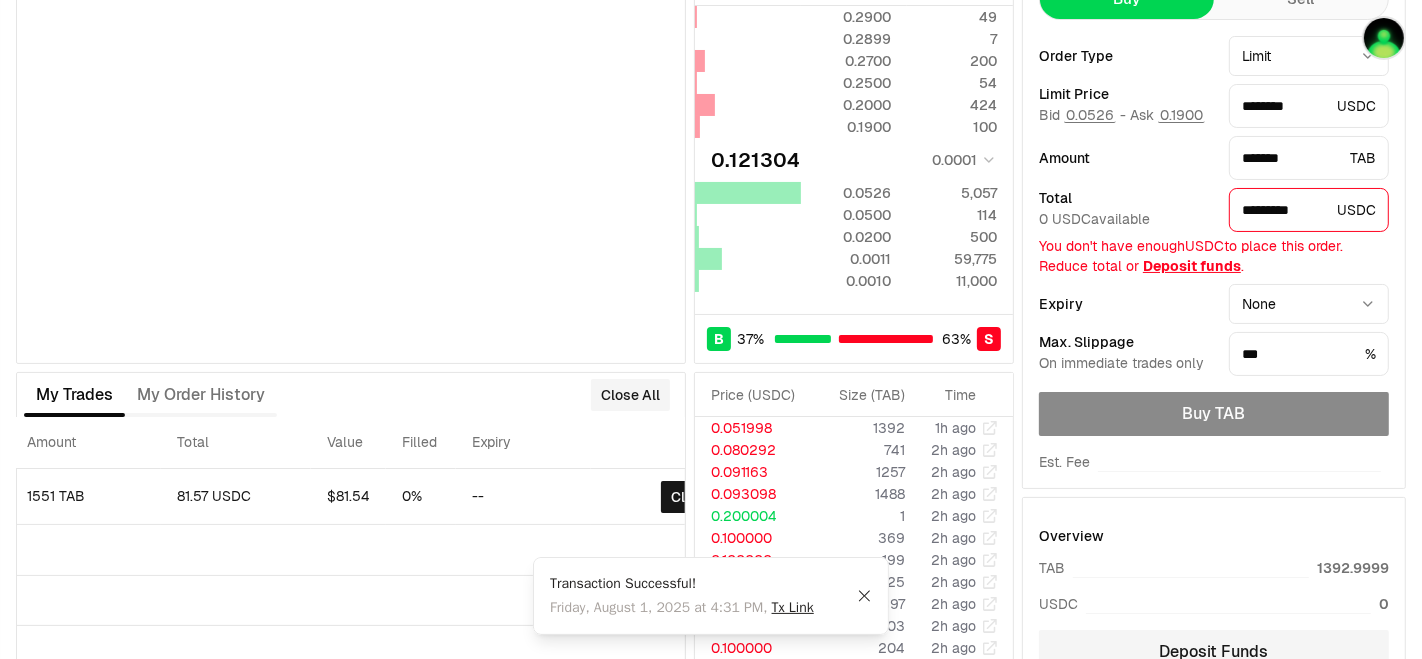 type on "********" 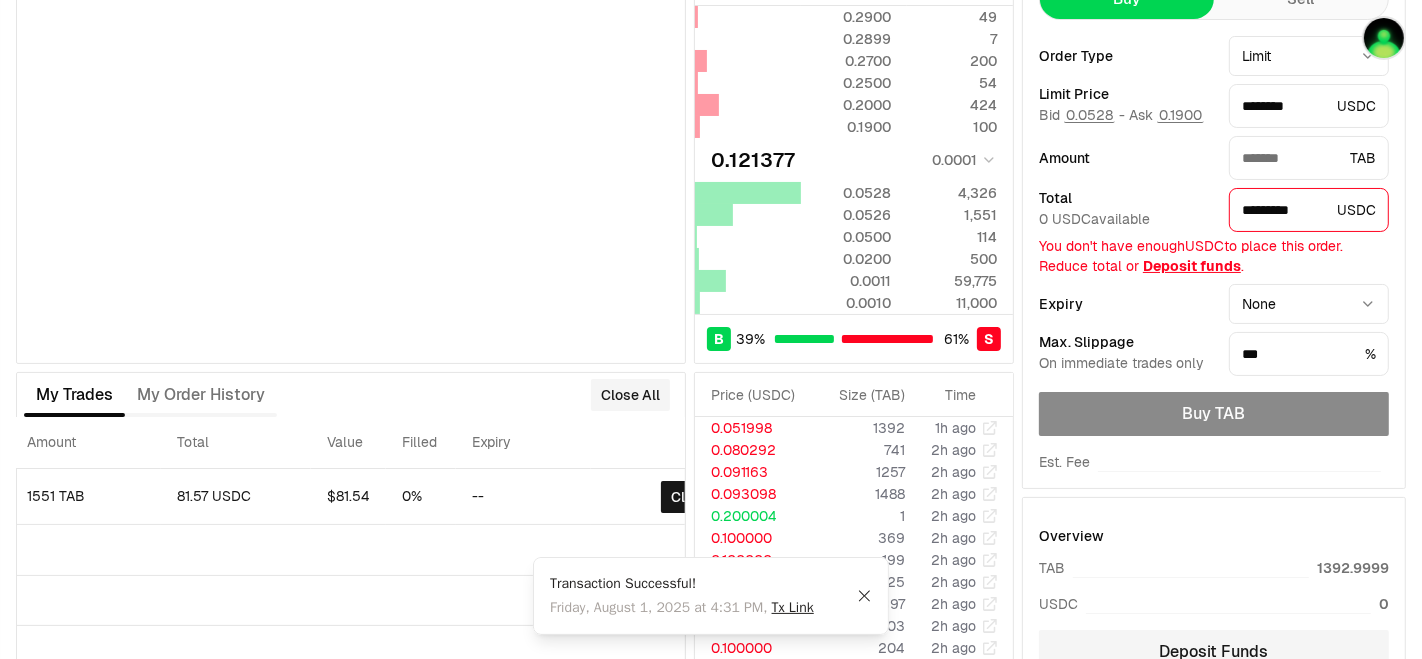 type on "*******" 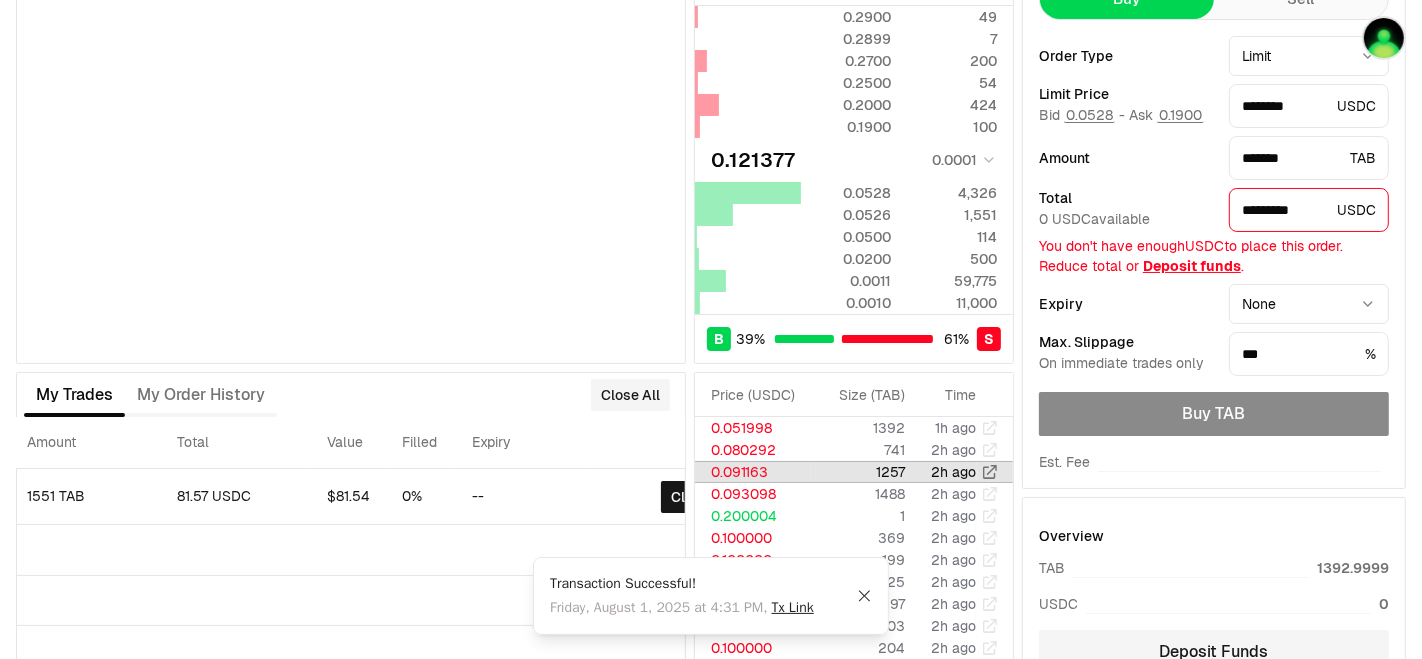 scroll, scrollTop: 0, scrollLeft: 490, axis: horizontal 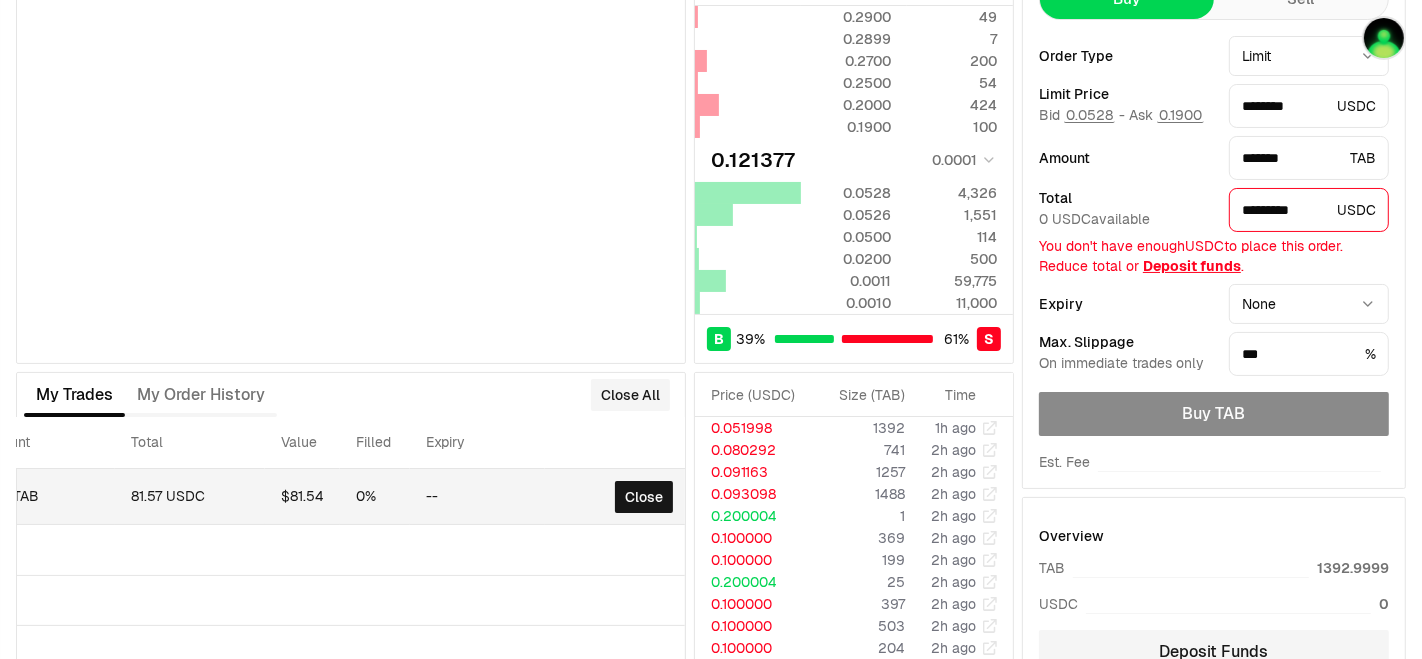 drag, startPoint x: 555, startPoint y: 470, endPoint x: 596, endPoint y: 486, distance: 44.011364 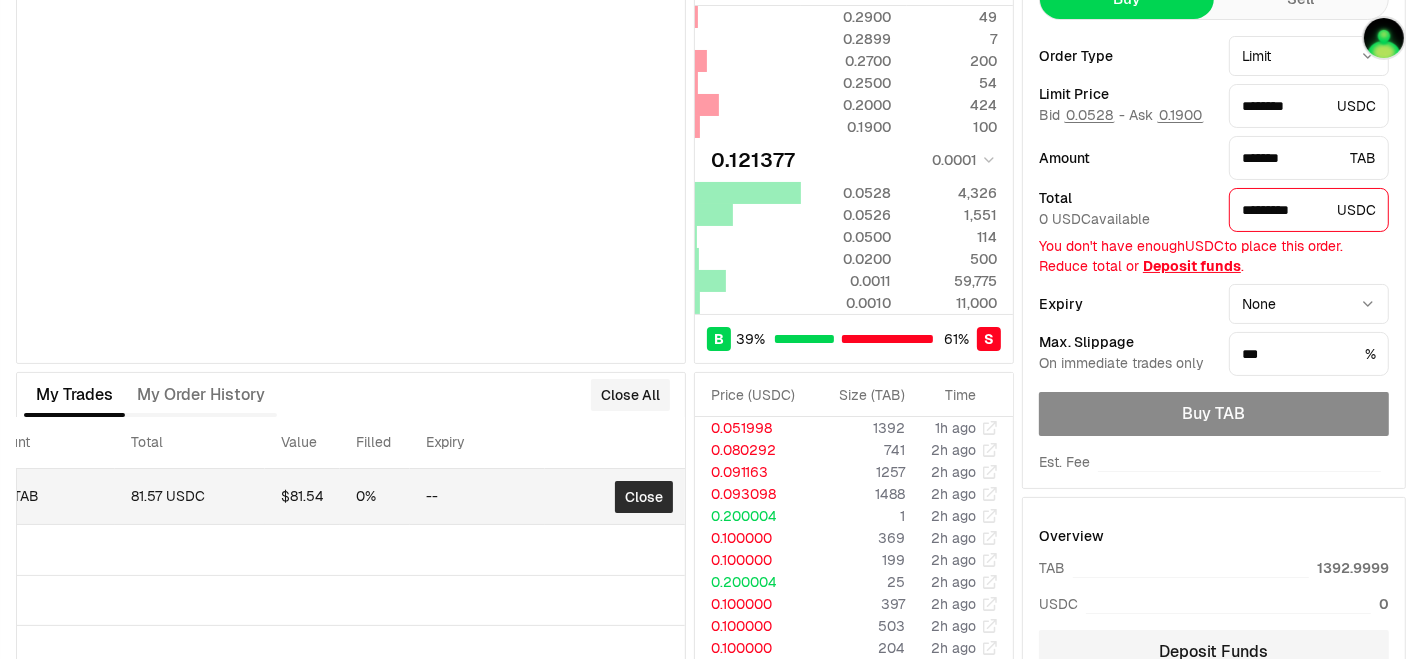 click on "Close" at bounding box center [644, 497] 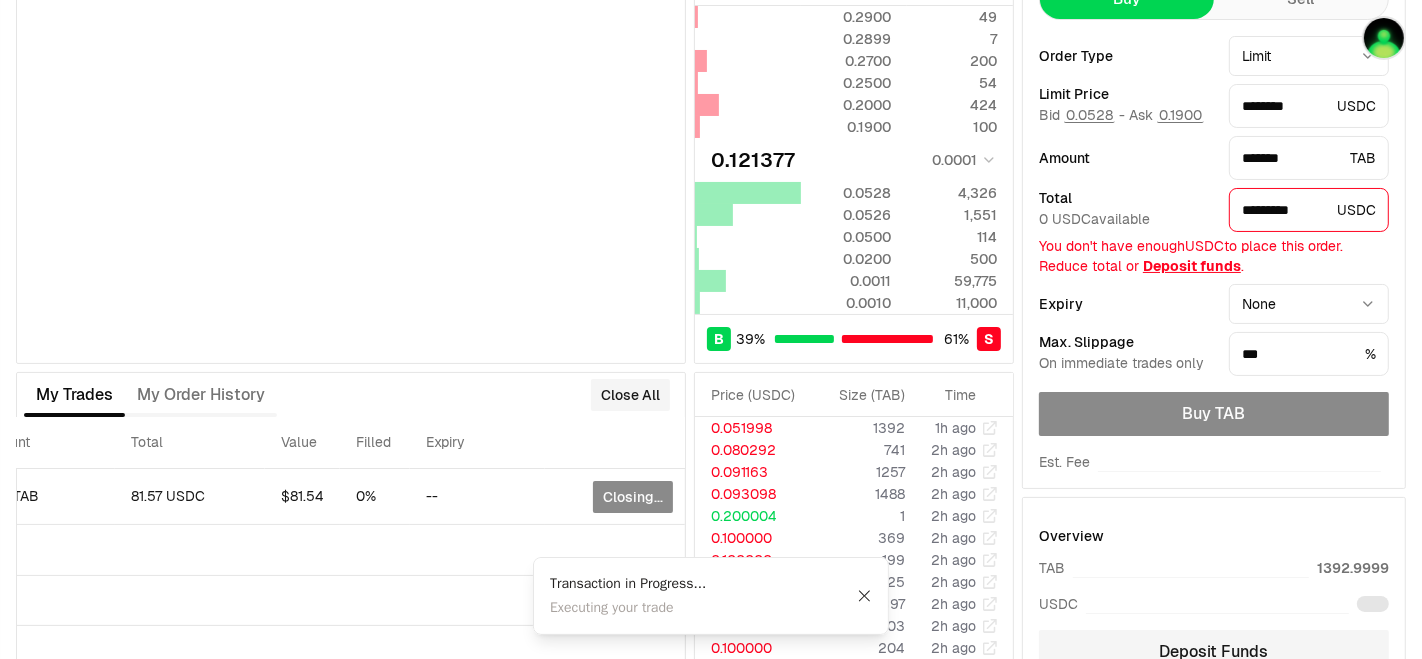 scroll, scrollTop: 0, scrollLeft: 444, axis: horizontal 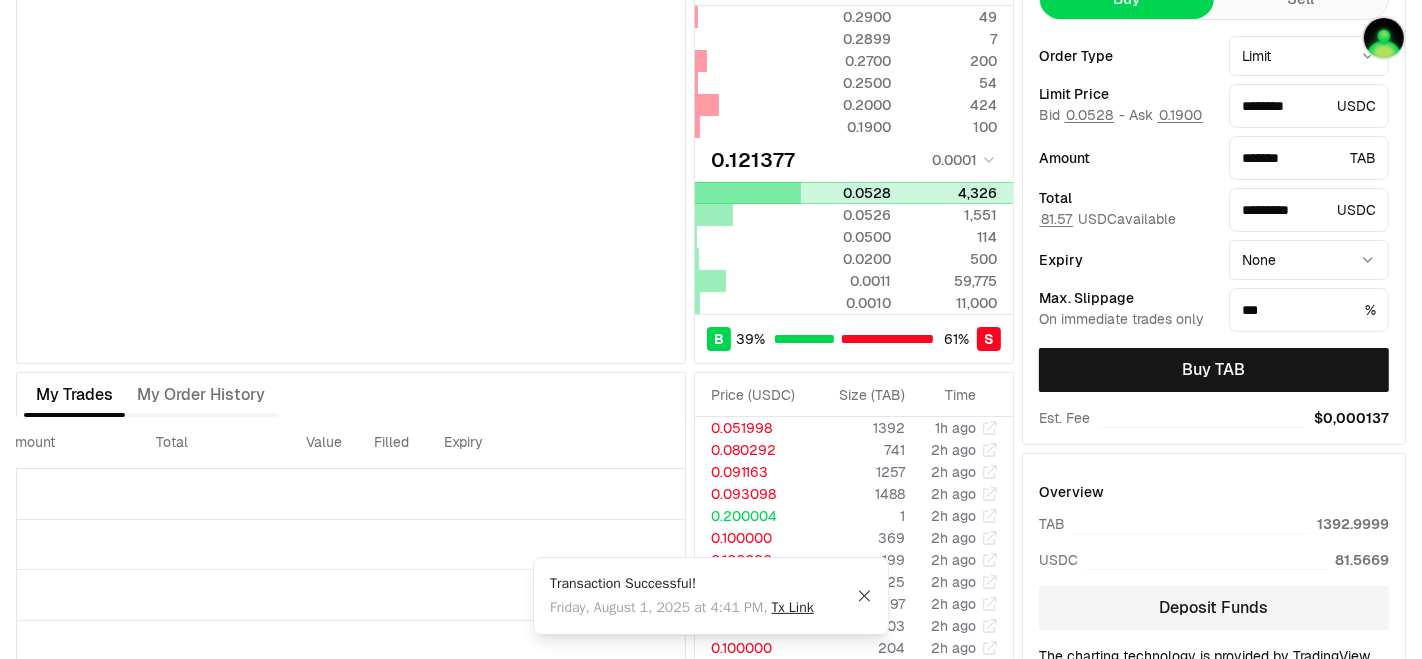 click on "0.0528" at bounding box center [846, 193] 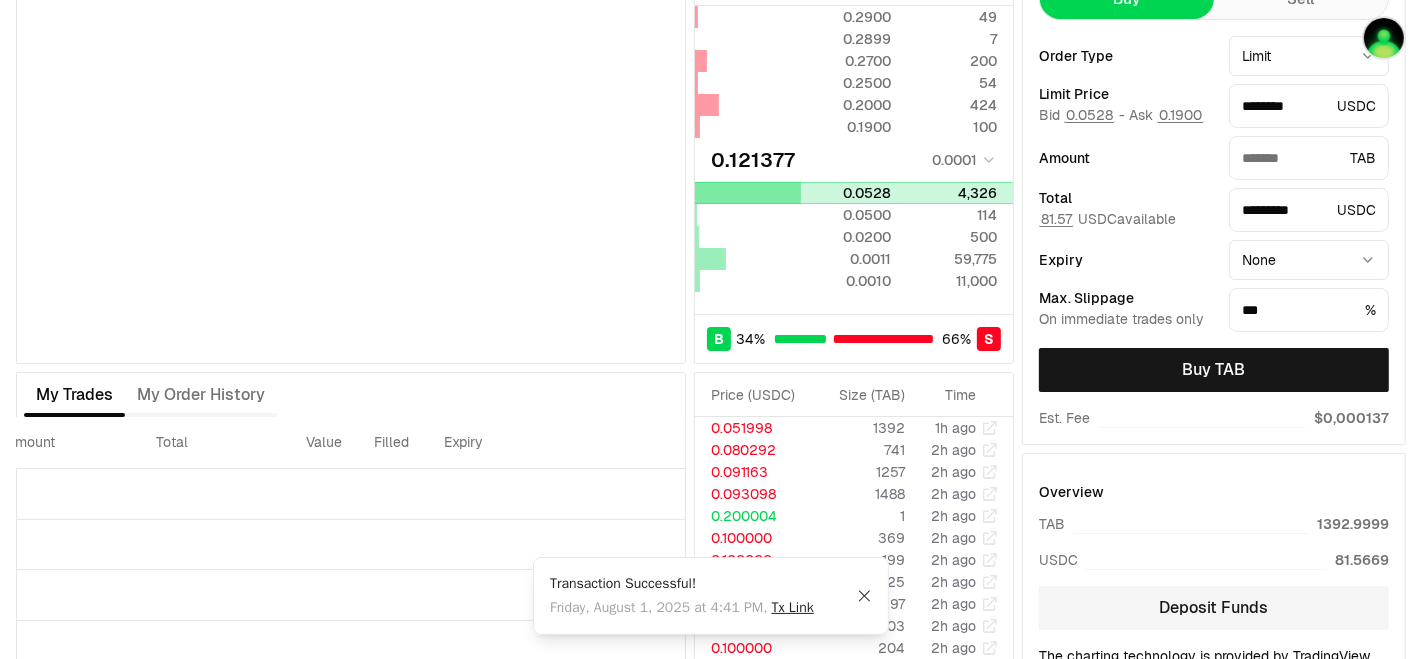 click at bounding box center (748, 193) 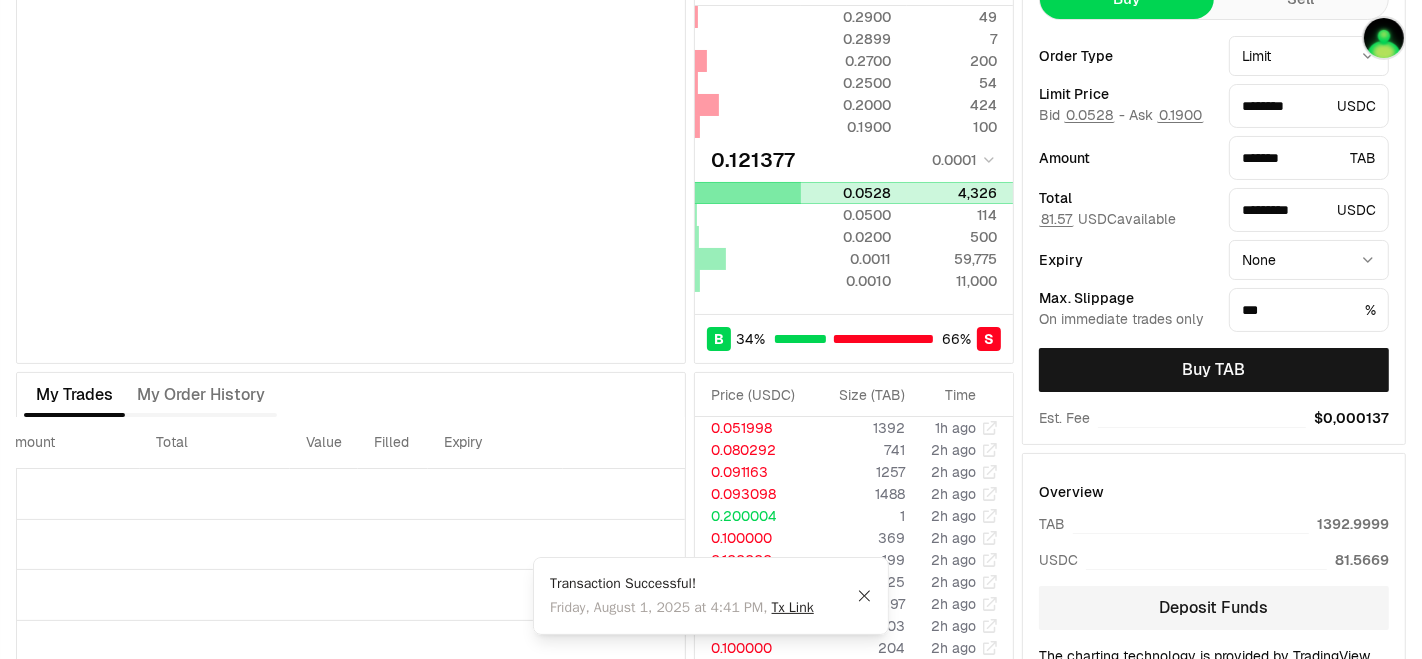 click at bounding box center [748, 193] 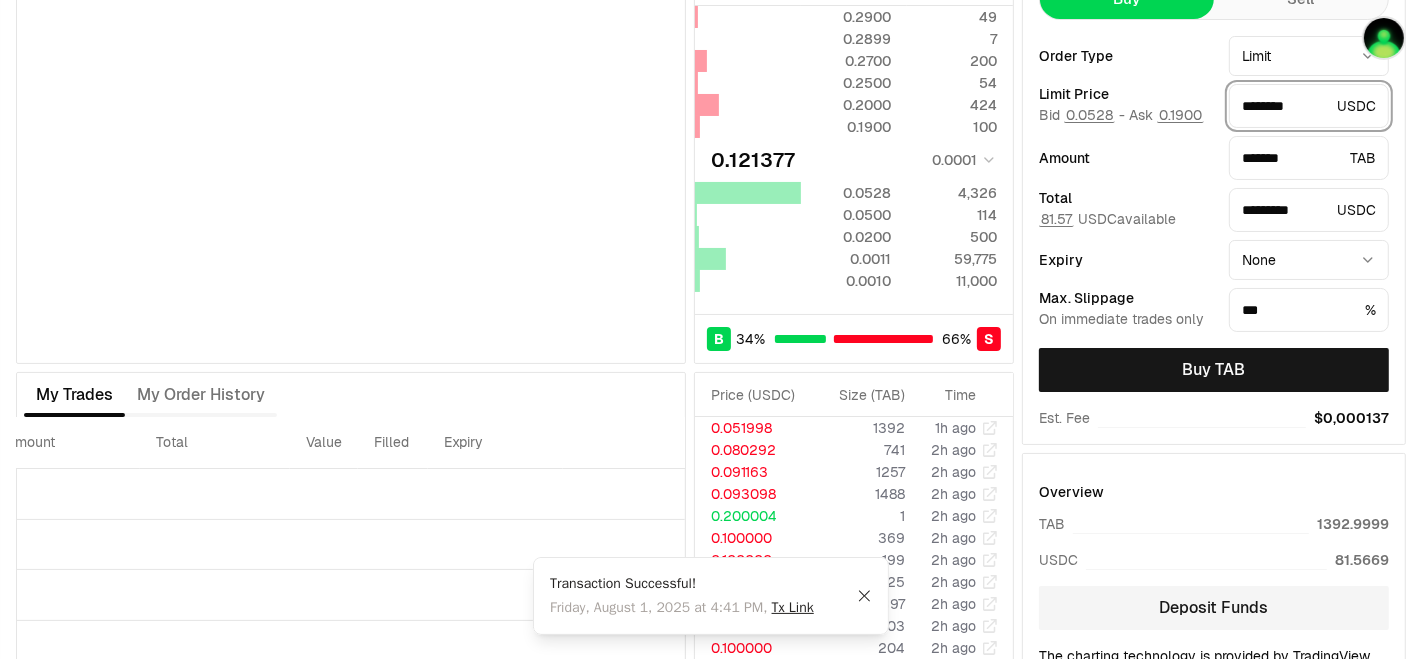 drag, startPoint x: 1282, startPoint y: 107, endPoint x: 1358, endPoint y: 107, distance: 76 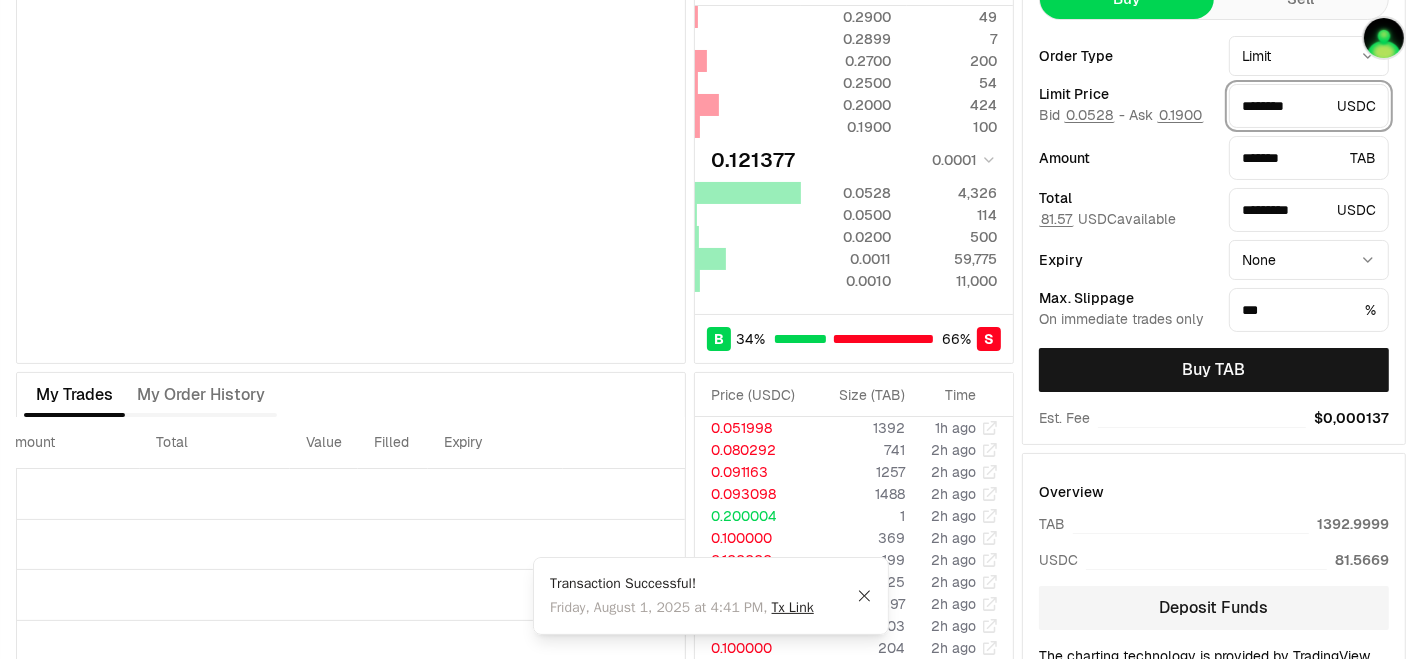 type on "******" 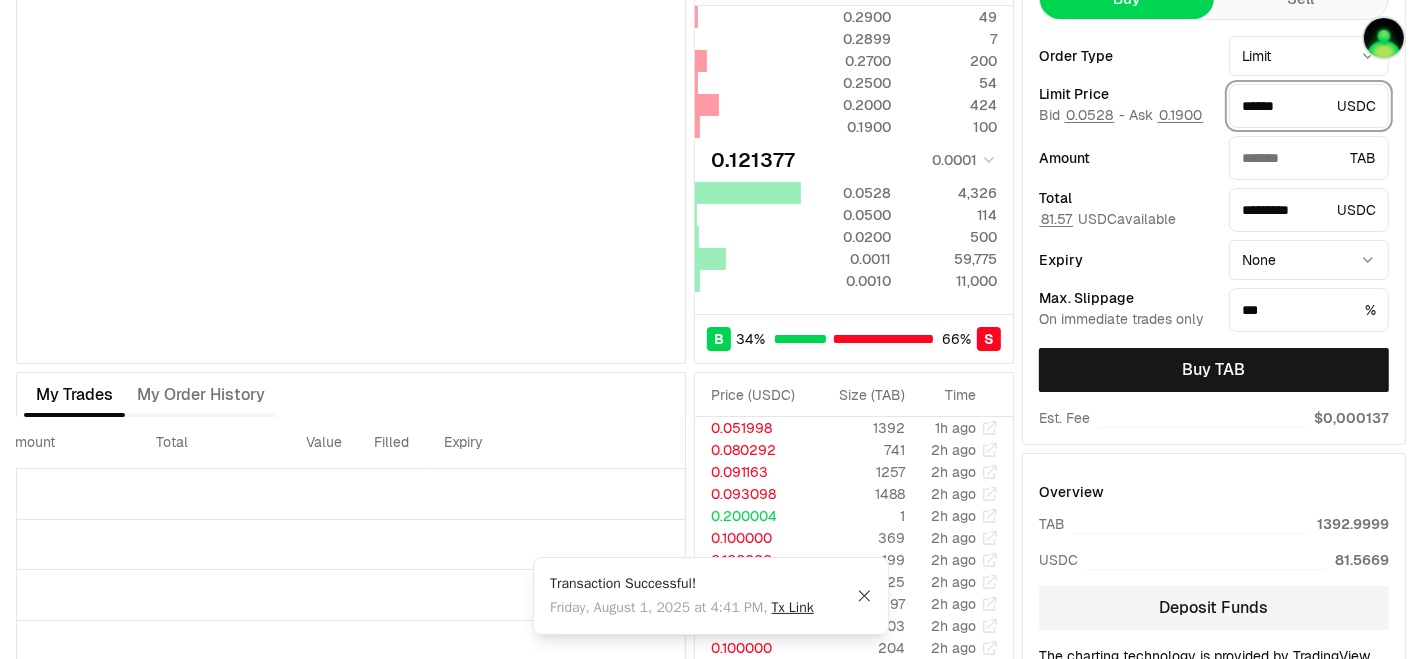 scroll, scrollTop: 0, scrollLeft: 0, axis: both 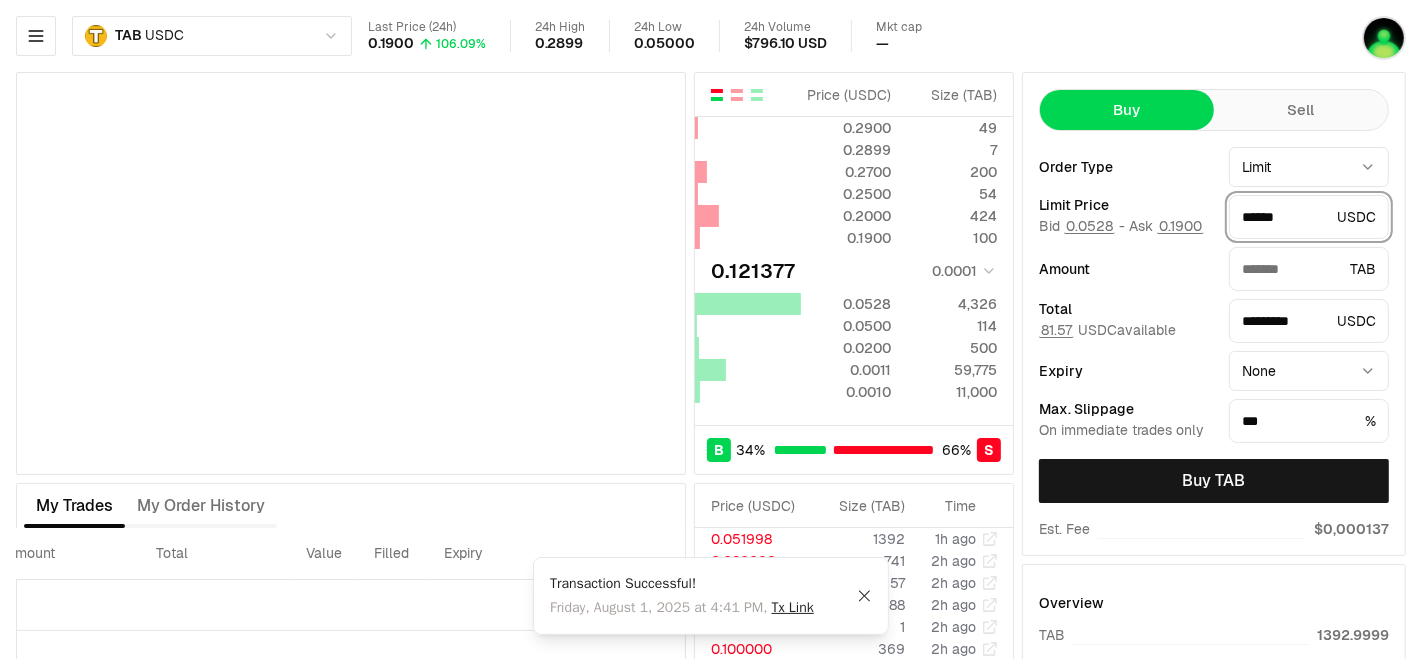 type on "*******" 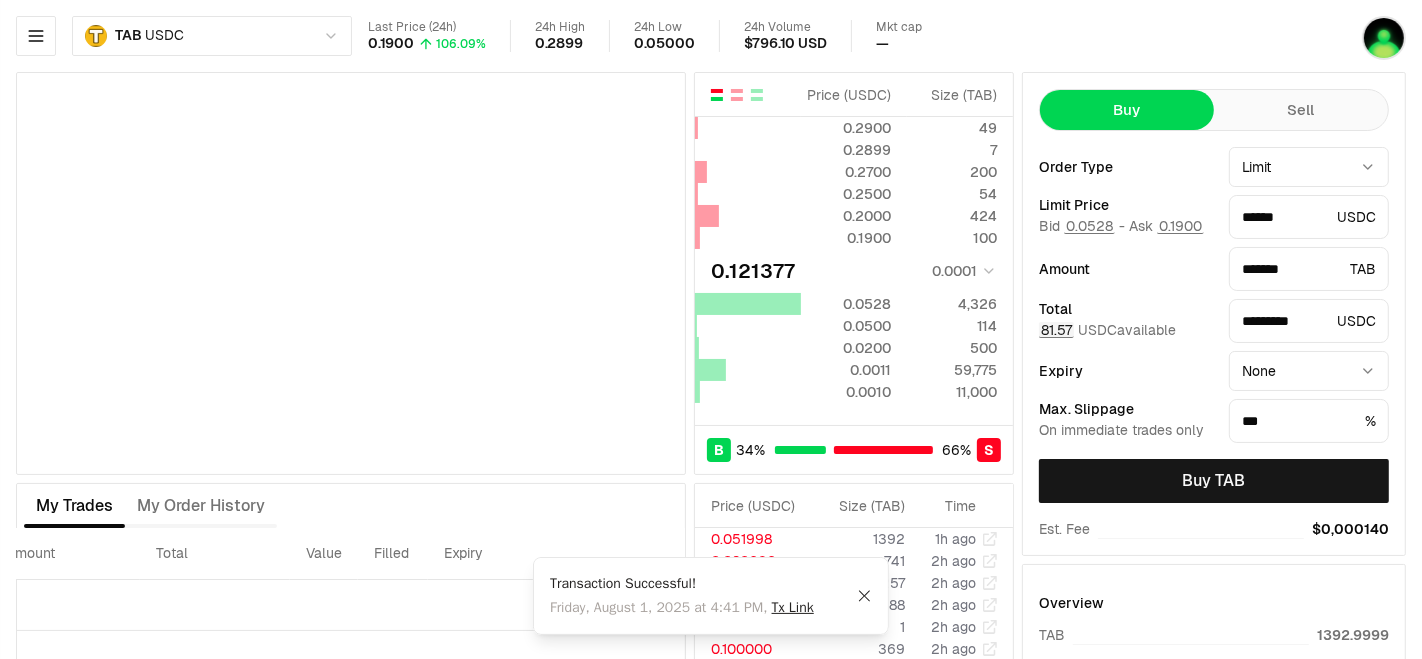 click on "81.57" at bounding box center [1056, 330] 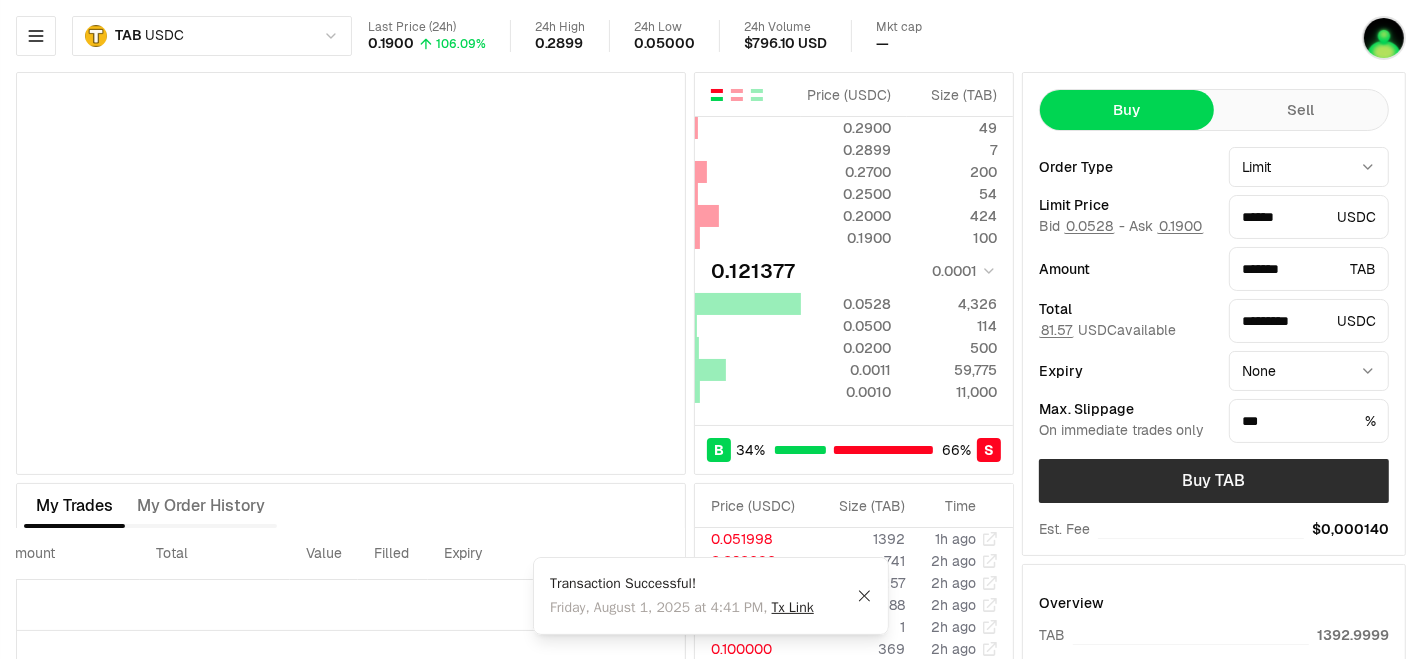 click on "Buy TAB" at bounding box center [1214, 481] 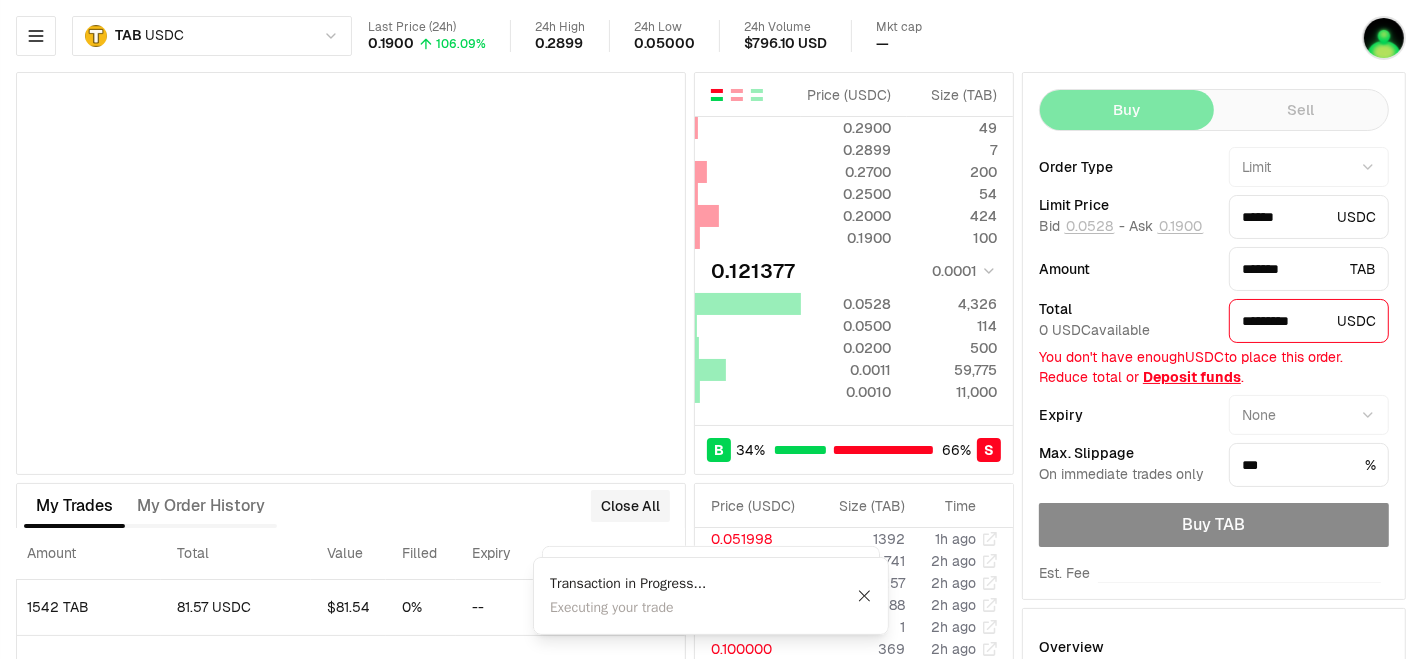 type on "********" 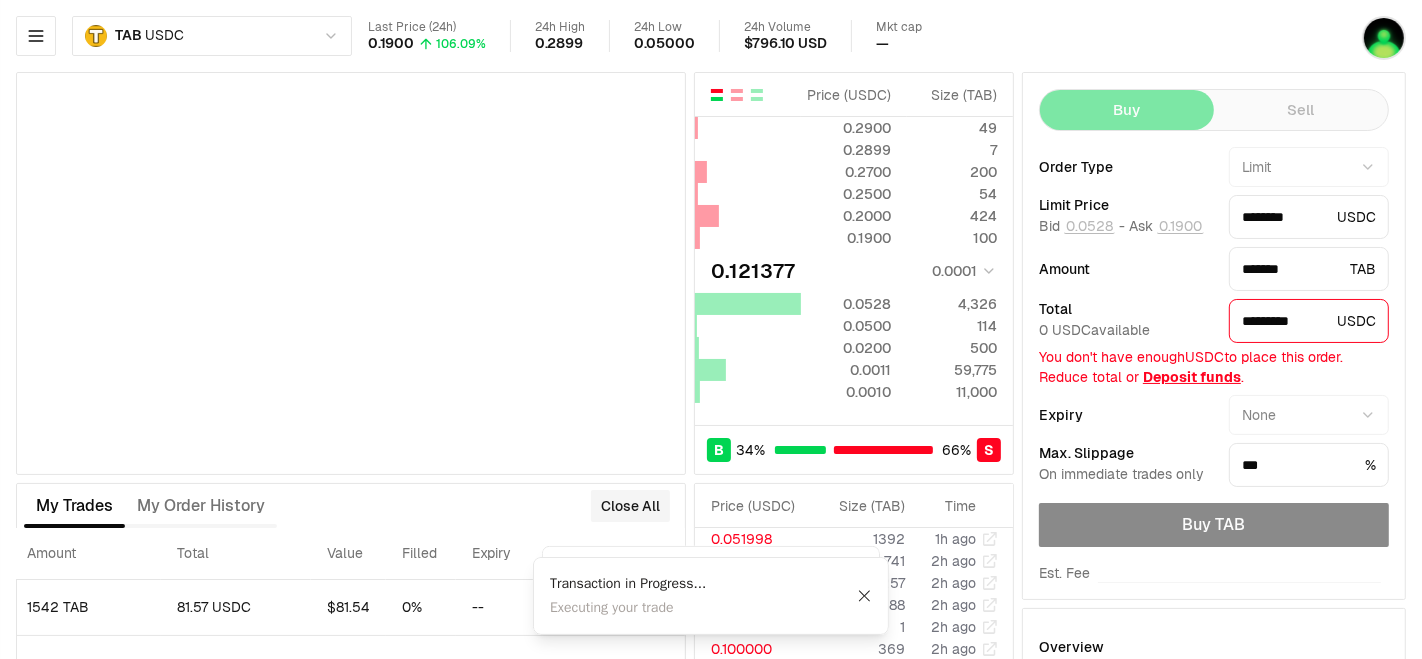 type on "******" 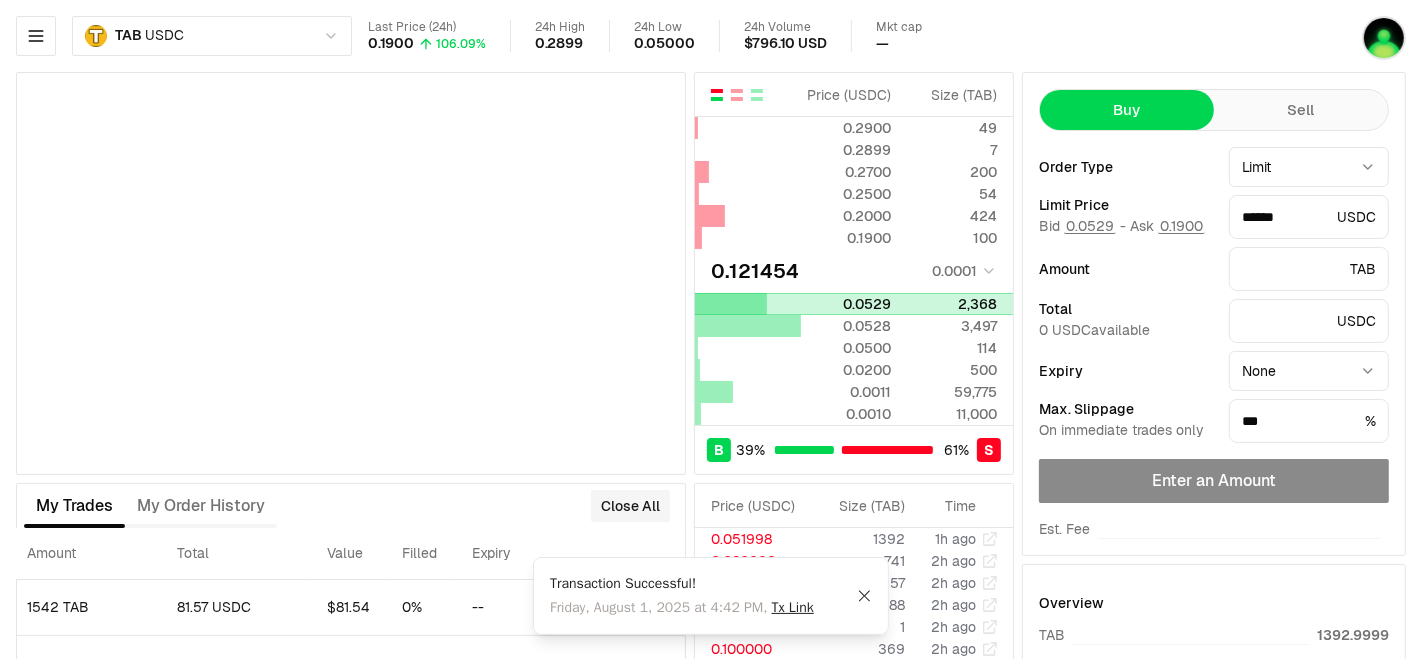 click at bounding box center (854, 304) 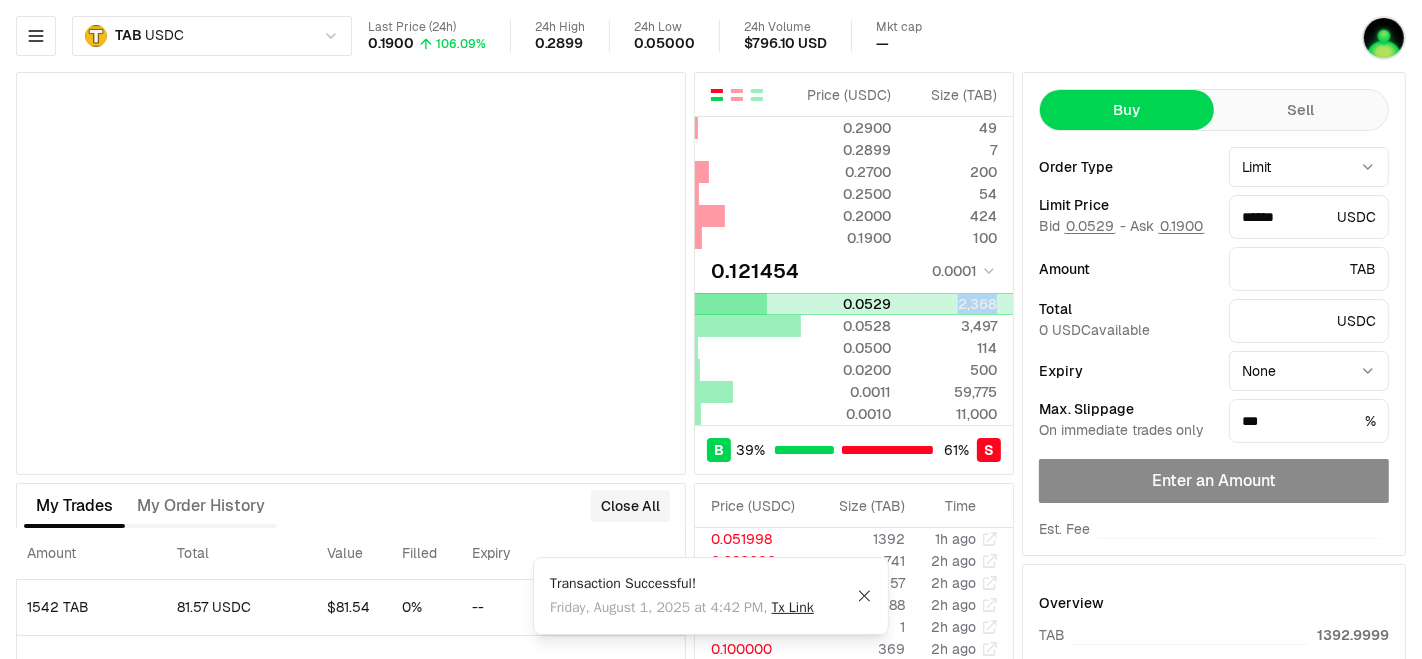 click on "2,368" at bounding box center [952, 304] 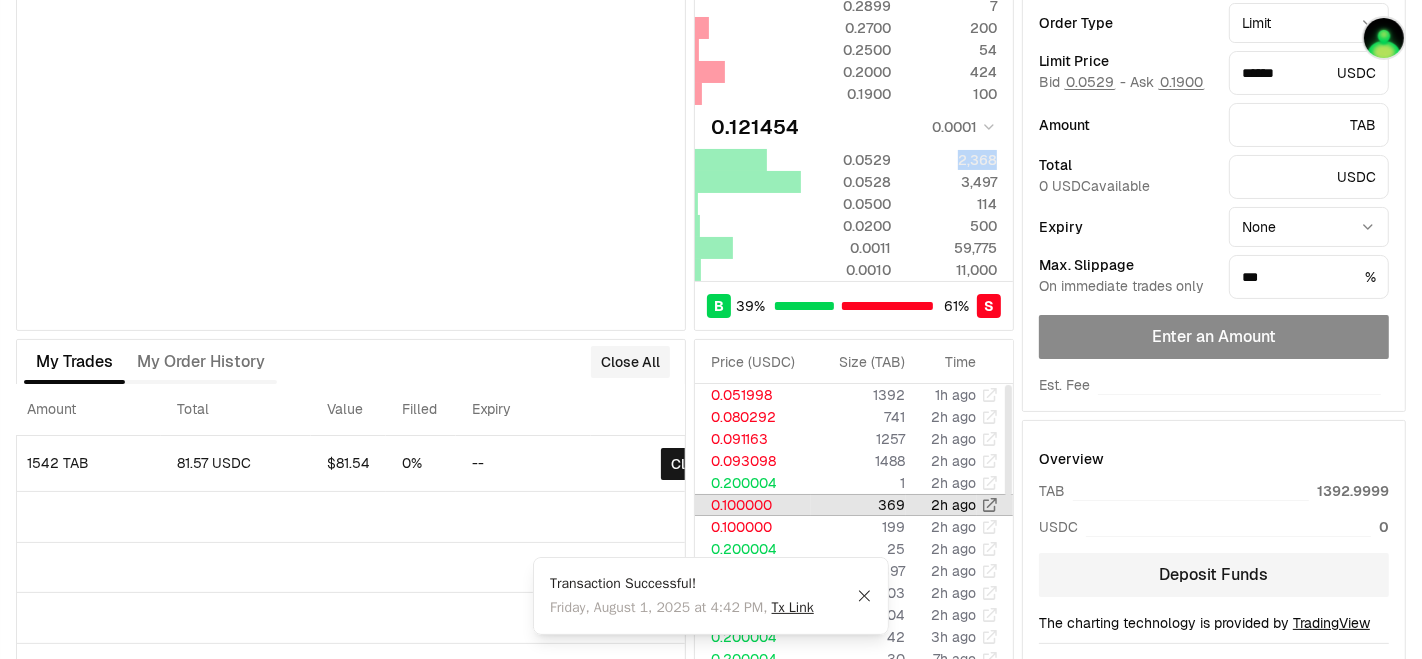 scroll, scrollTop: 98, scrollLeft: 0, axis: vertical 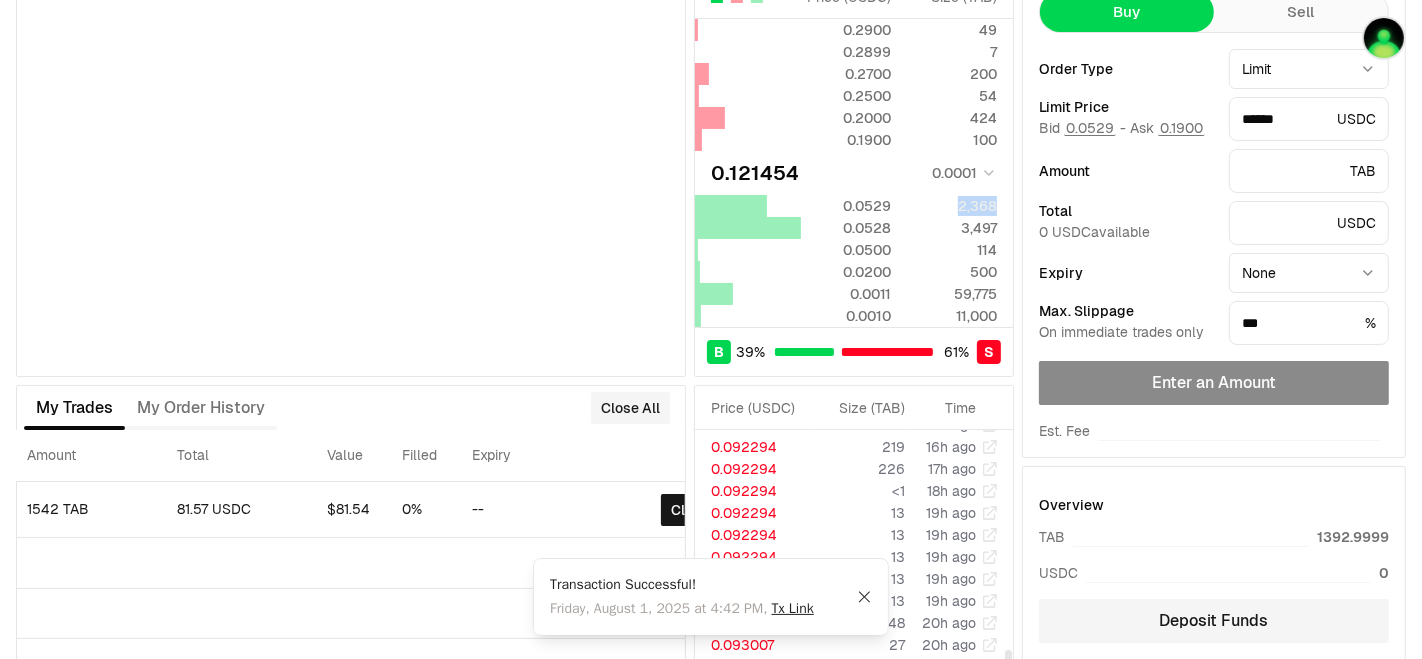 click 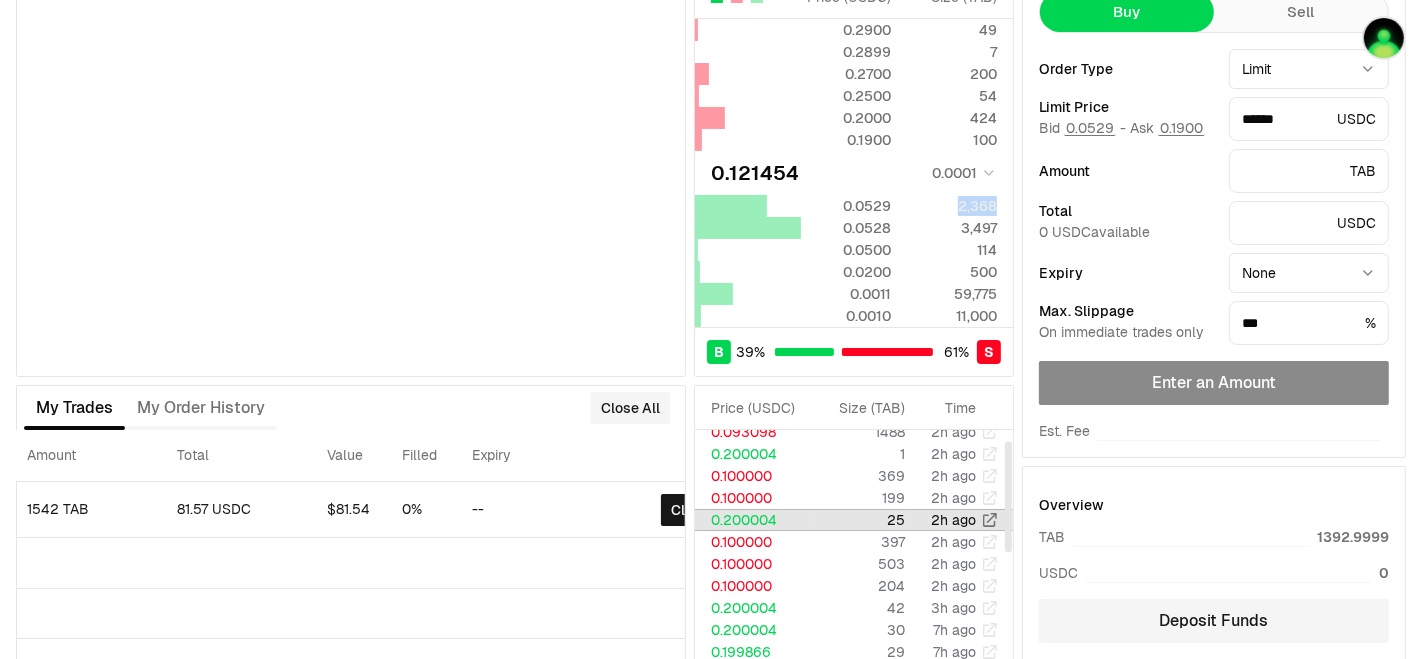 scroll, scrollTop: 0, scrollLeft: 0, axis: both 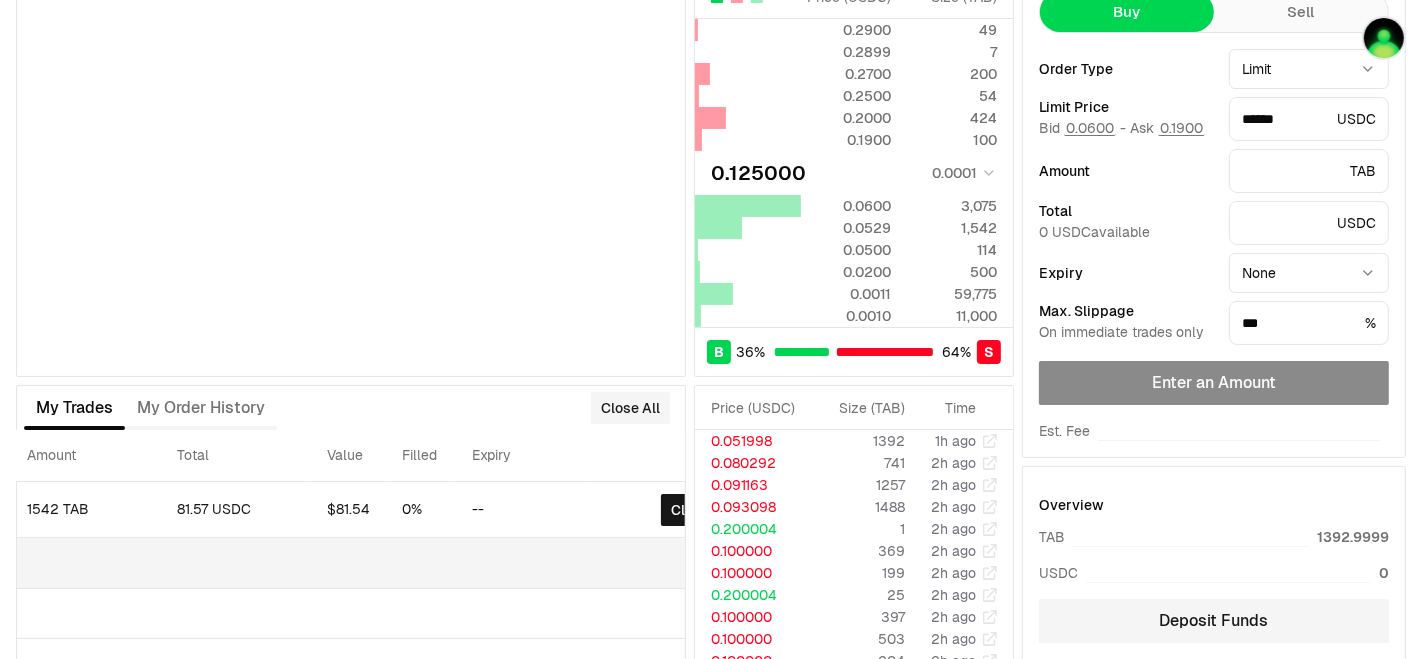 click at bounding box center (154, 563) 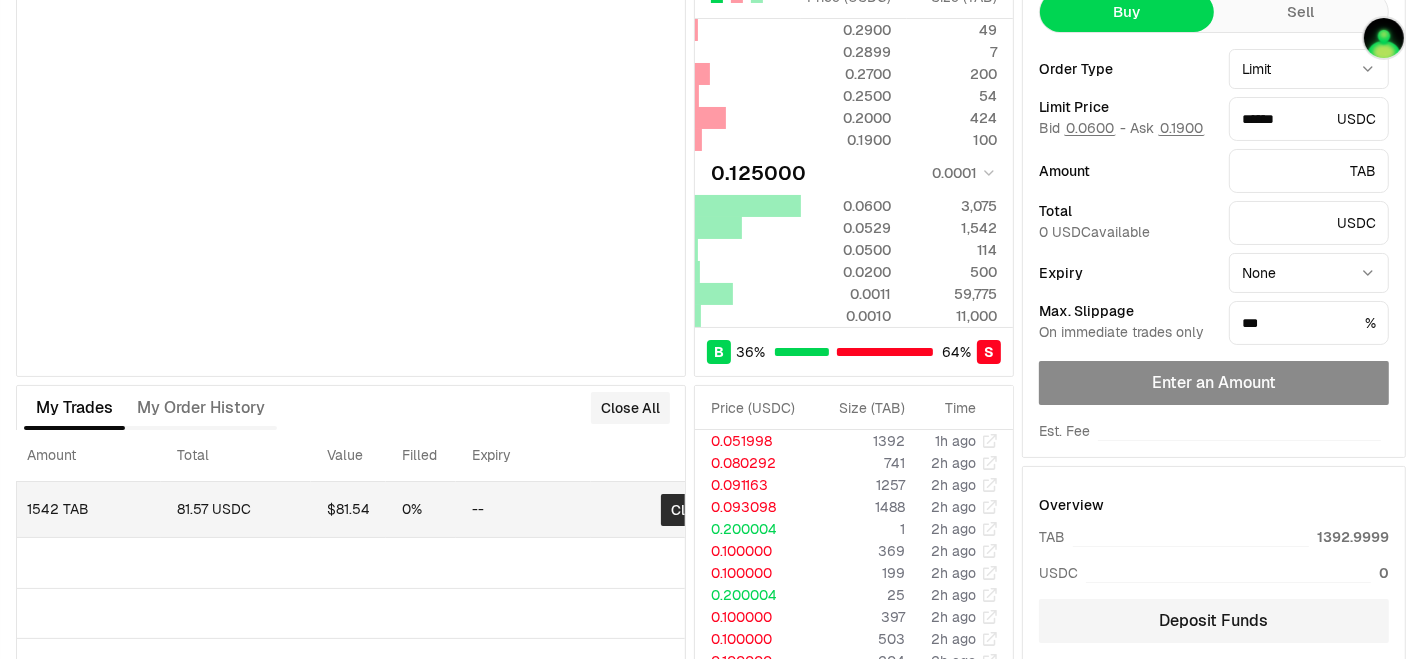 click on "Close" at bounding box center [690, 510] 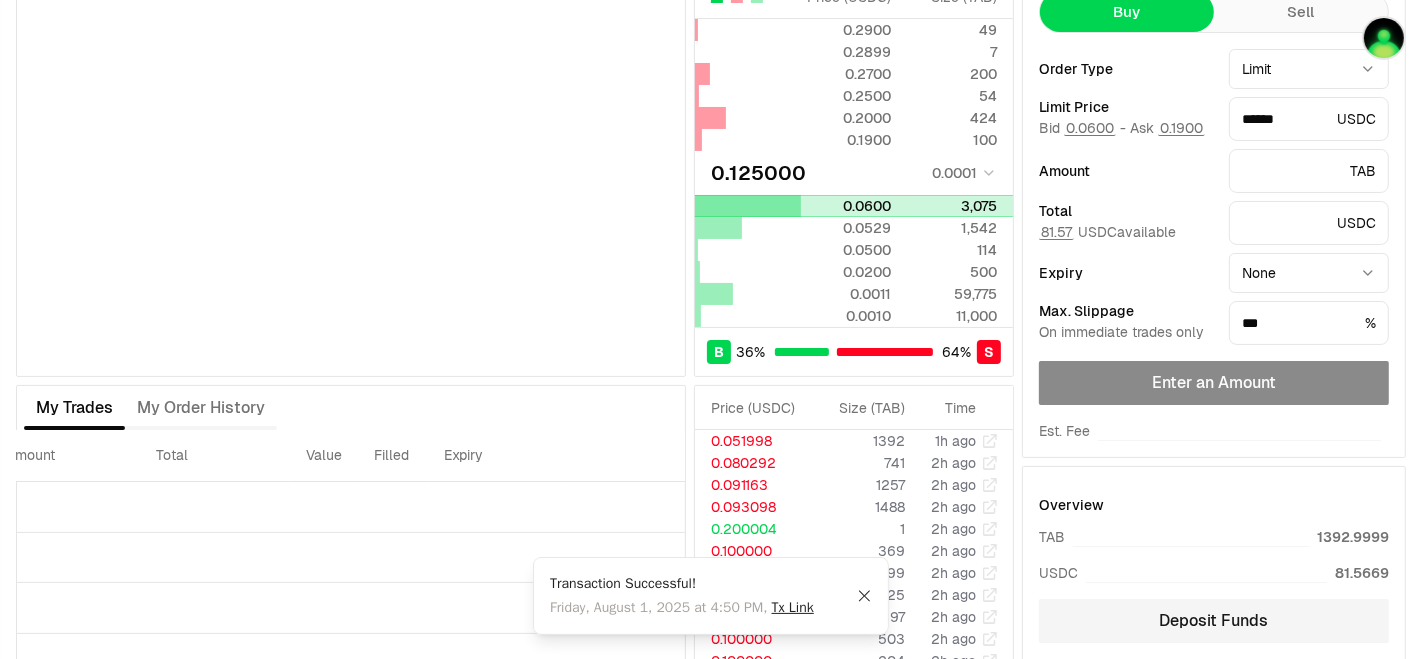 click at bounding box center (748, 206) 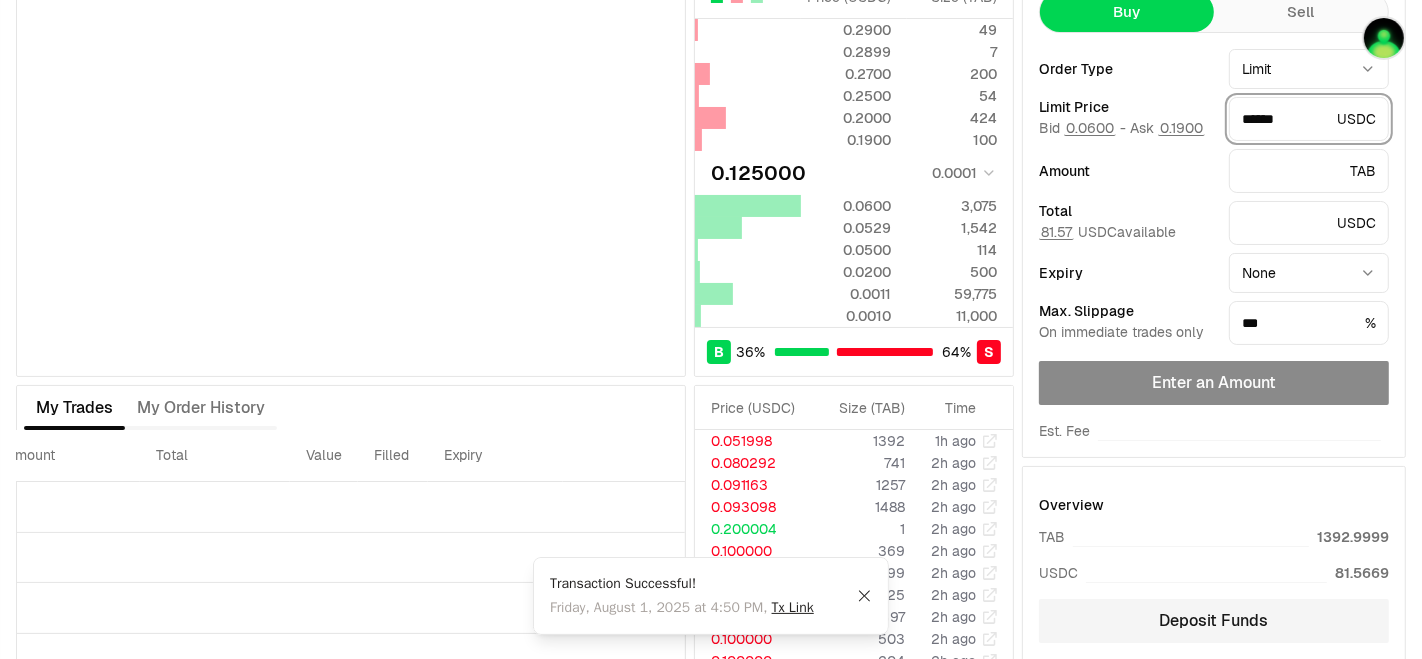 drag, startPoint x: 1262, startPoint y: 120, endPoint x: 1334, endPoint y: 138, distance: 74.215904 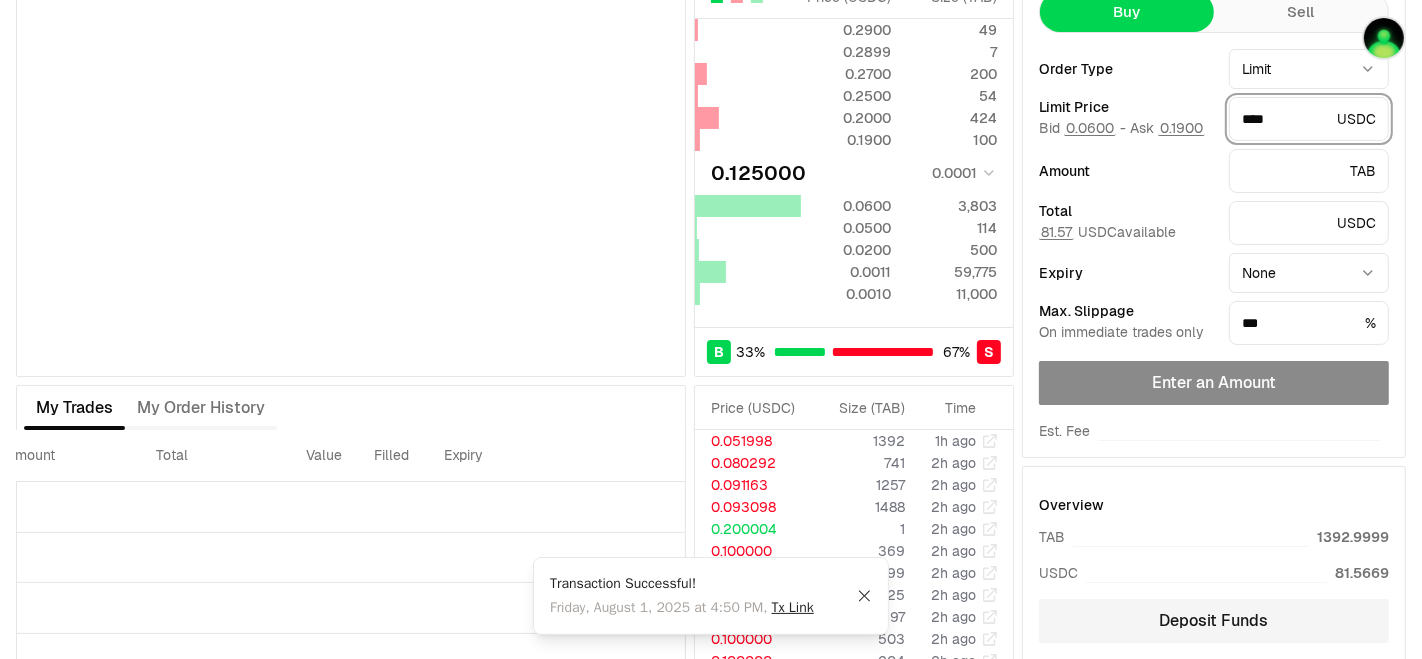 scroll, scrollTop: 0, scrollLeft: 0, axis: both 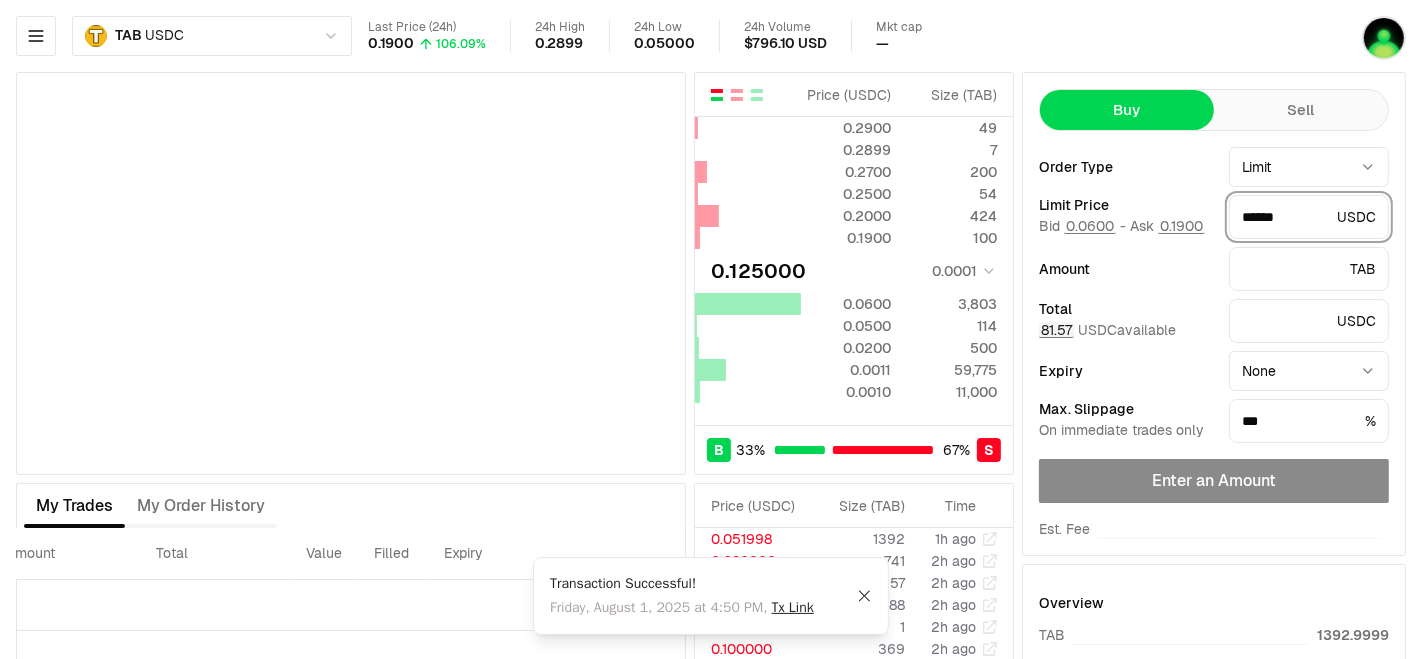 type on "******" 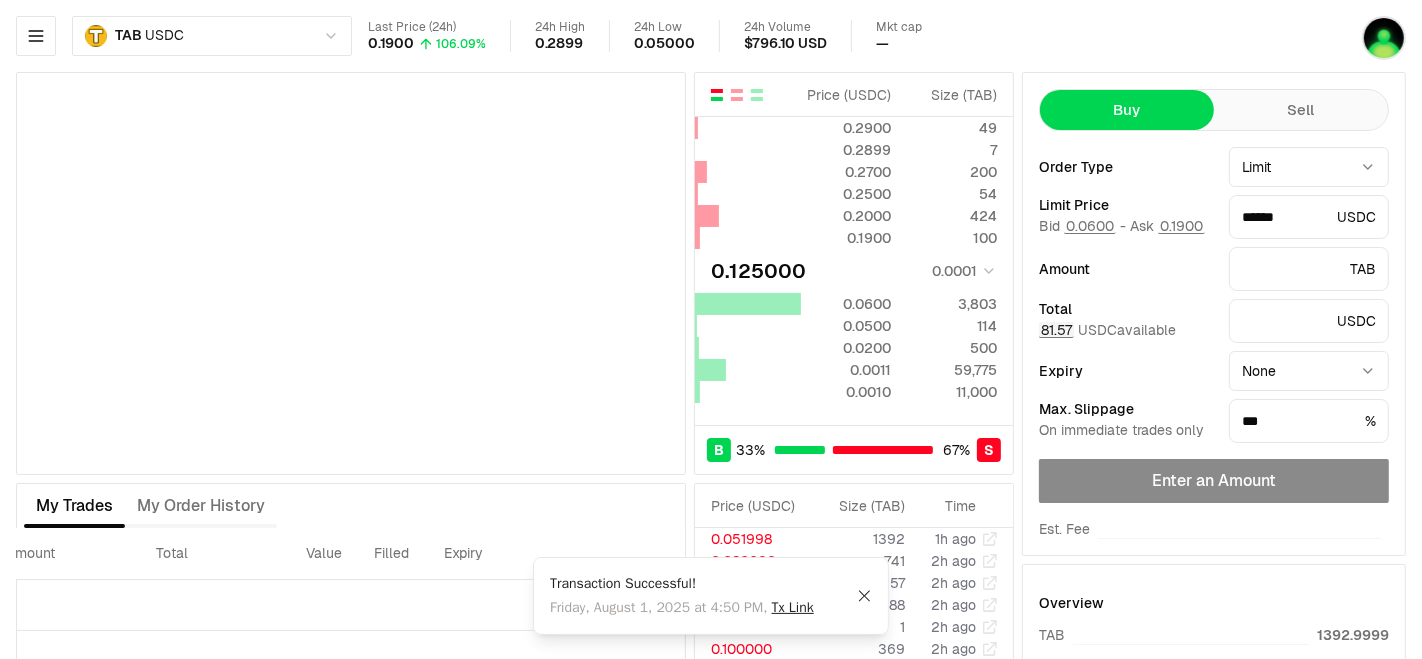 click on "81.57" at bounding box center (1056, 330) 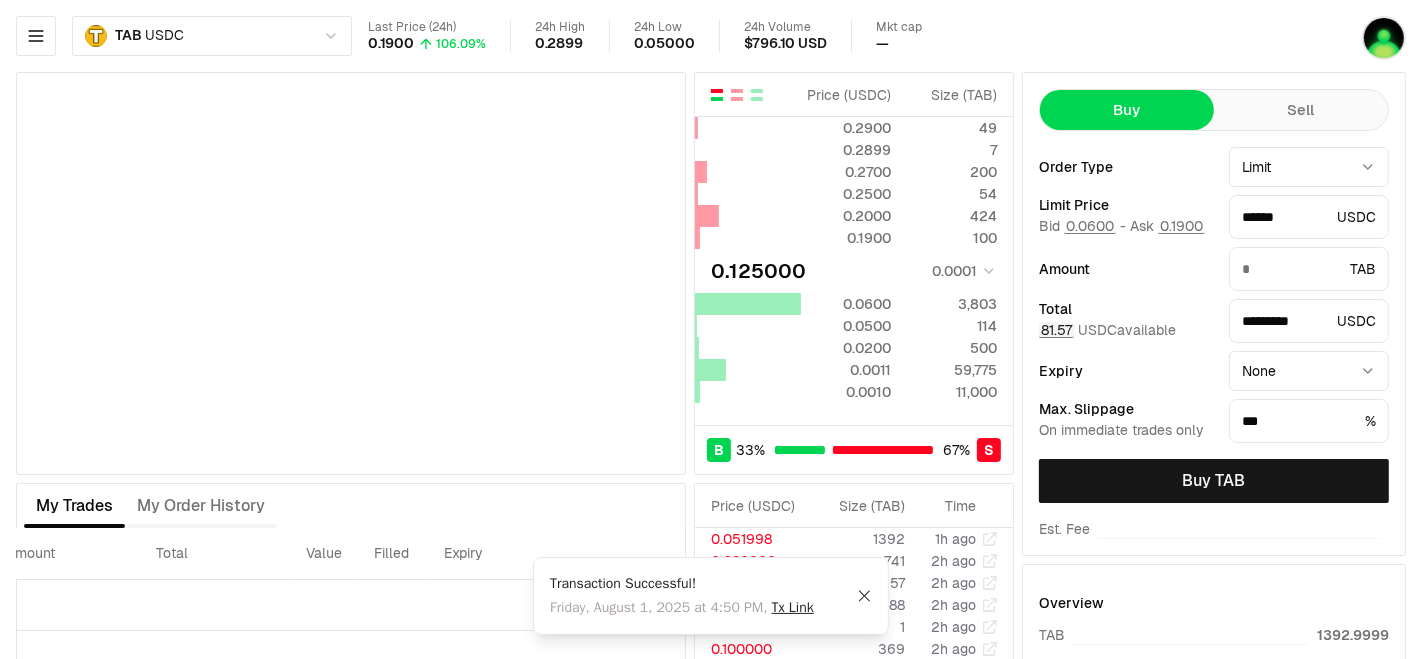 type on "*******" 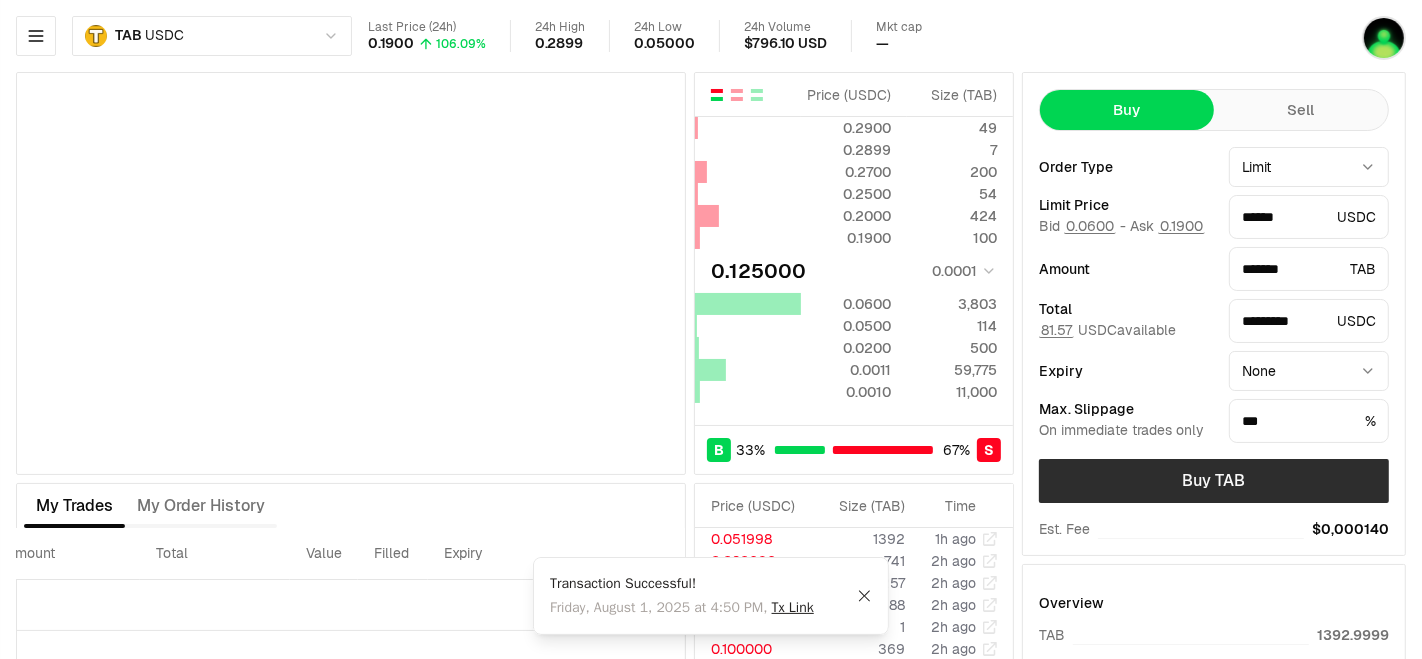 click on "Buy TAB" at bounding box center (1214, 481) 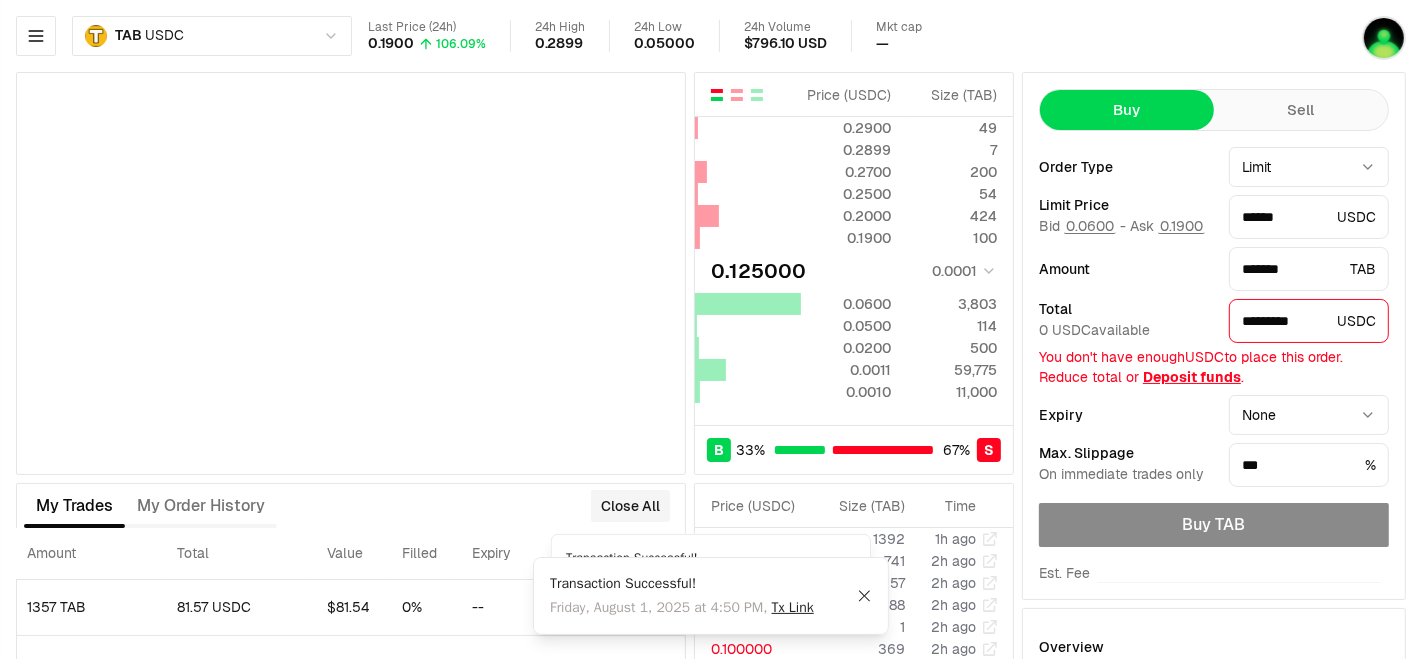 type on "********" 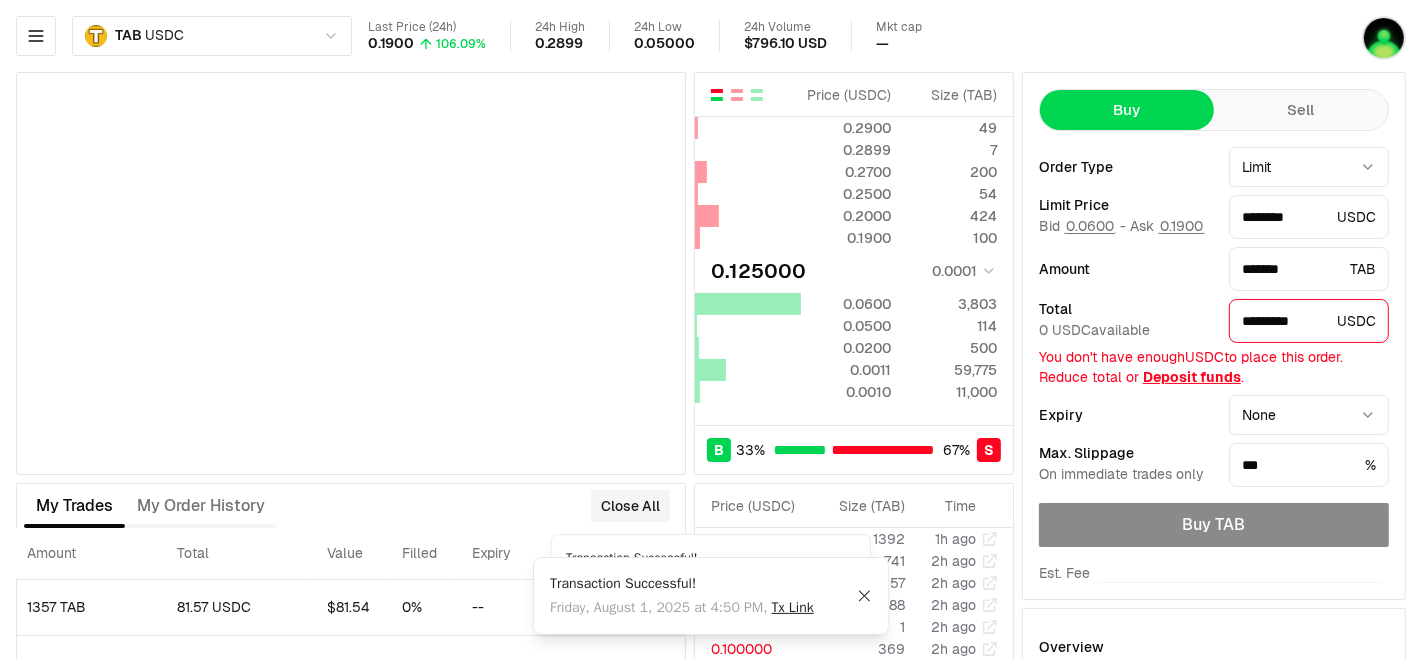 type on "*******" 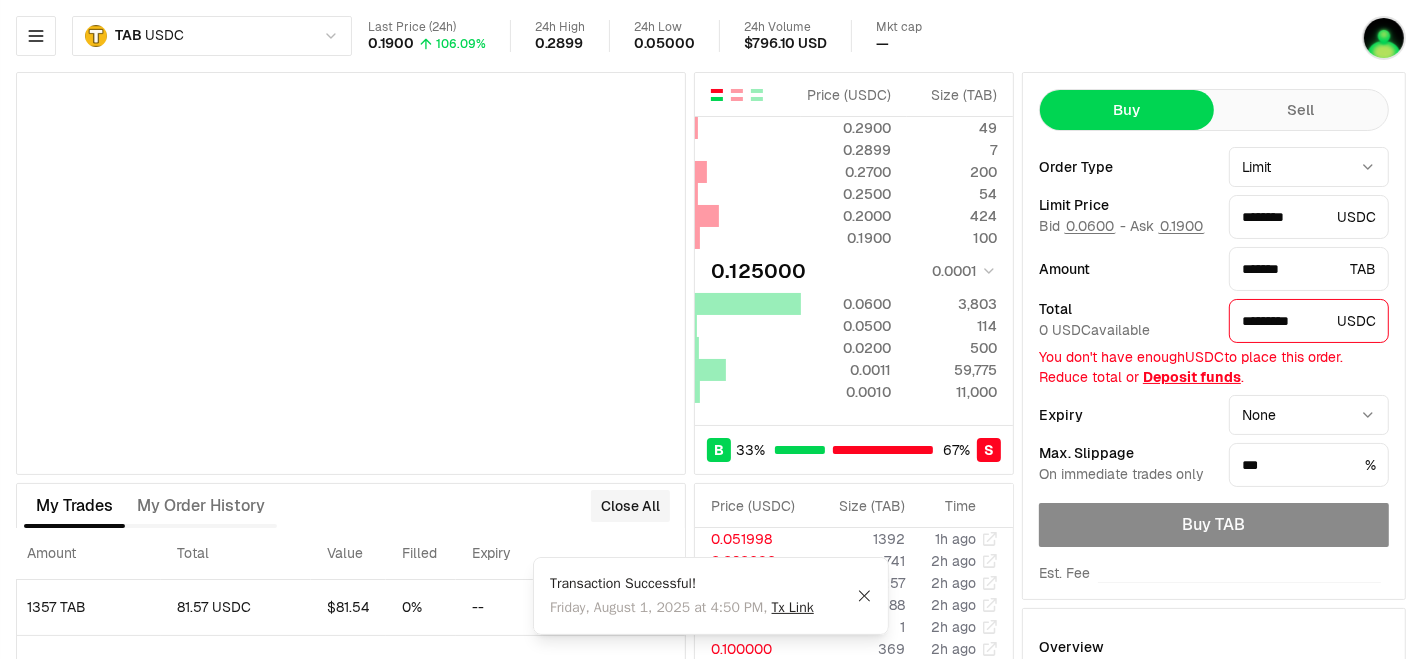 type on "********" 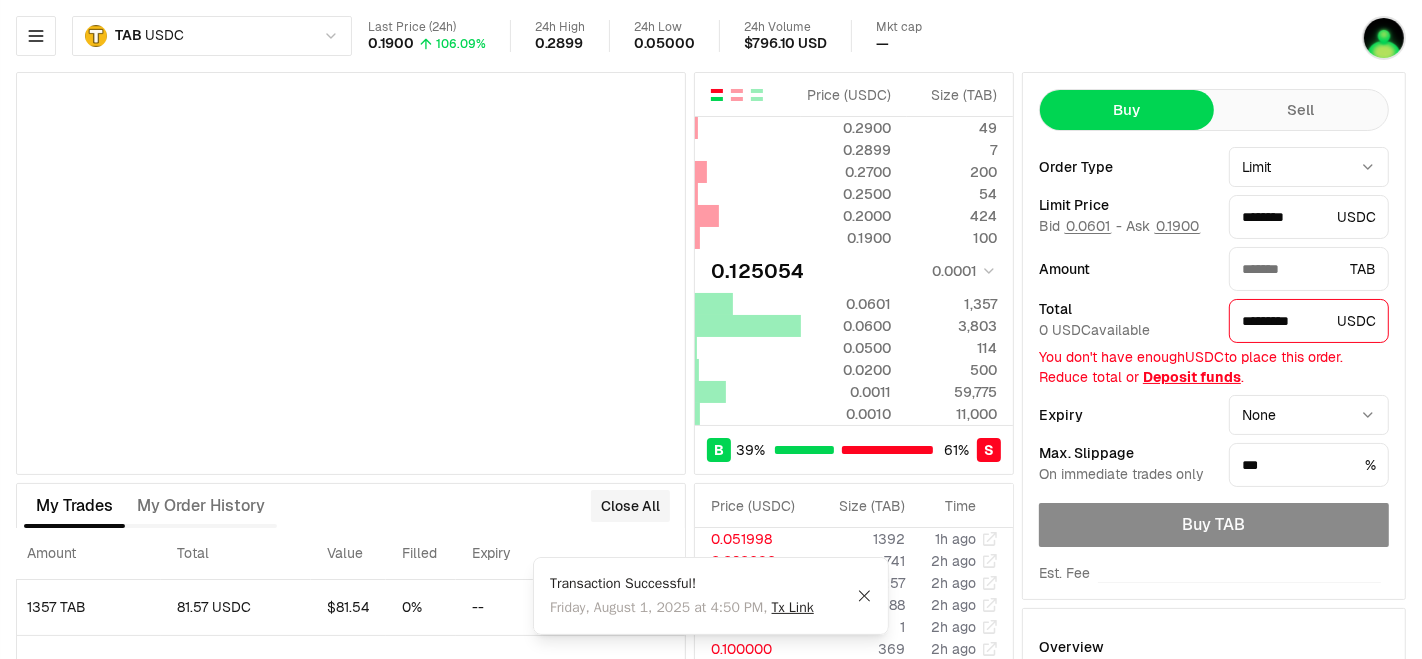 type on "*******" 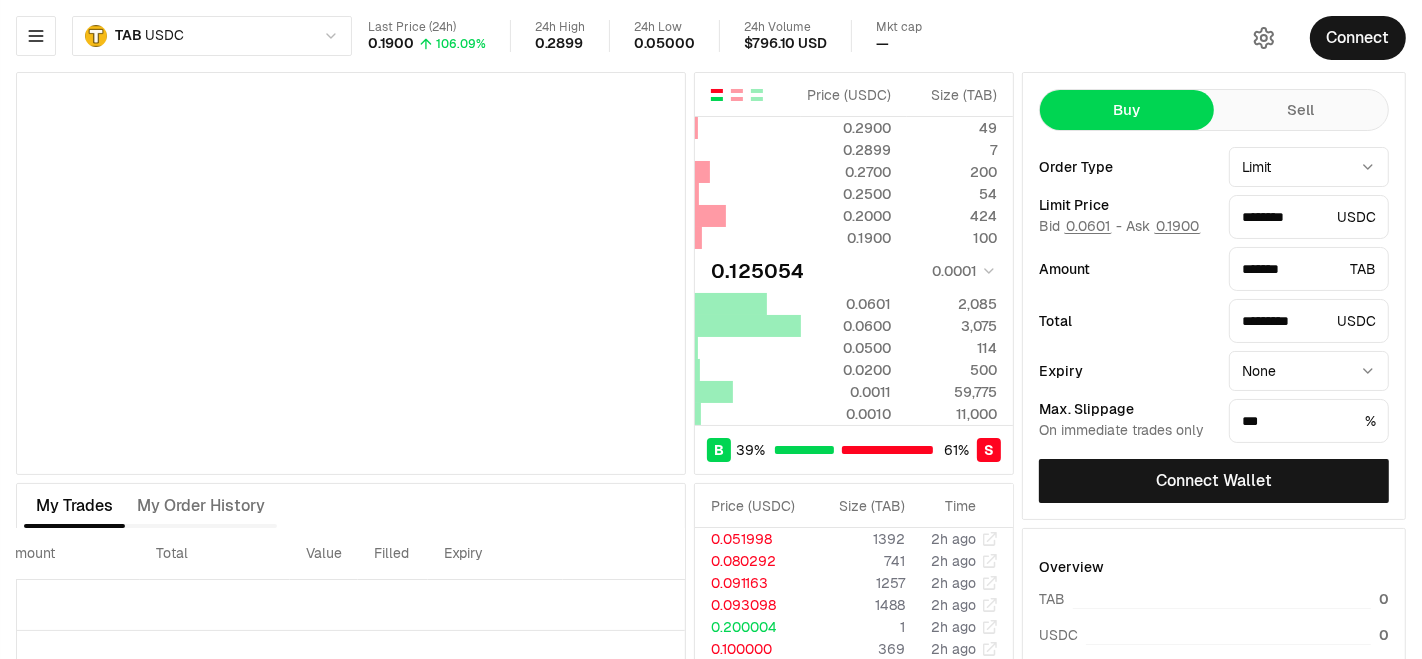 click on "TAB USDC Last Price (24h) 0.1900 106.09% 24h High 0.2899 24h Low 0.05000 24h Volume $796.10 USD Mkt cap —
Price ( USDC ) Size ( TAB ) 0.2900 49 0.2899 7 0.2700 200 0.2500 54 0.2000 424 0.1900 100 0.125054 0.0001 0.0601 2,085 0.0600 3,075 0.0500 114 0.0200 500 0.0011 59,775 0.0010 11,000 B 39 % 61 % S Price ( USDC ) Size ( TAB ) 0.2900 49 0.2899 7 0.2700 200 0.2500 54 0.2000 424 0.1900 100 0.125054 0.0001 0.0601 2,085 0.0600 3,075 0.0500 114 0.0200 500 0.0011 59,775 0.0010 11,000 B 39 % 61 % S Price ( USDC ) Size ( TAB ) Time 0.051998 1392 2h ago 0.080292 741 2h ago 0.091163 1257 2h ago 0.093098 1488 2h ago 0.200004 1 2h ago 0.100000 369 2h ago 0.100000 199 2h ago 0.200004 25 2h ago 0.100000 397 2h ago 0.100000 503 2h ago 0.100000 204 2h ago 0.200004 42 3h ago 0.200004 30 7h ago 0.199866 29 7h ago 0.149987 1 7h ago 0.149987 20 7h ago 0.093109 <1 9h ago 0.113612 10 10h ago 0.093016 214 14h ago 0.093008 471 15h ago 0.093016 12 15h ago 0.093016 13 15h ago 0.093016 13 15h ago 0.093016 13 15h ago 0.093016 13 8" at bounding box center (711, 417) 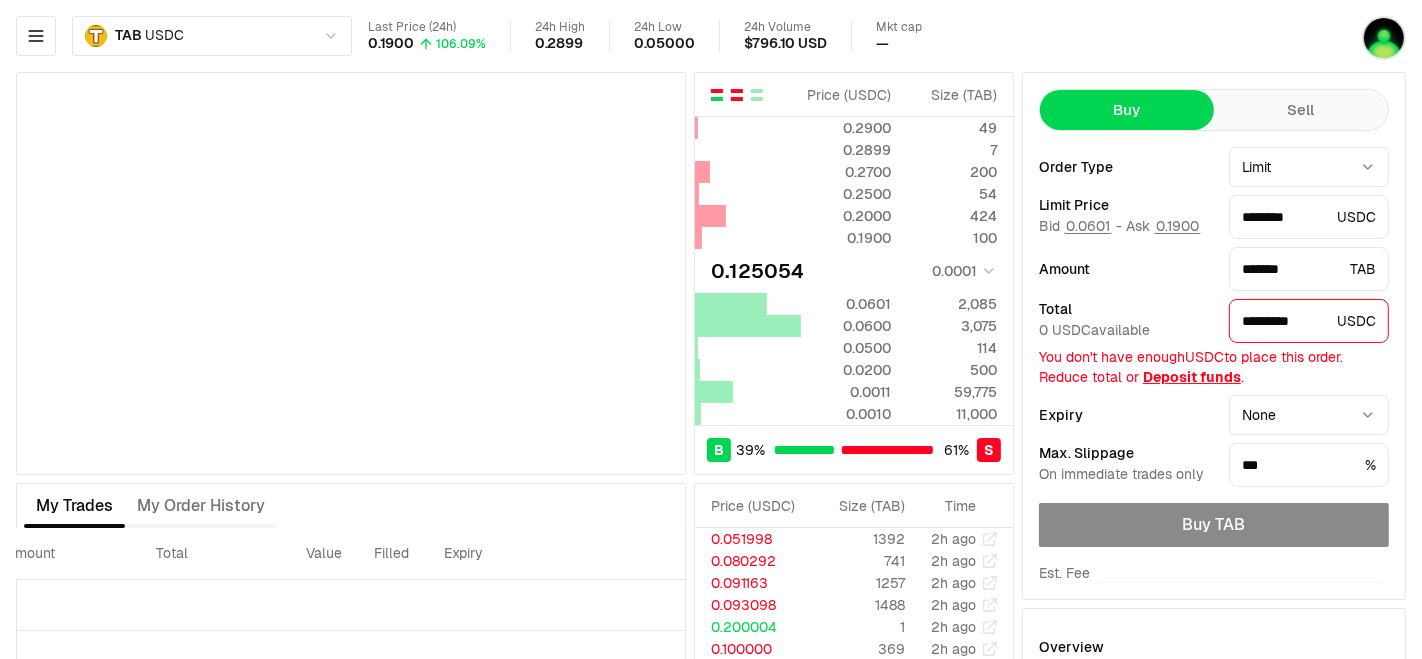 type on "********" 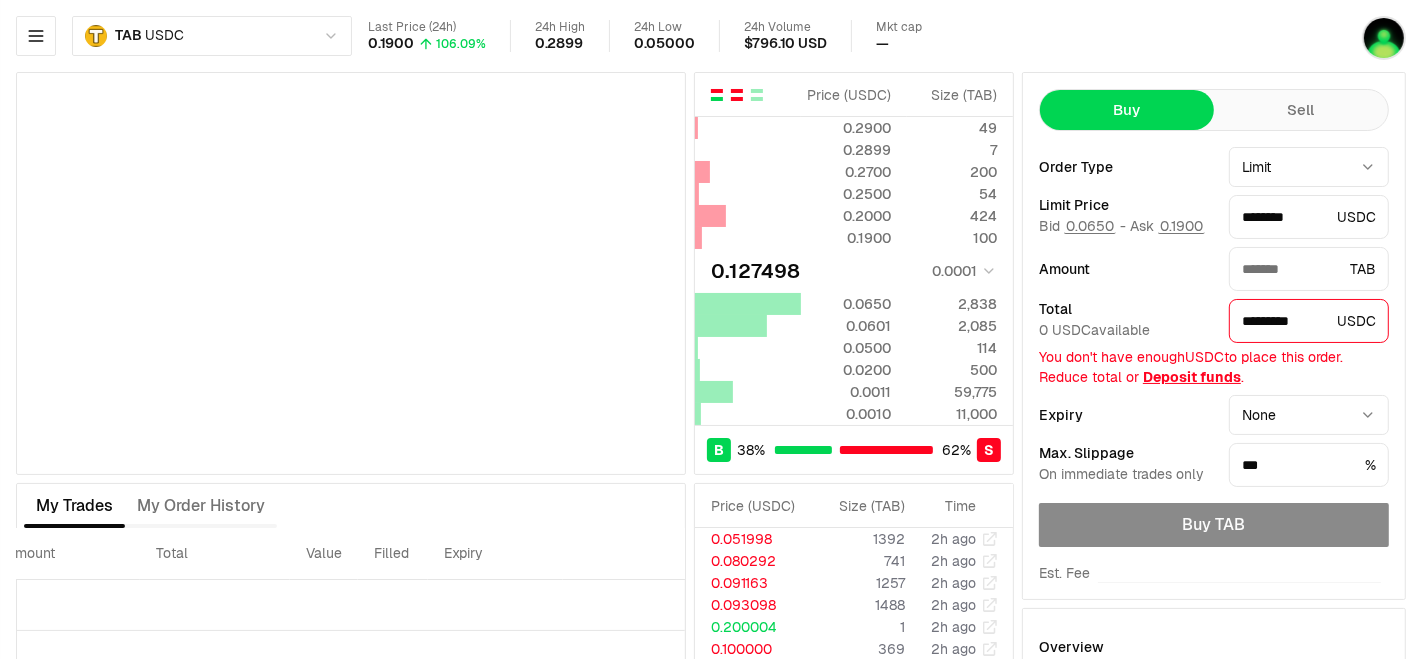 type on "*******" 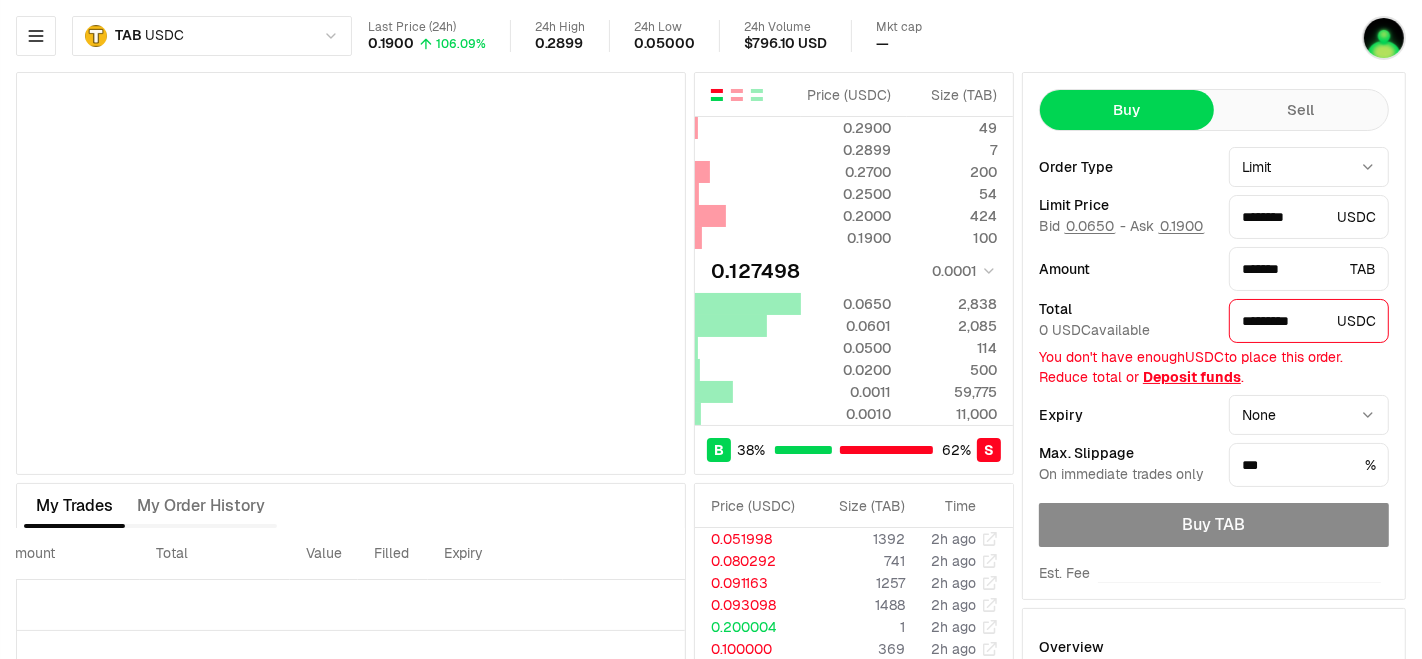 type on "********" 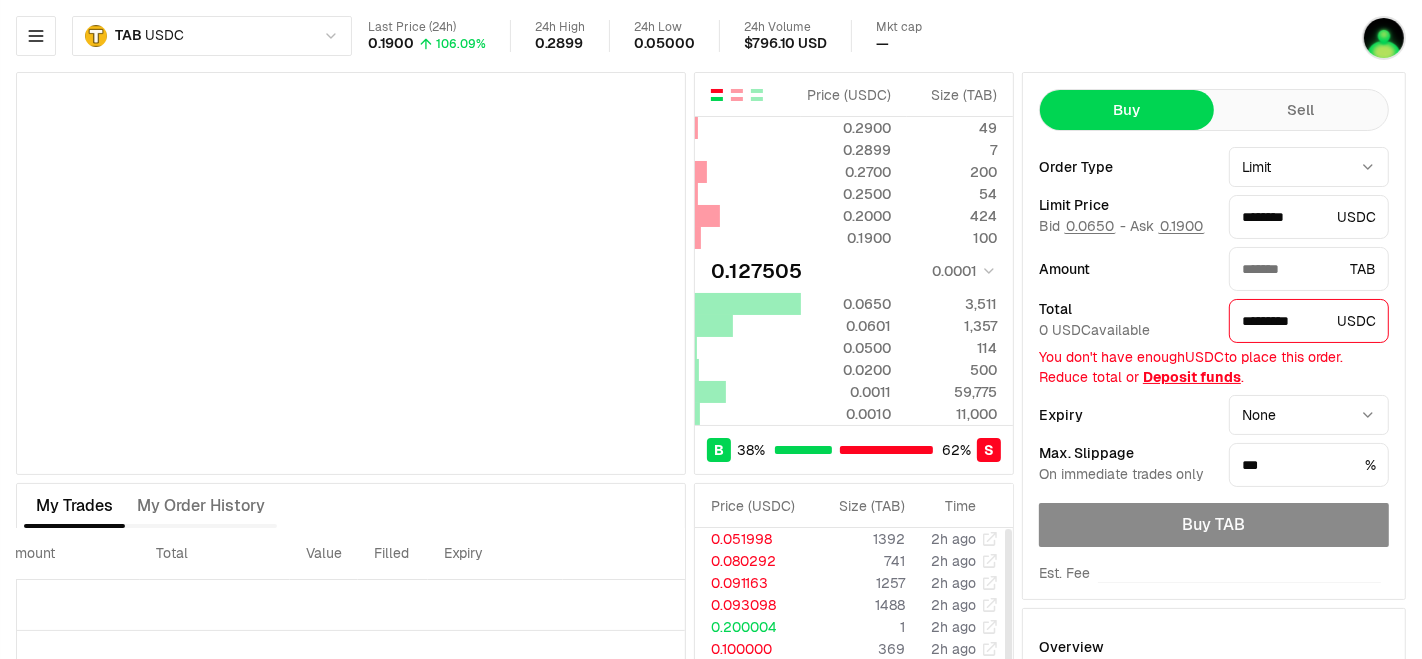 type on "*******" 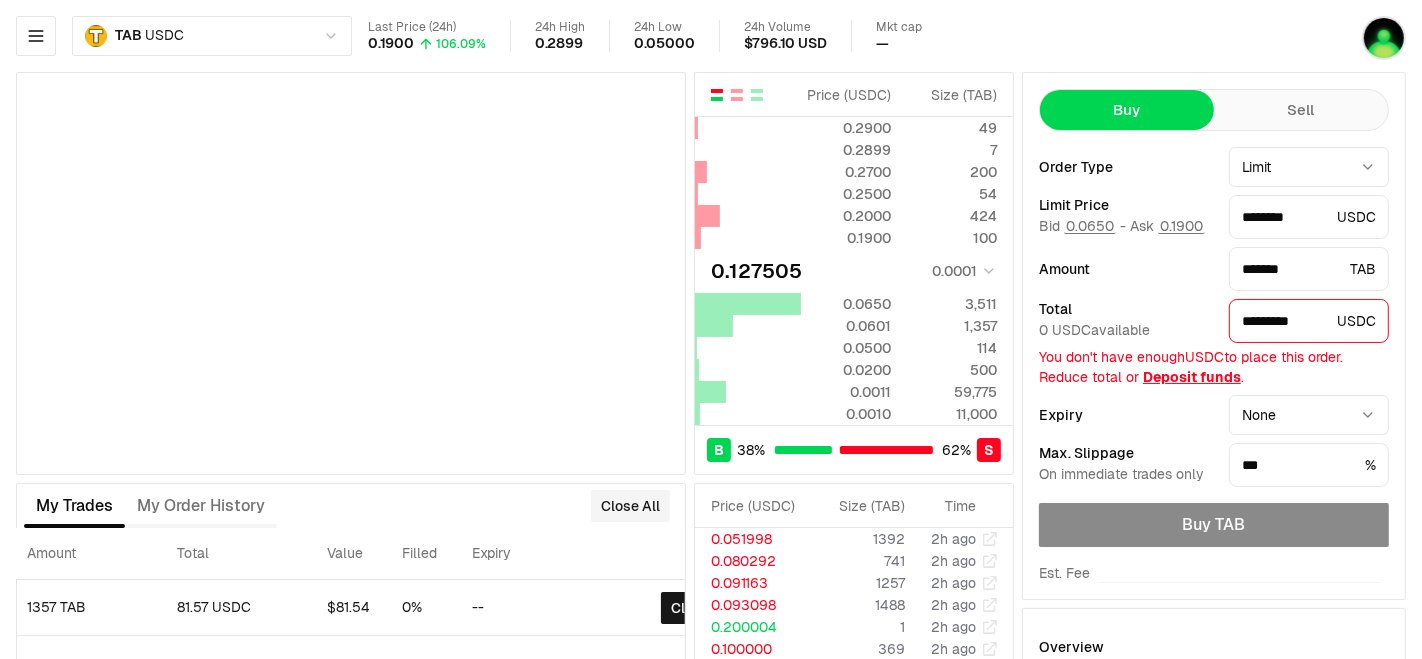 click on "Close All" at bounding box center [630, 506] 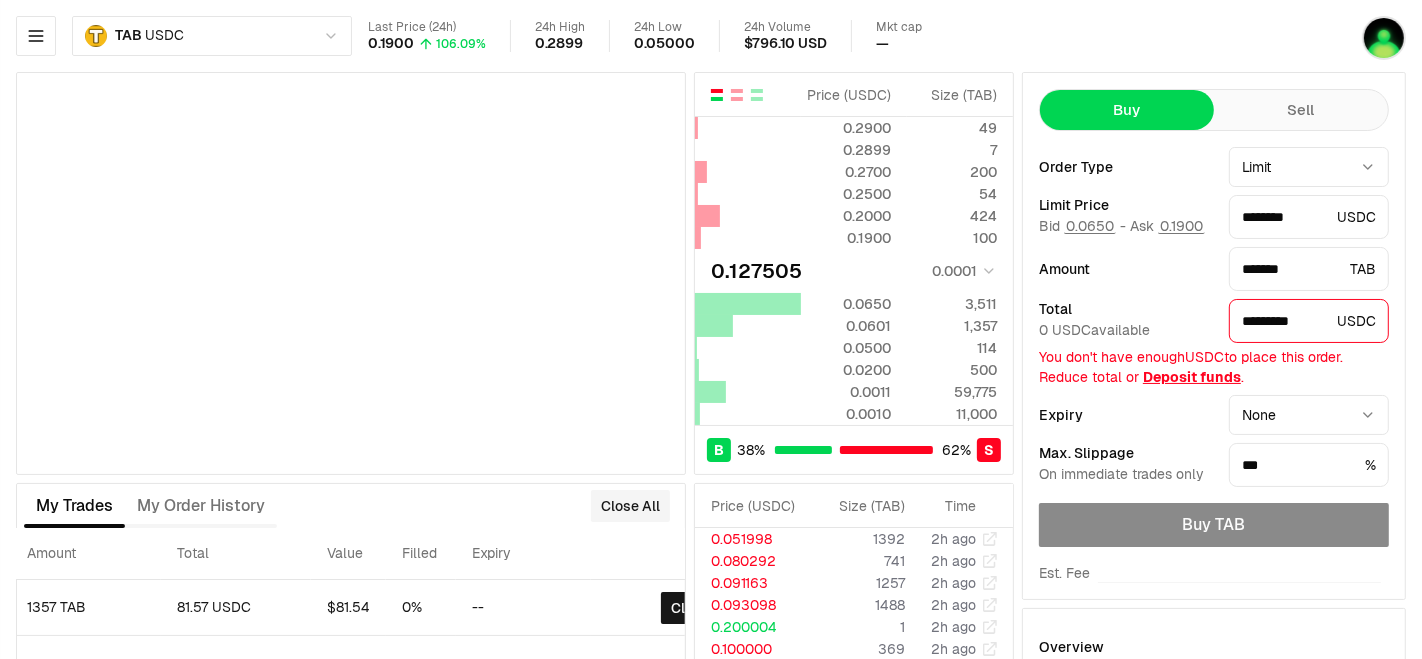 click on "Close All" at bounding box center (630, 506) 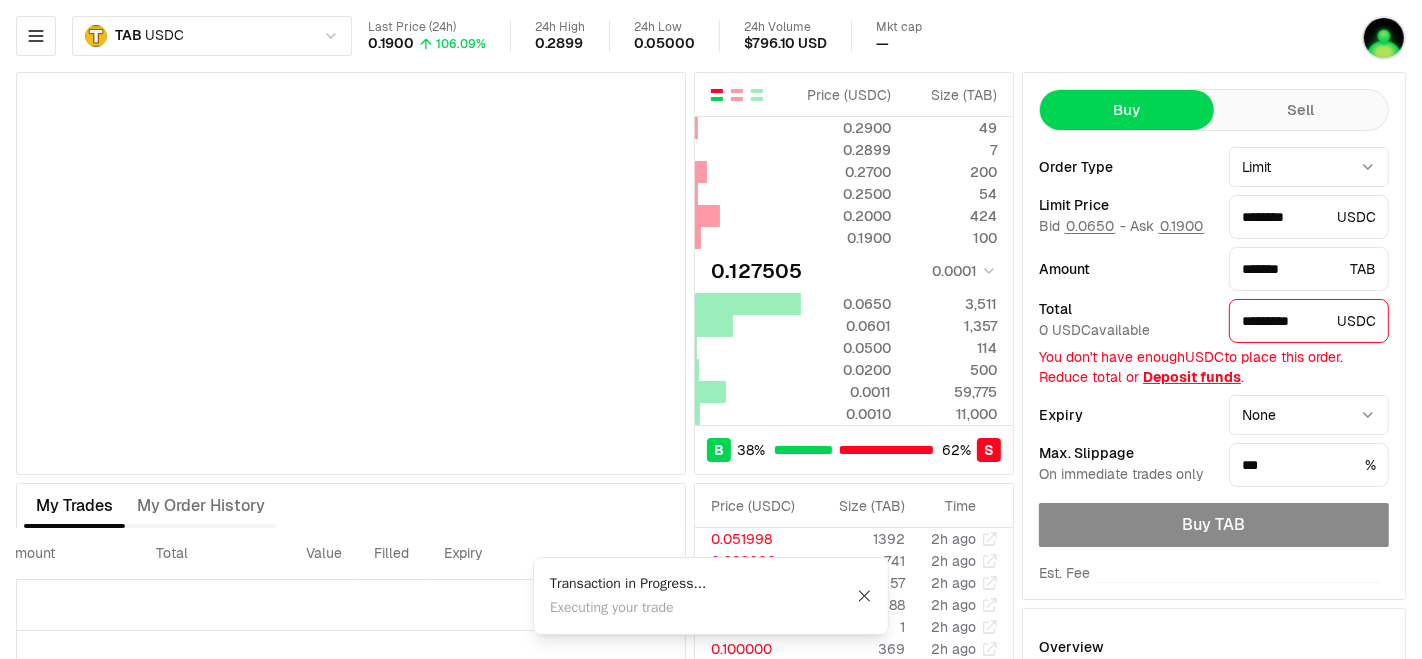 click on "Sell" at bounding box center [1301, 110] 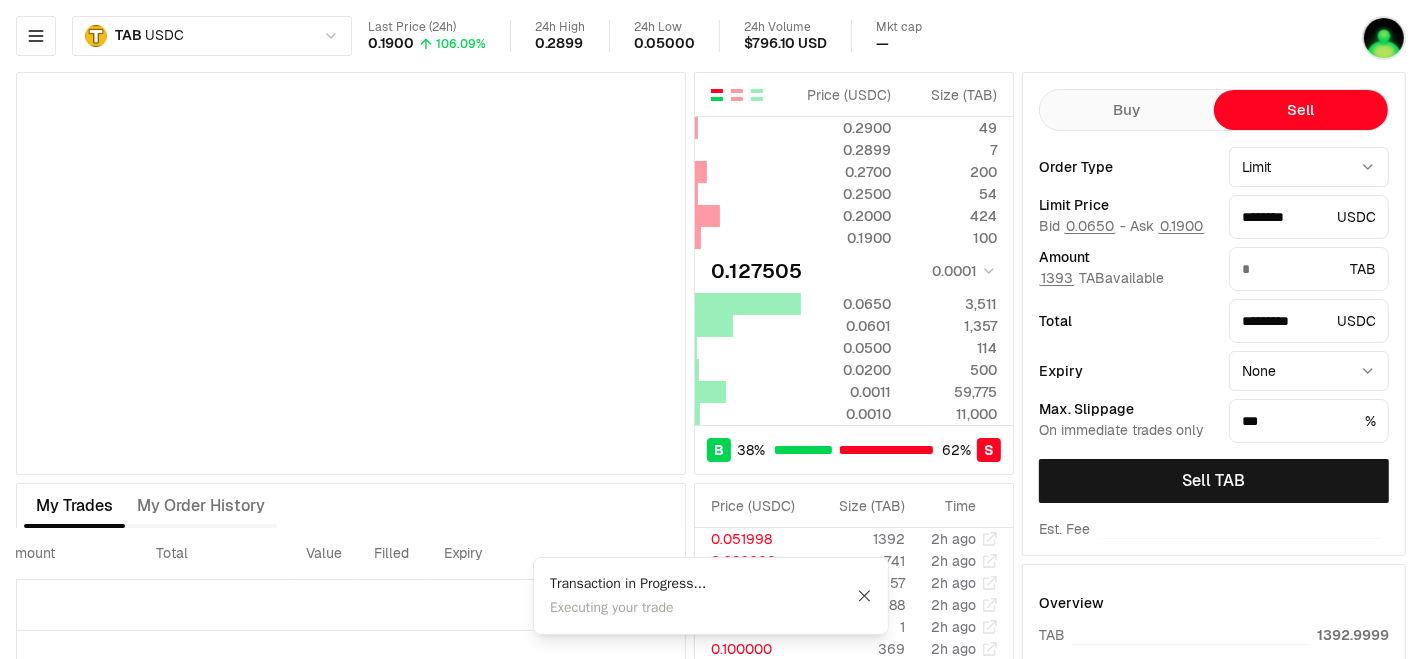 type on "*******" 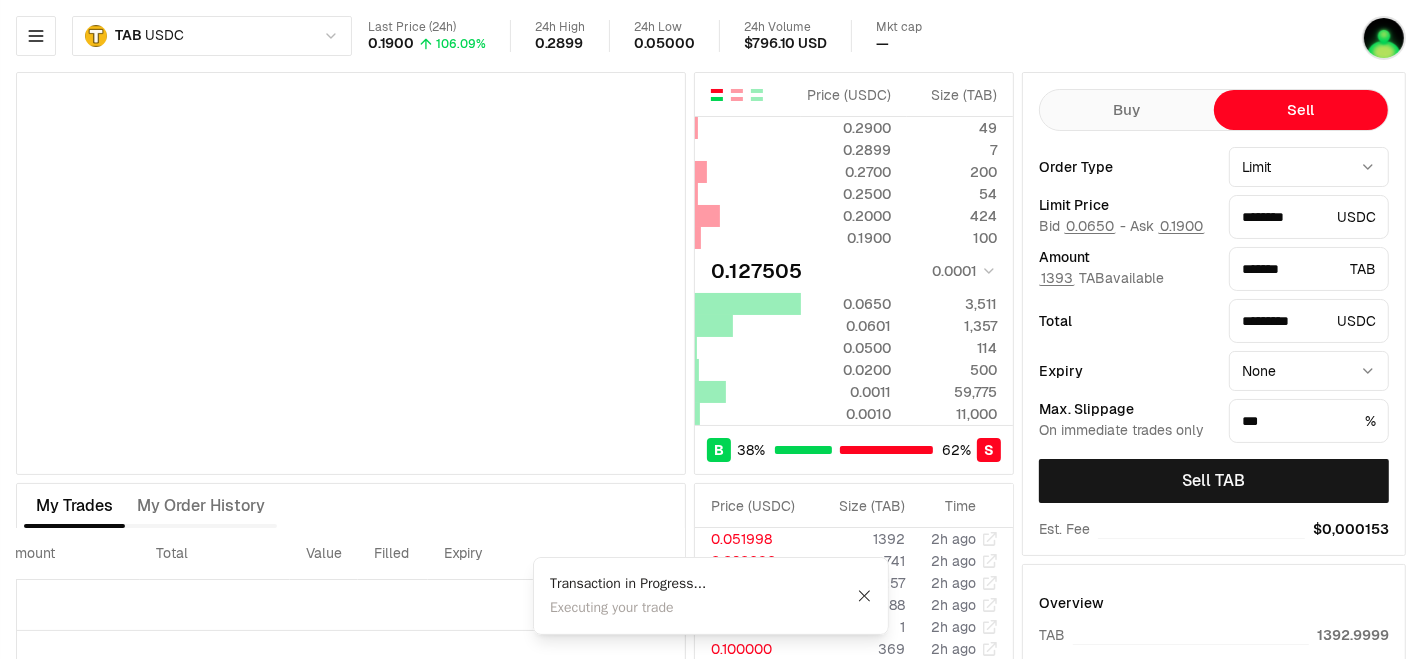 type on "********" 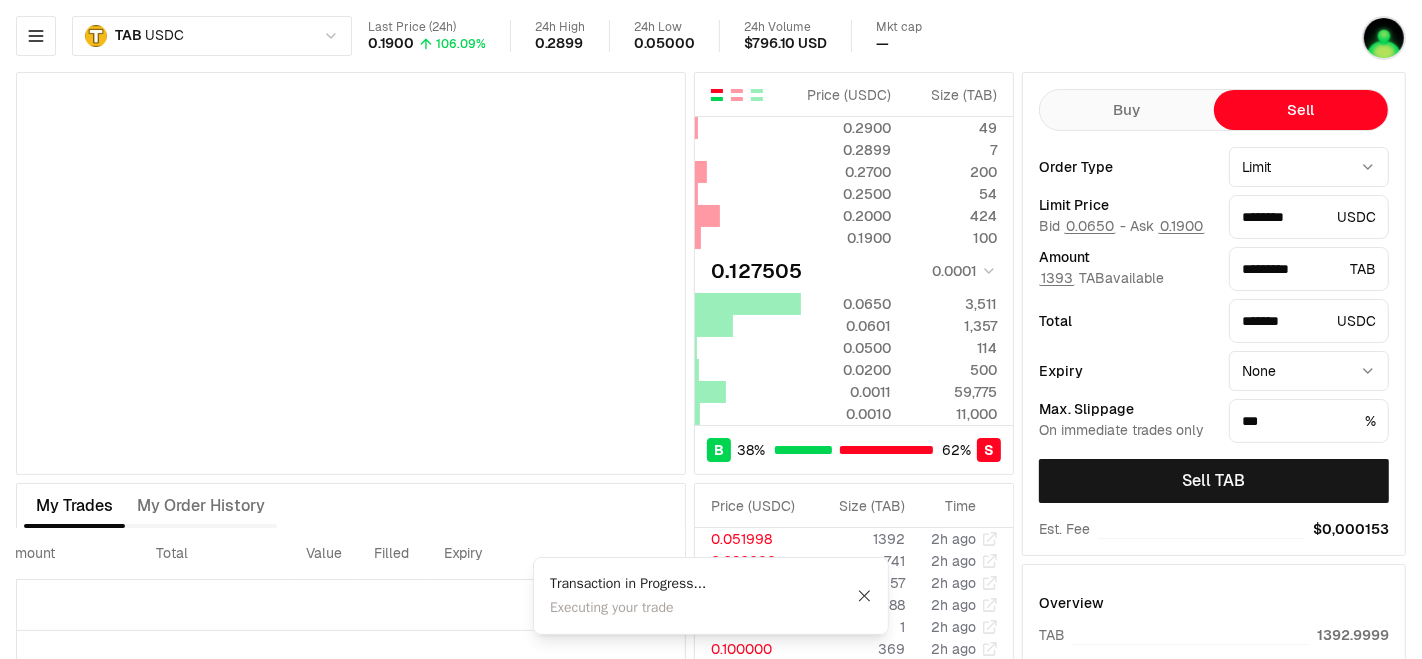 click on "Buy" at bounding box center (1127, 110) 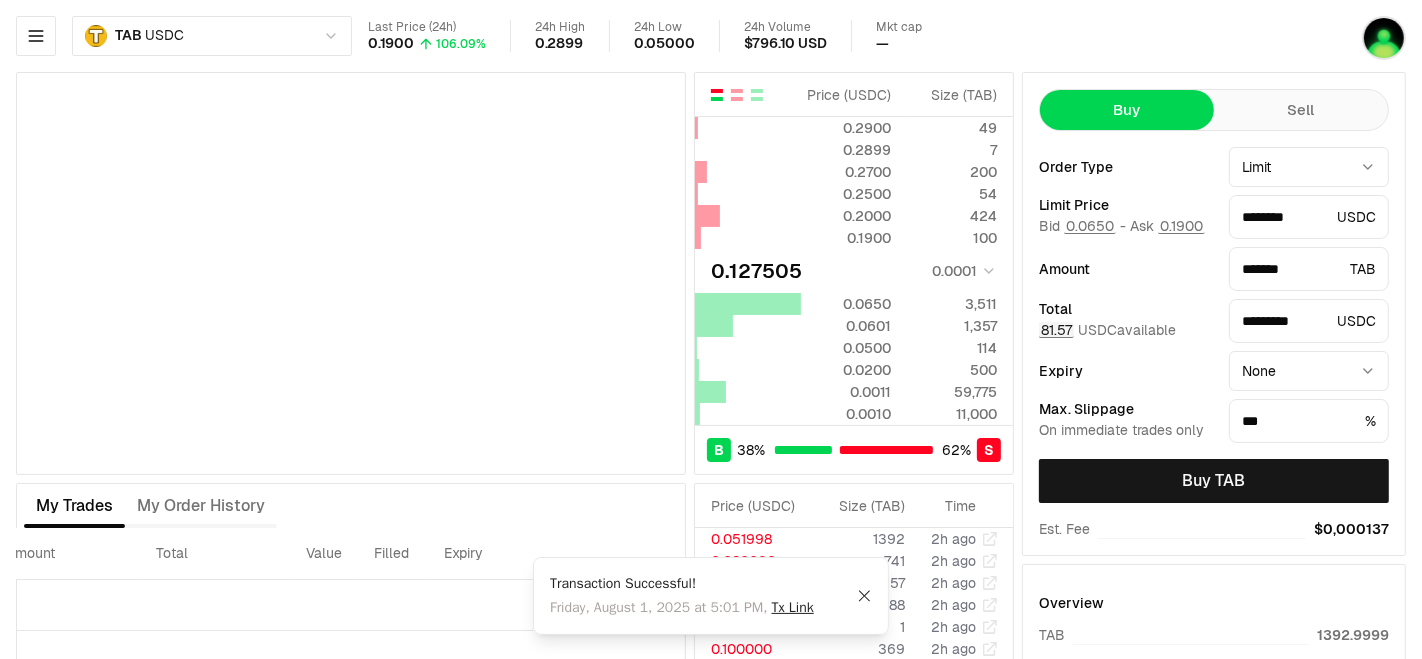 click on "81.57" at bounding box center (1056, 330) 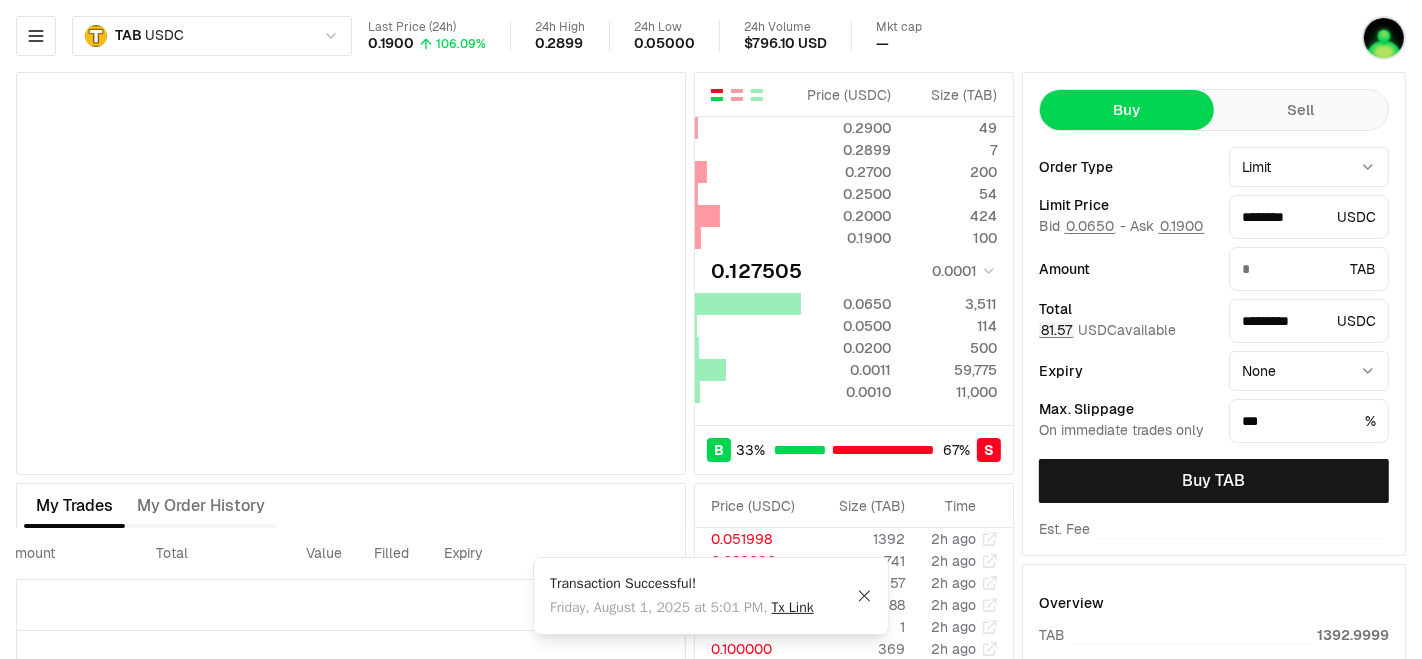 click on "81.57" at bounding box center [1056, 330] 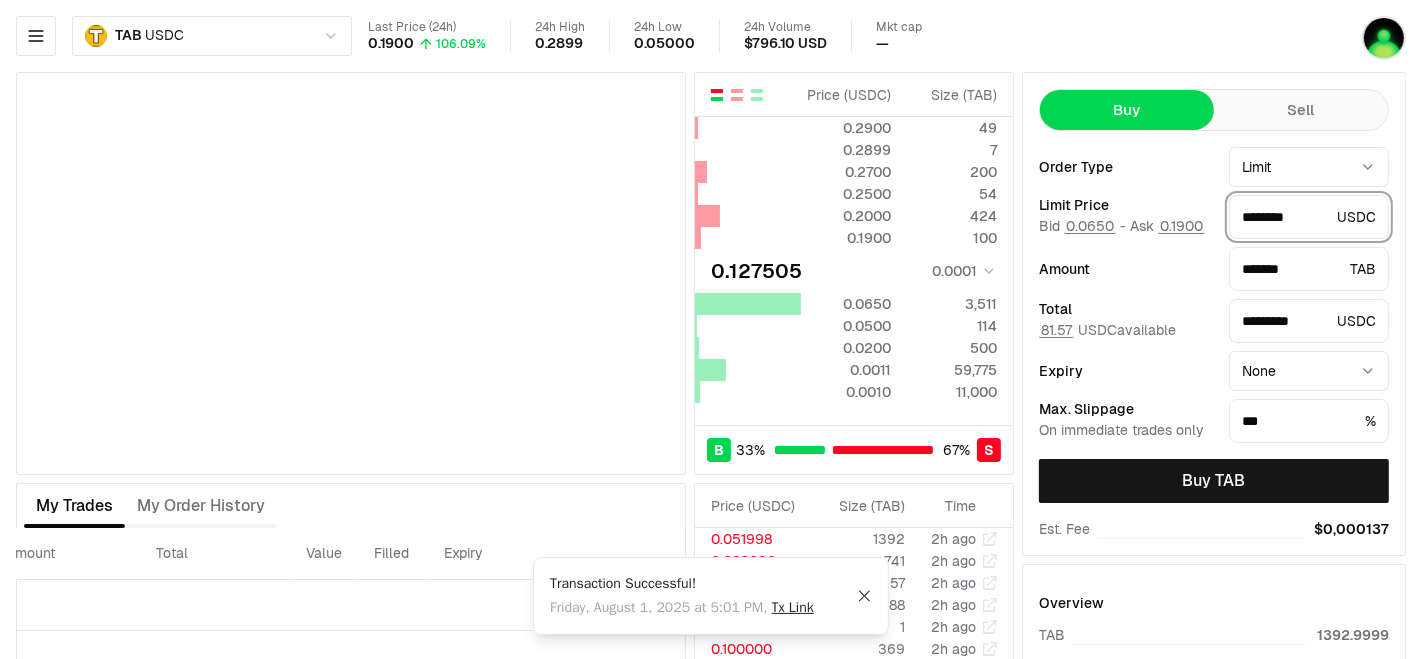 drag, startPoint x: 1272, startPoint y: 215, endPoint x: 1421, endPoint y: 216, distance: 149.00336 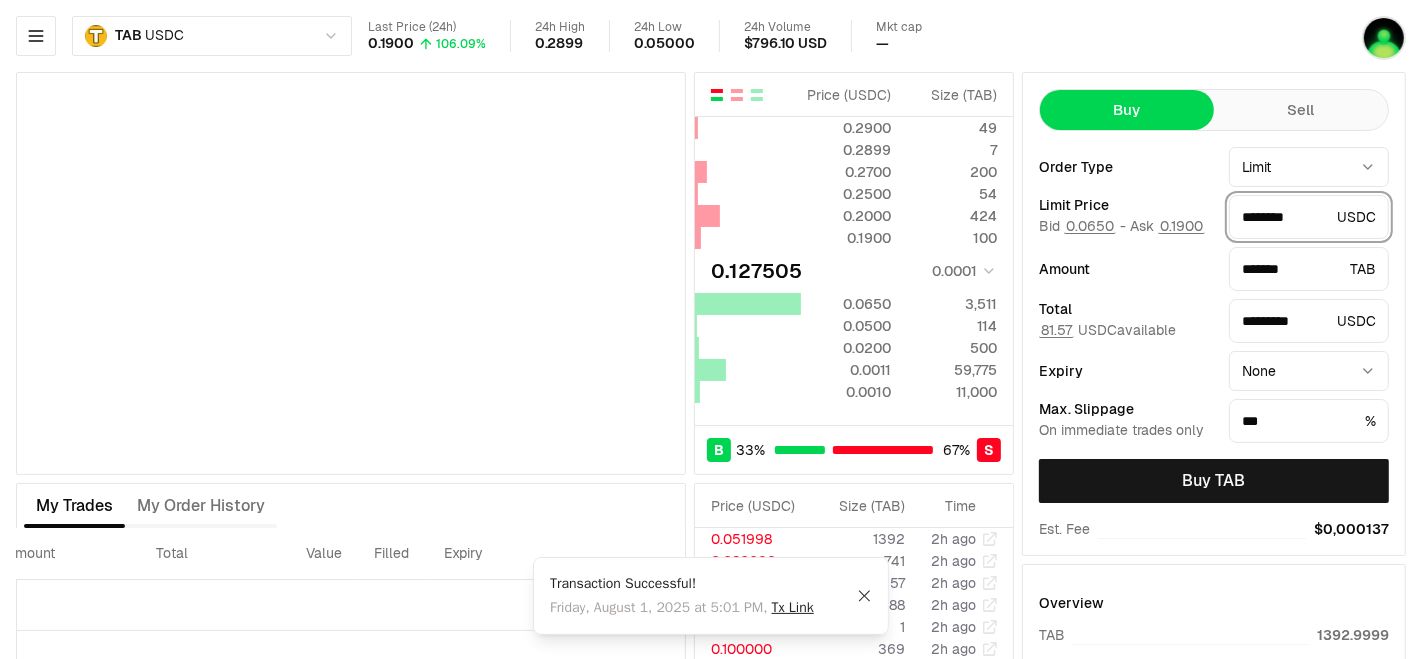 type on "*********" 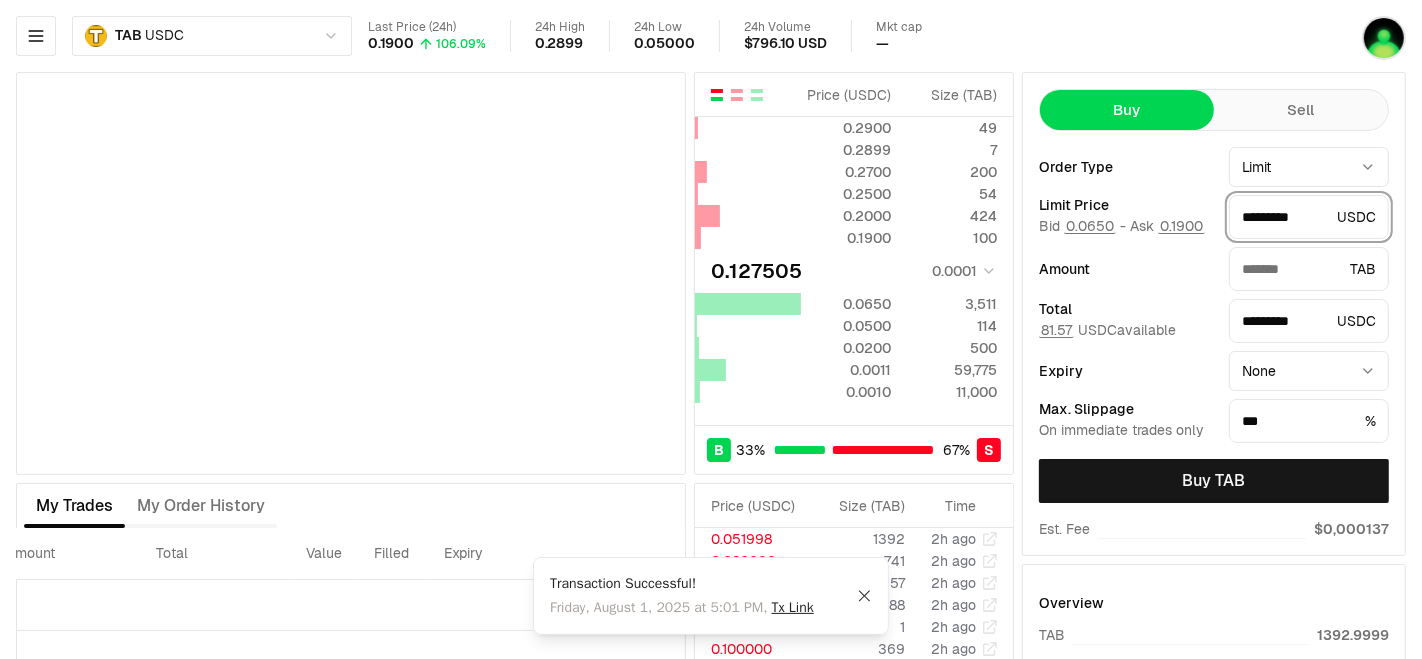 type on "*******" 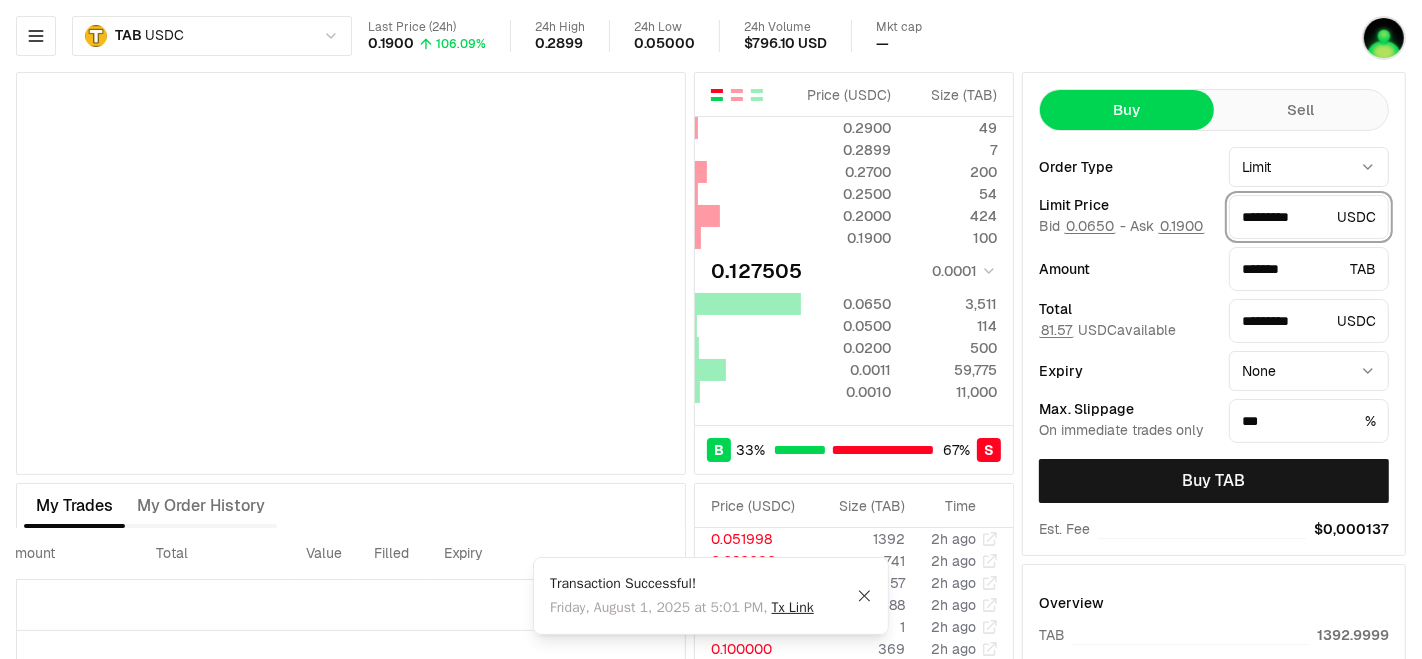 drag, startPoint x: 1271, startPoint y: 215, endPoint x: 1421, endPoint y: 212, distance: 150.03 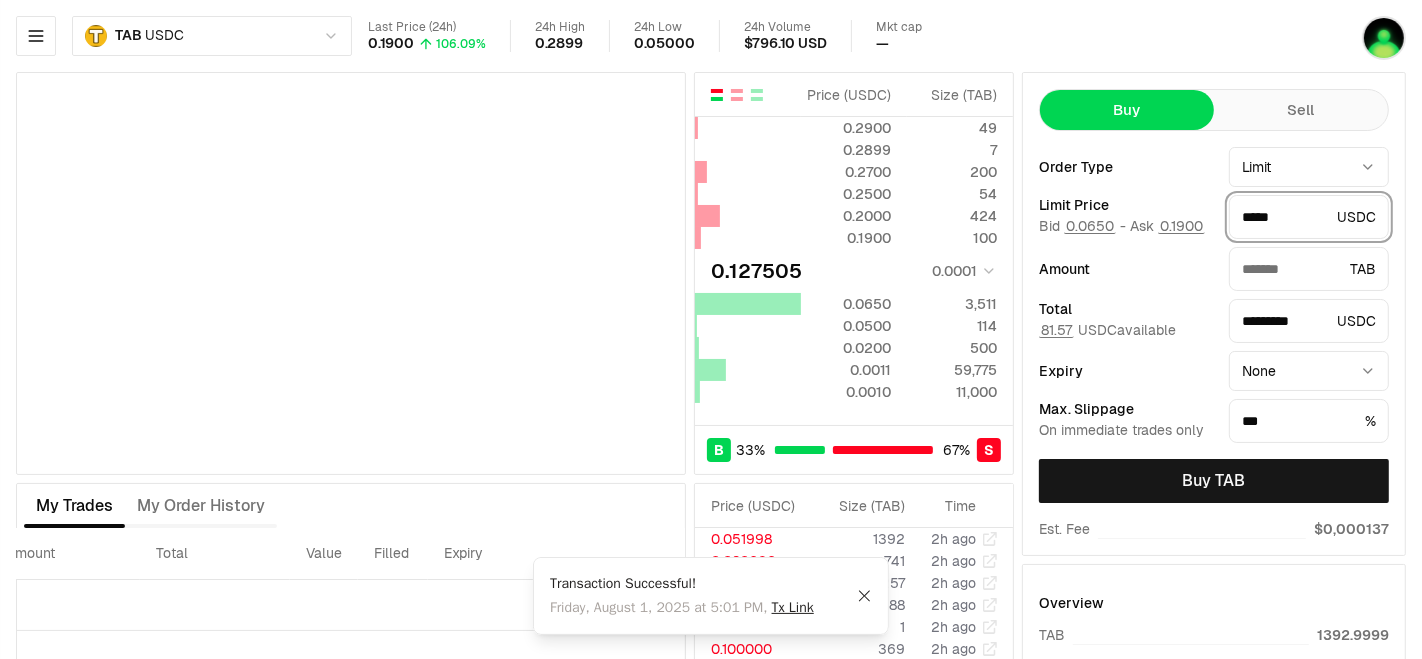 type on "*******" 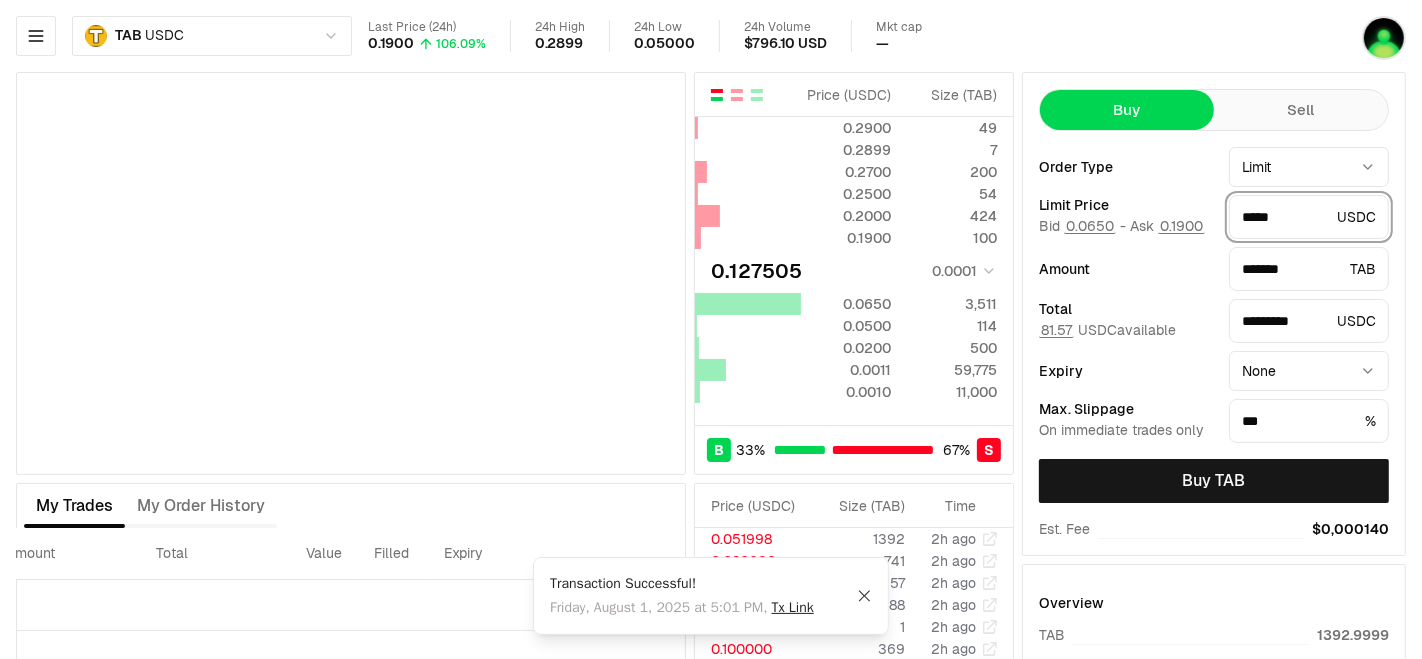 type on "******" 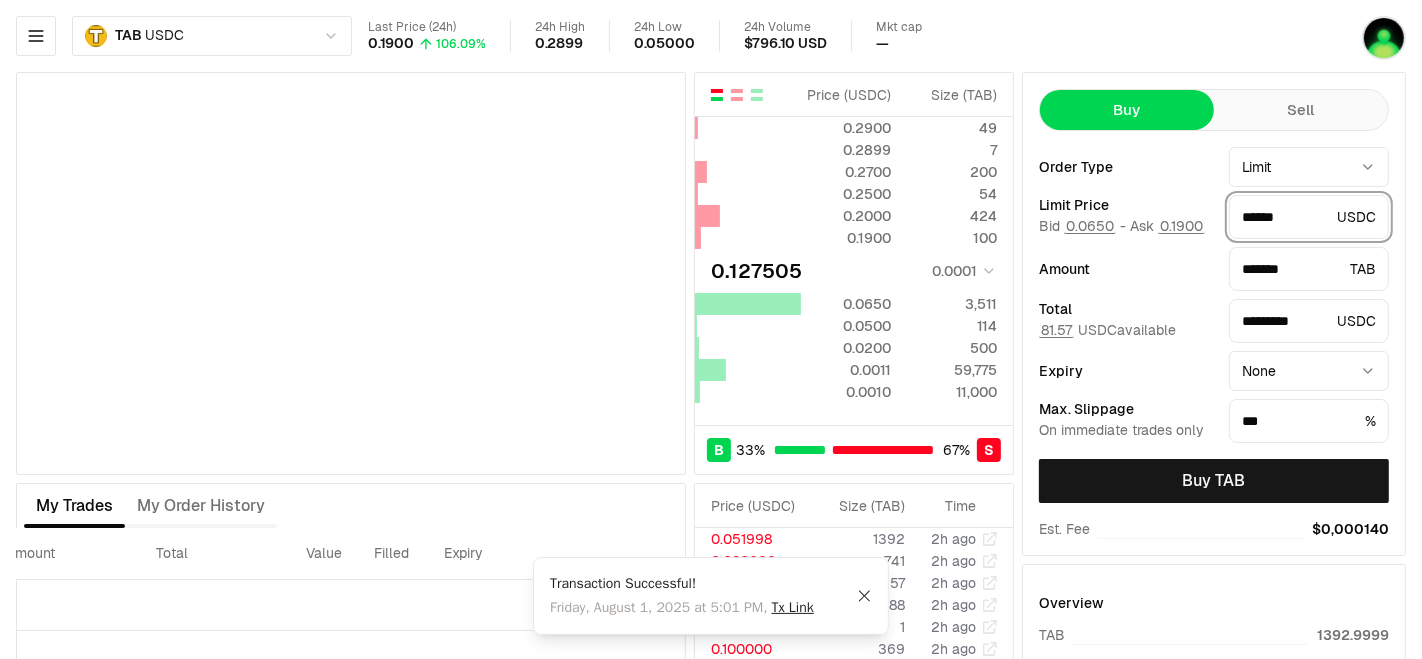 type on "*******" 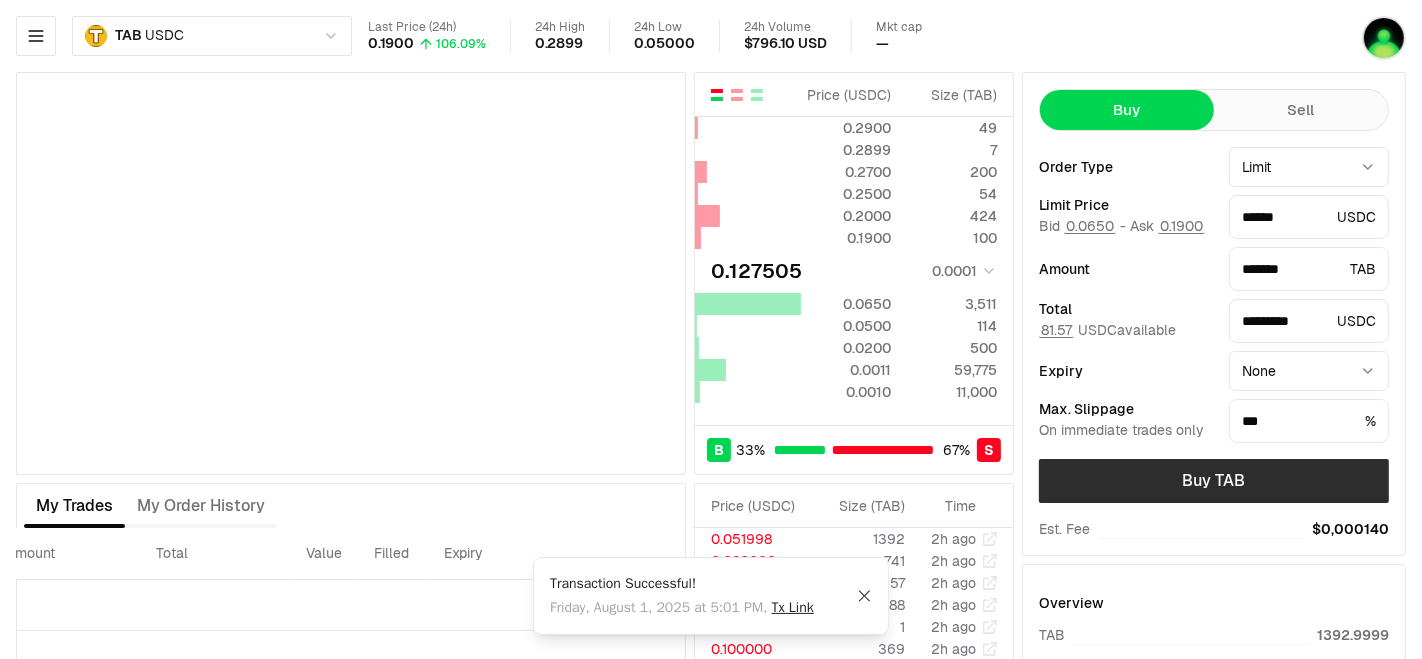 click on "Buy TAB" at bounding box center (1214, 481) 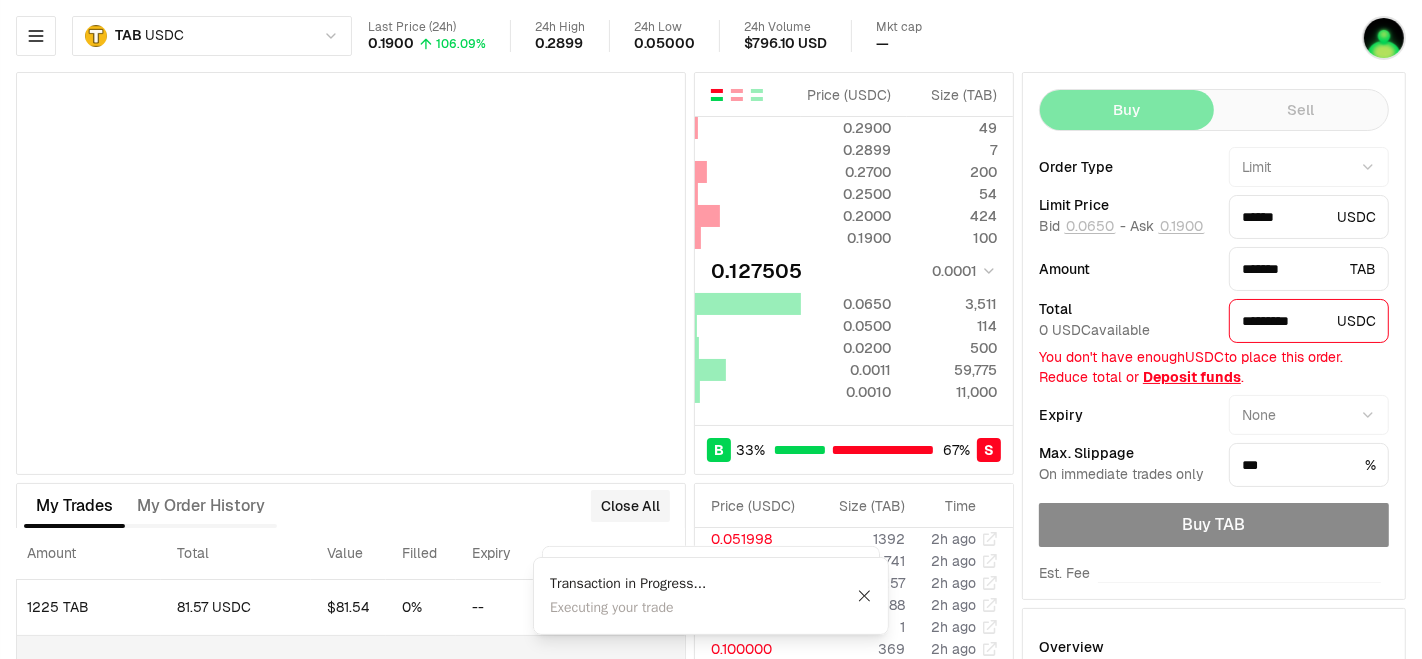 type on "********" 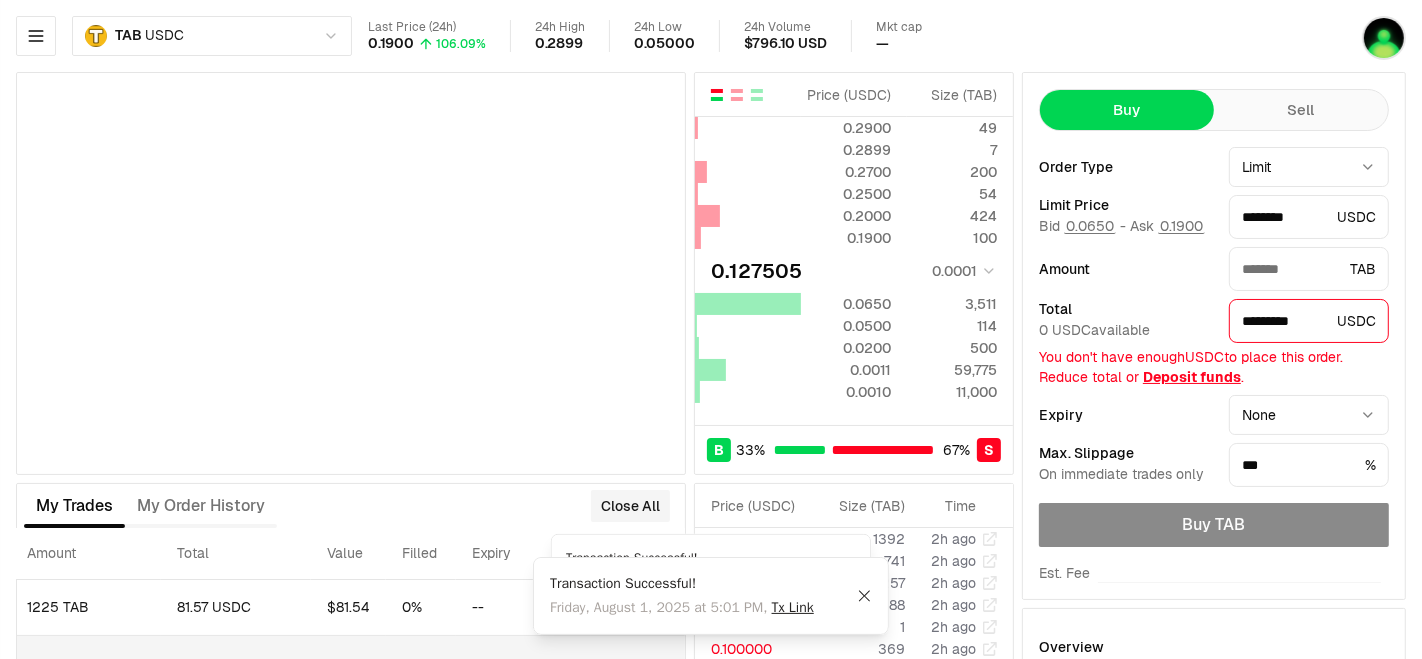 type on "******" 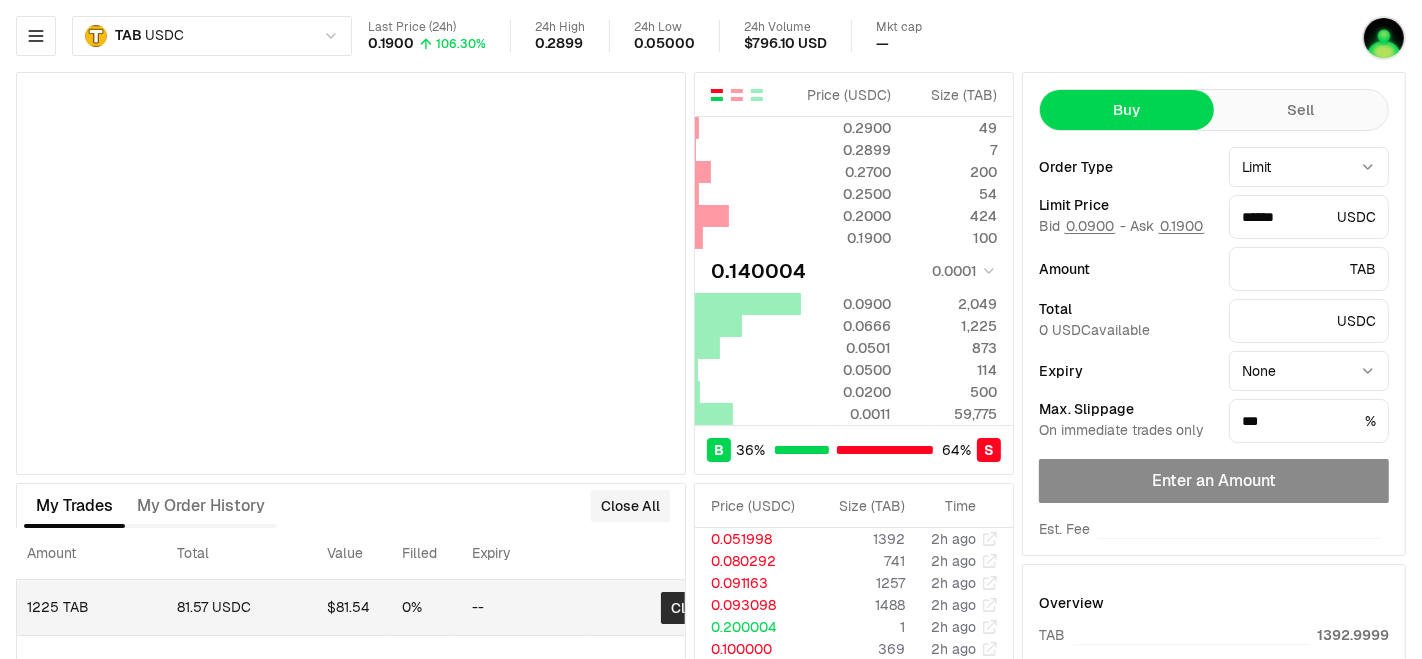 click on "Close" at bounding box center [690, 608] 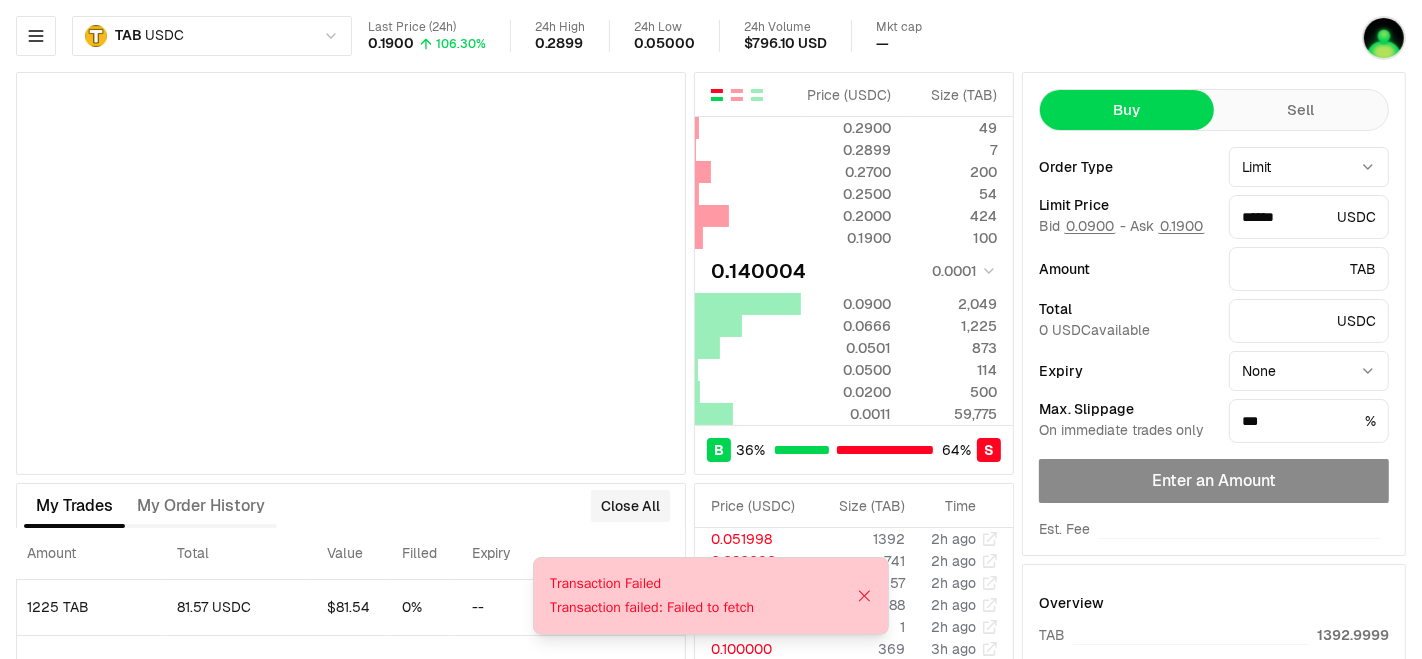 drag, startPoint x: 450, startPoint y: 525, endPoint x: 511, endPoint y: 515, distance: 61.81424 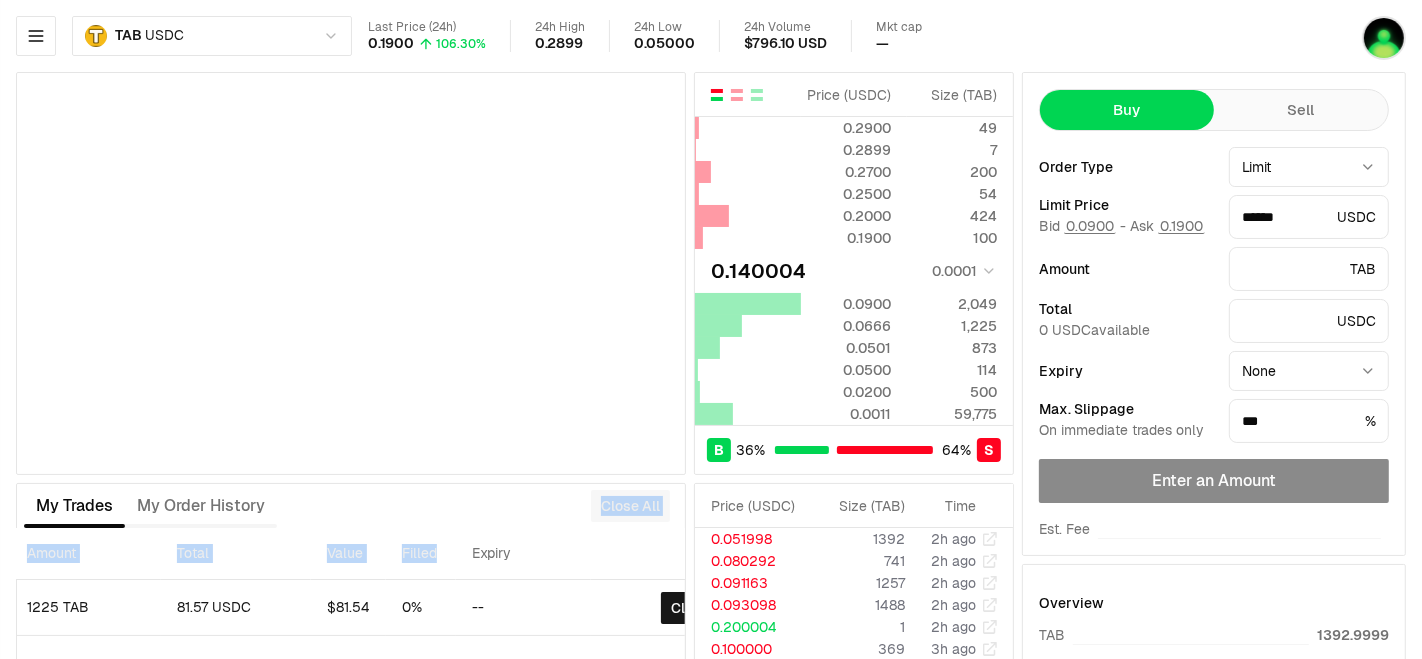 click on "Close All" at bounding box center (630, 506) 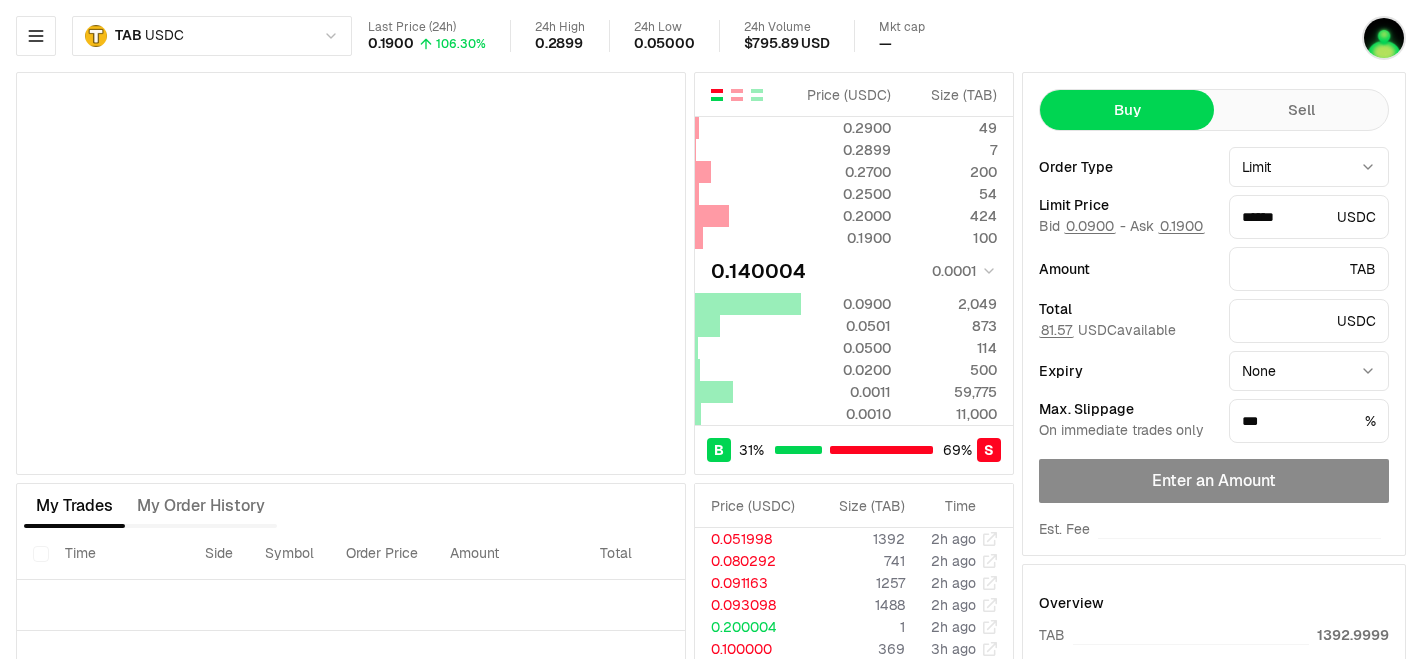 scroll, scrollTop: 0, scrollLeft: 0, axis: both 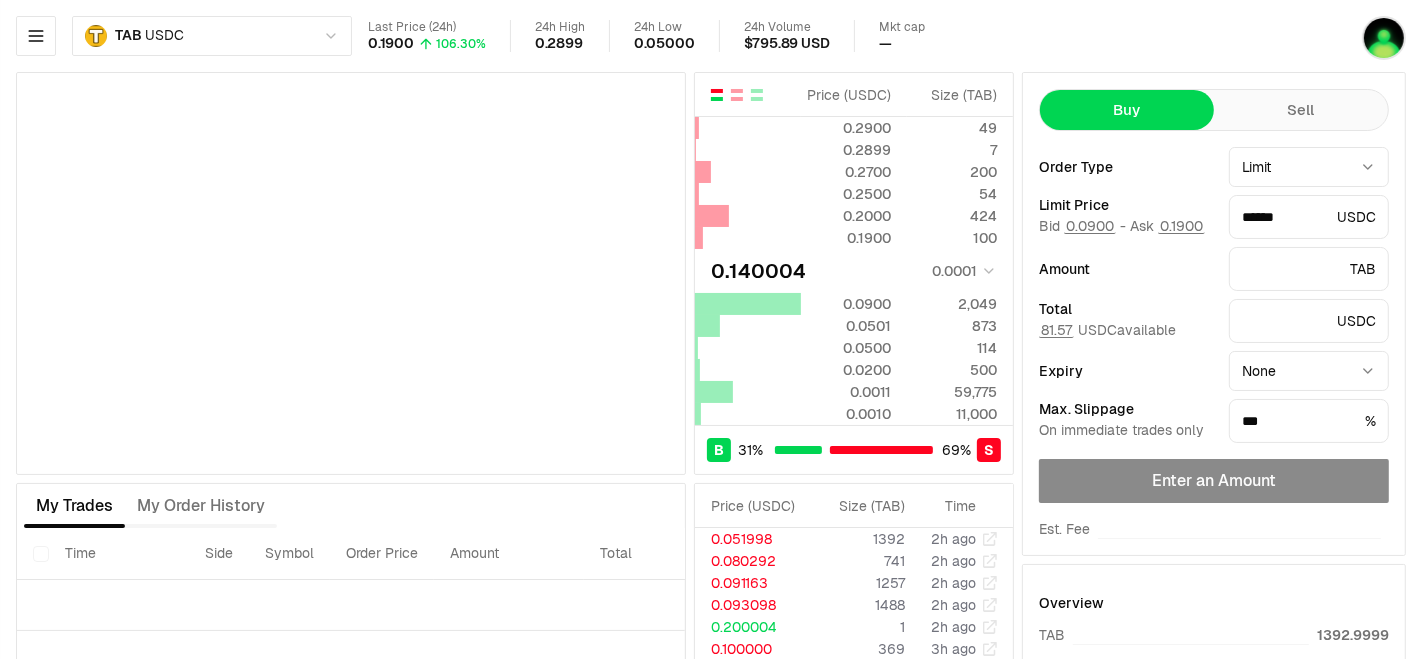 click on "0.140004 0.0001" at bounding box center (854, 271) 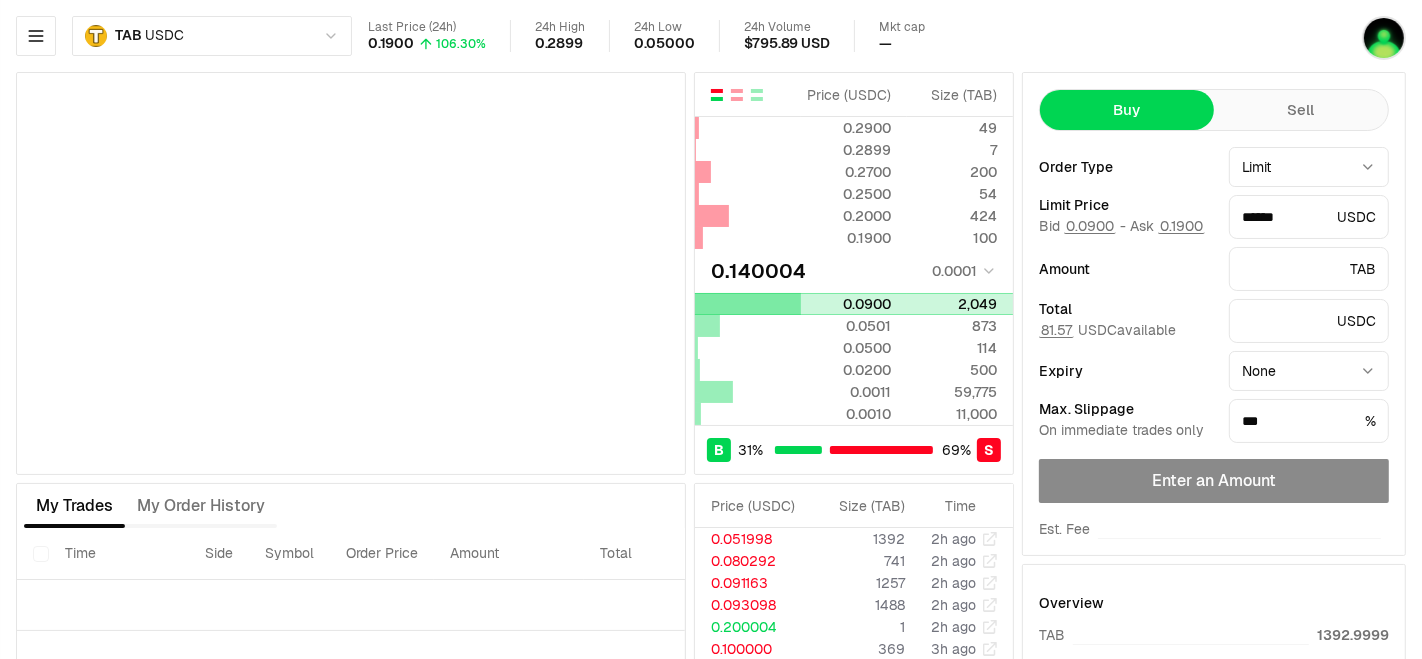 click on "0.0900" at bounding box center [846, 304] 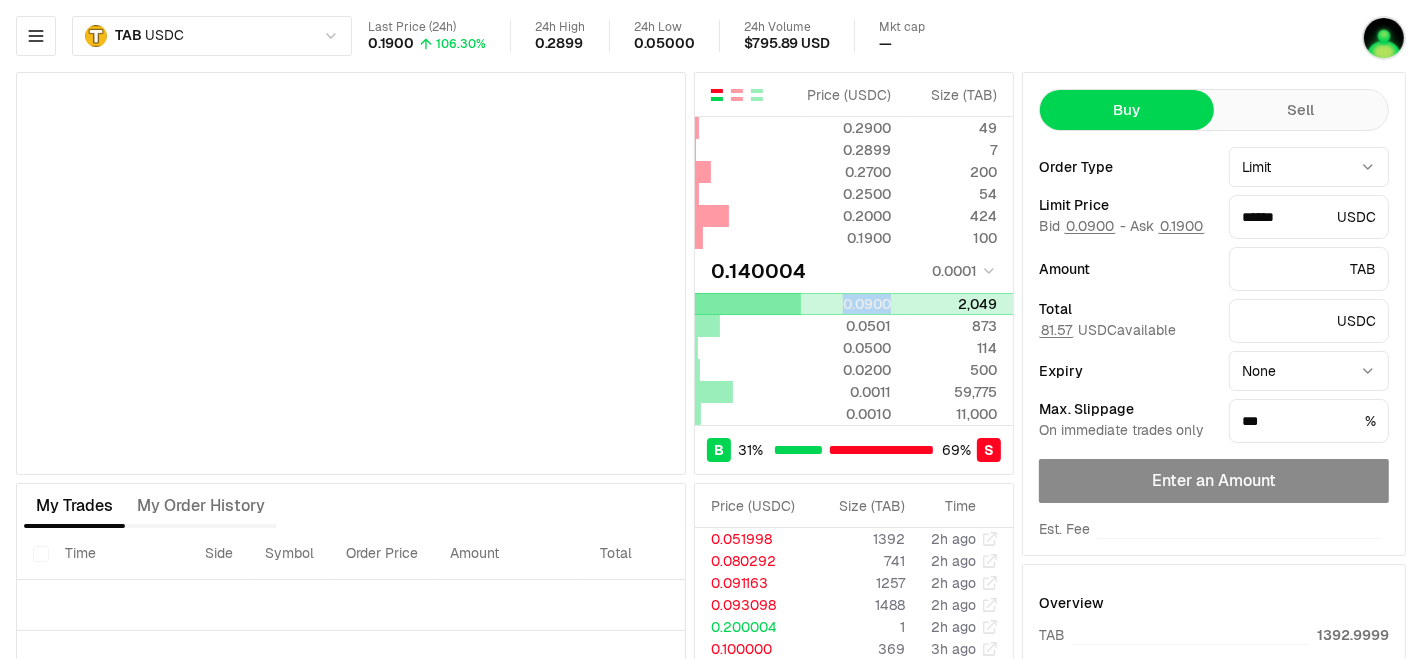 click on "0.0900" at bounding box center (846, 304) 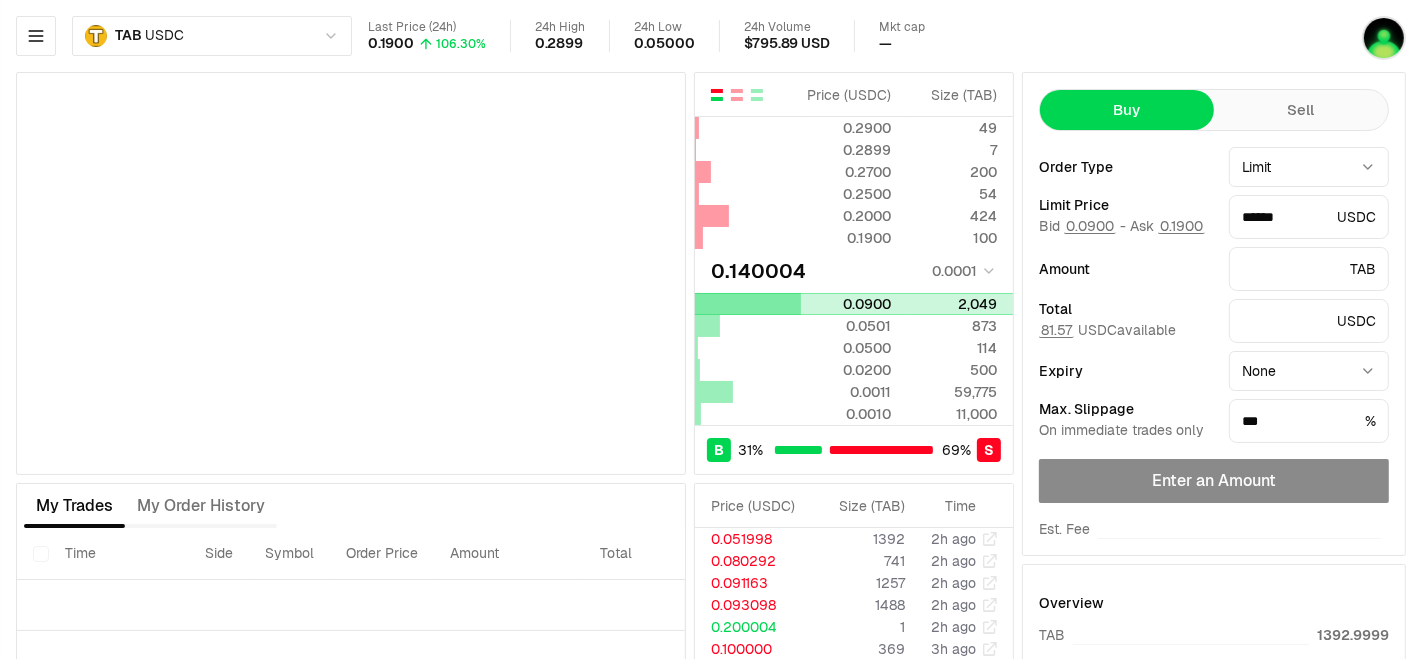 click on "0.0900" at bounding box center (846, 304) 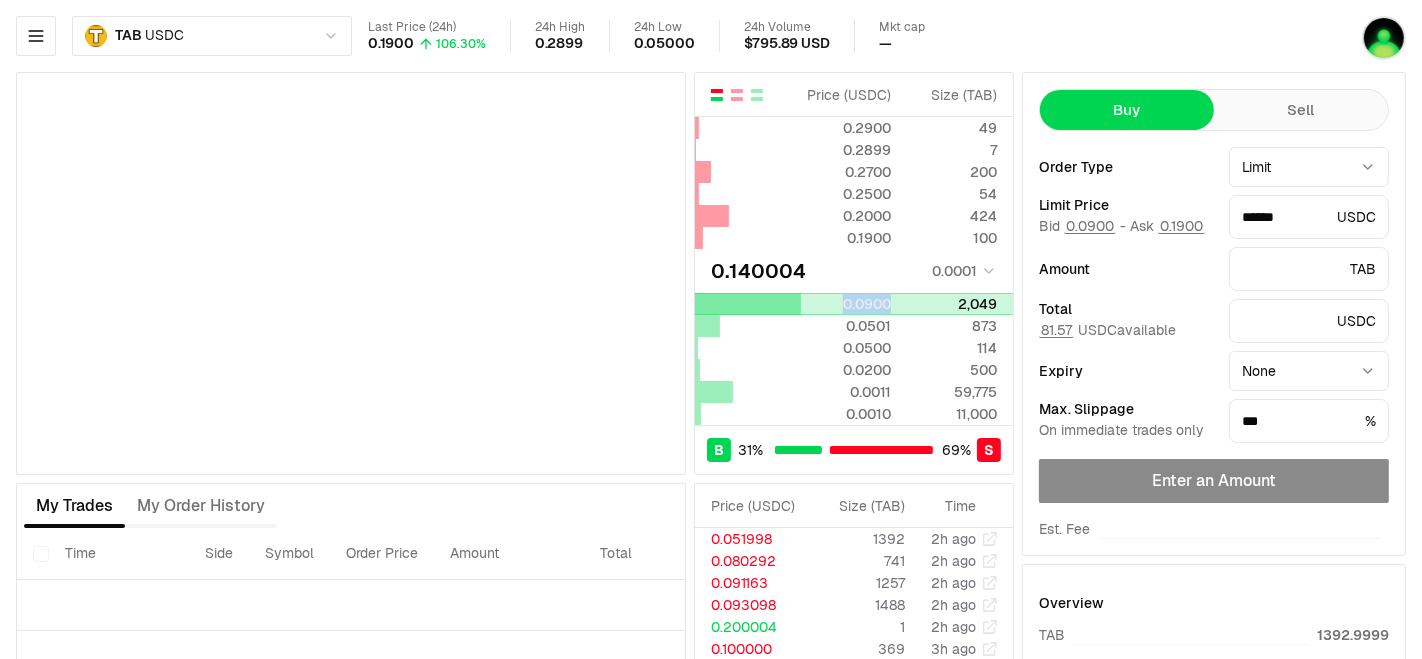 click on "0.0900" at bounding box center (846, 304) 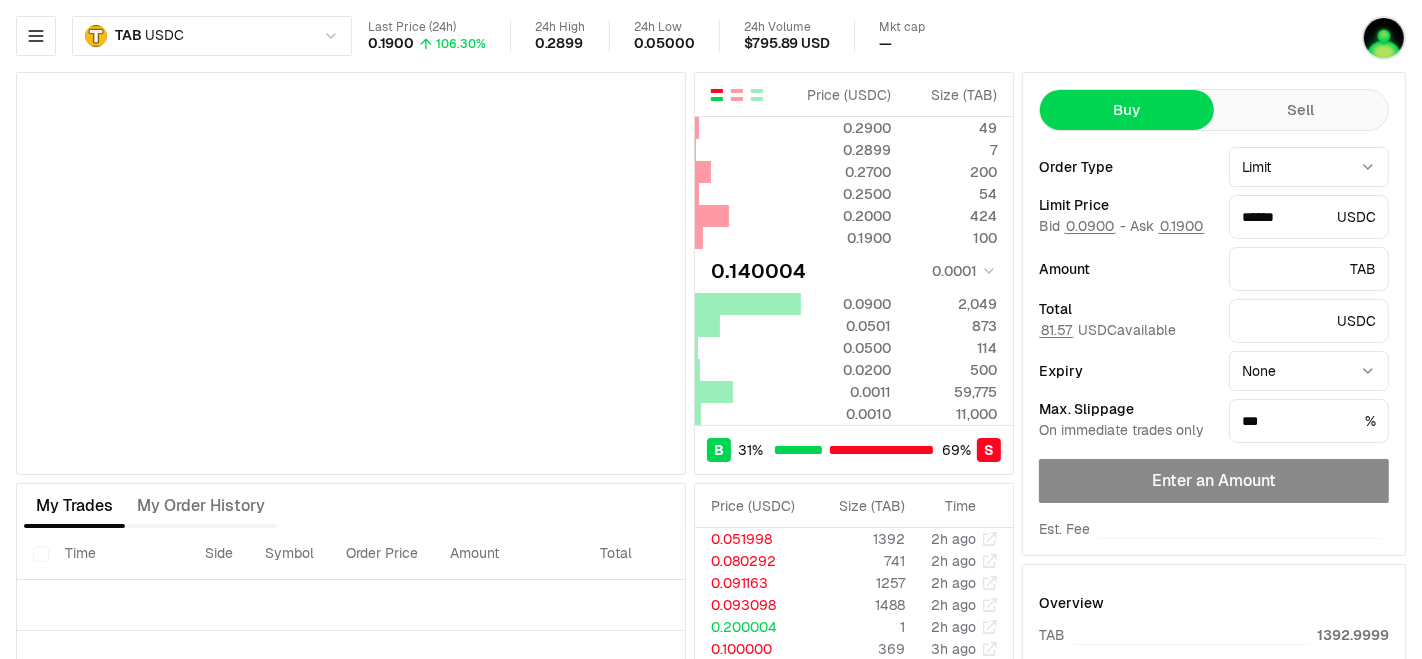 click on "Bid   0.0900   -" at bounding box center [1082, 227] 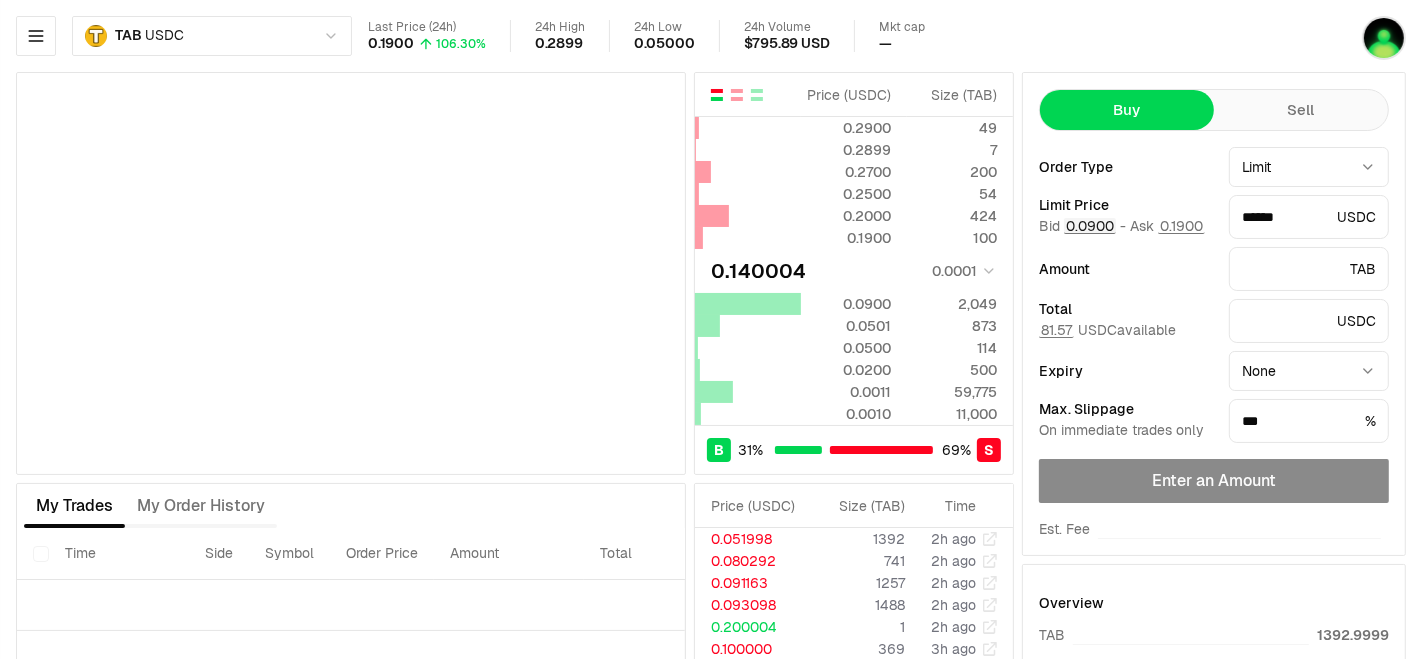 click on "0.0900" at bounding box center (1090, 226) 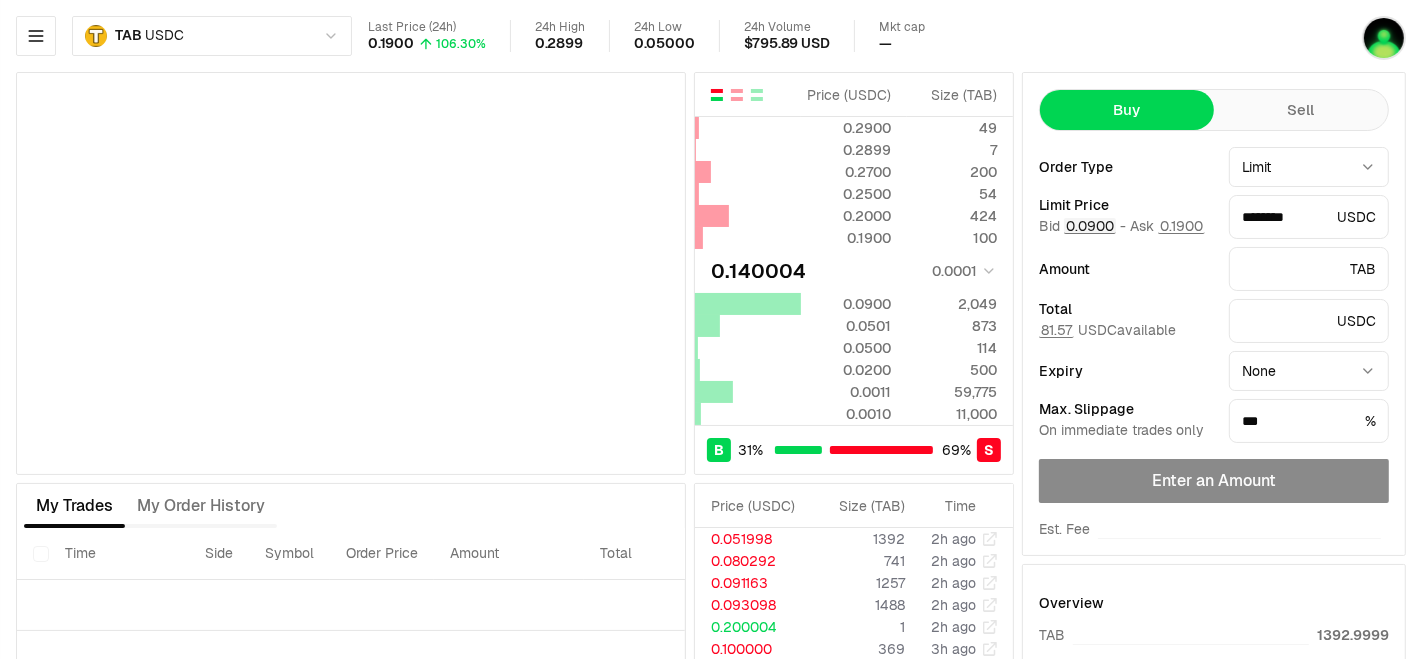 click on "0.0900" at bounding box center (1090, 226) 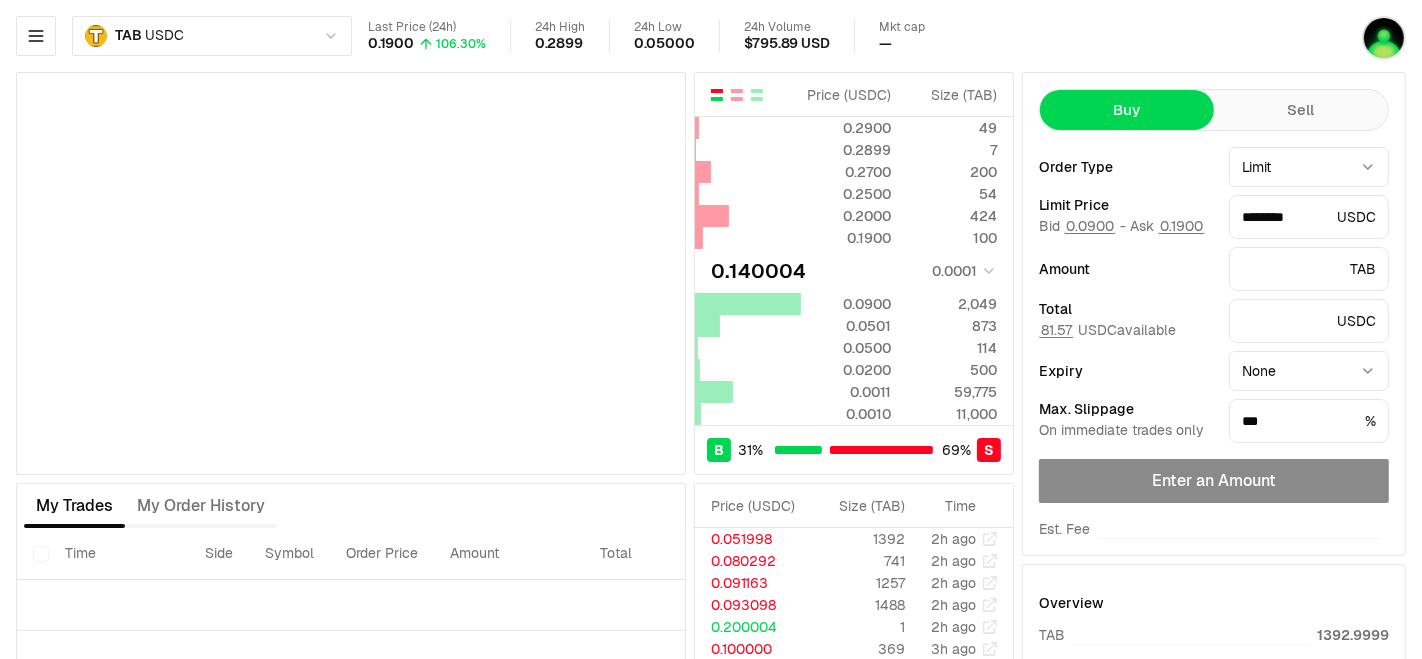 click on "Total" at bounding box center (1126, 309) 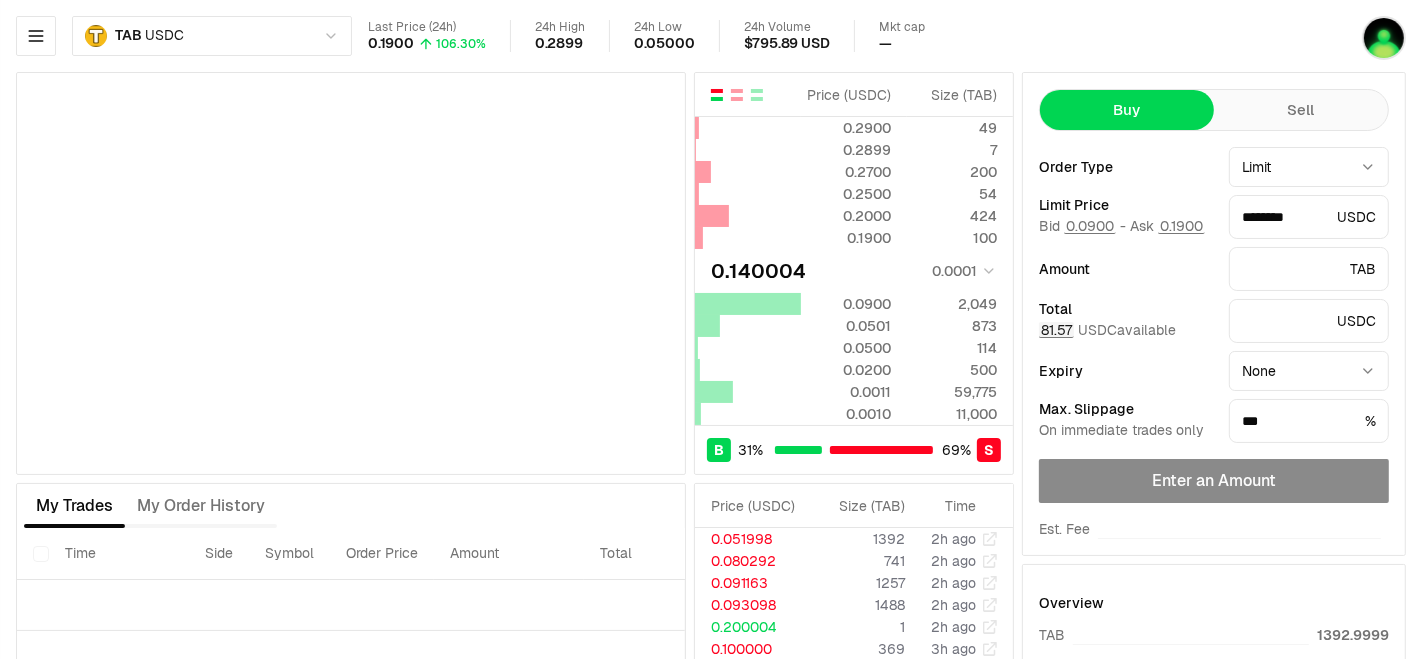 click on "81.57" at bounding box center [1056, 330] 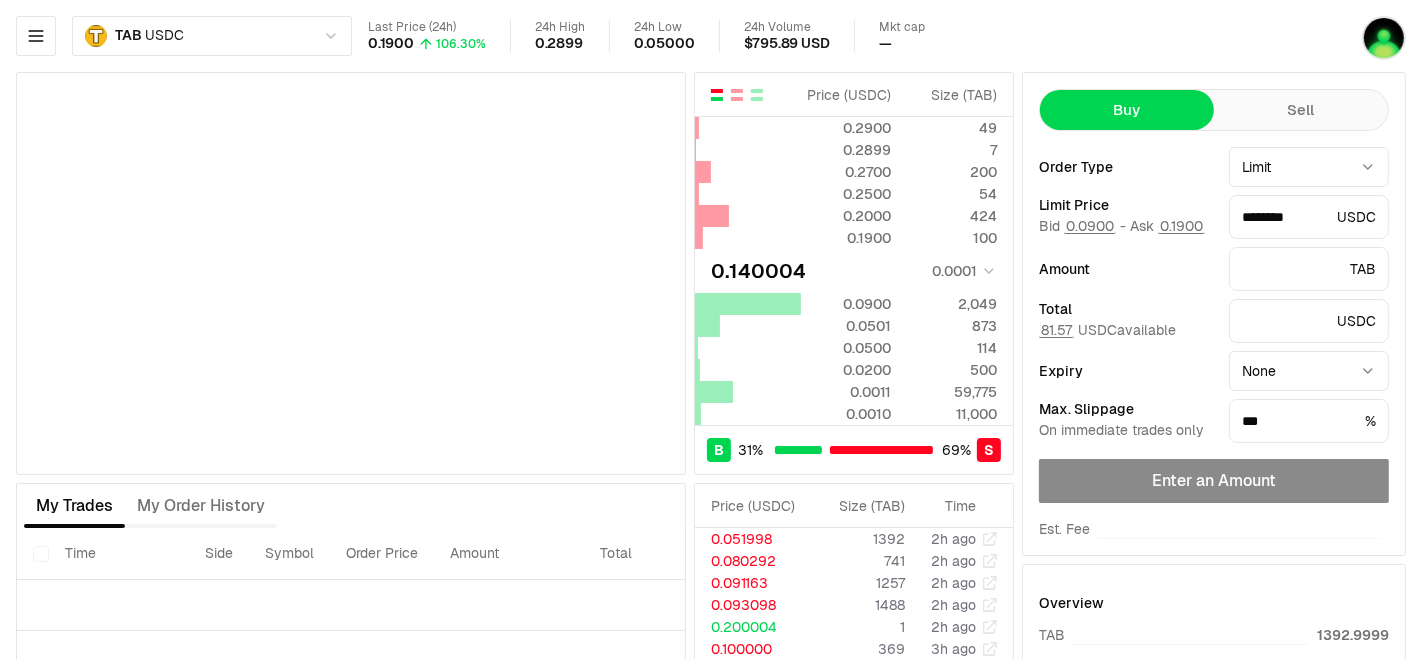 click on "Total 81.57   USDC  available" at bounding box center (1126, 321) 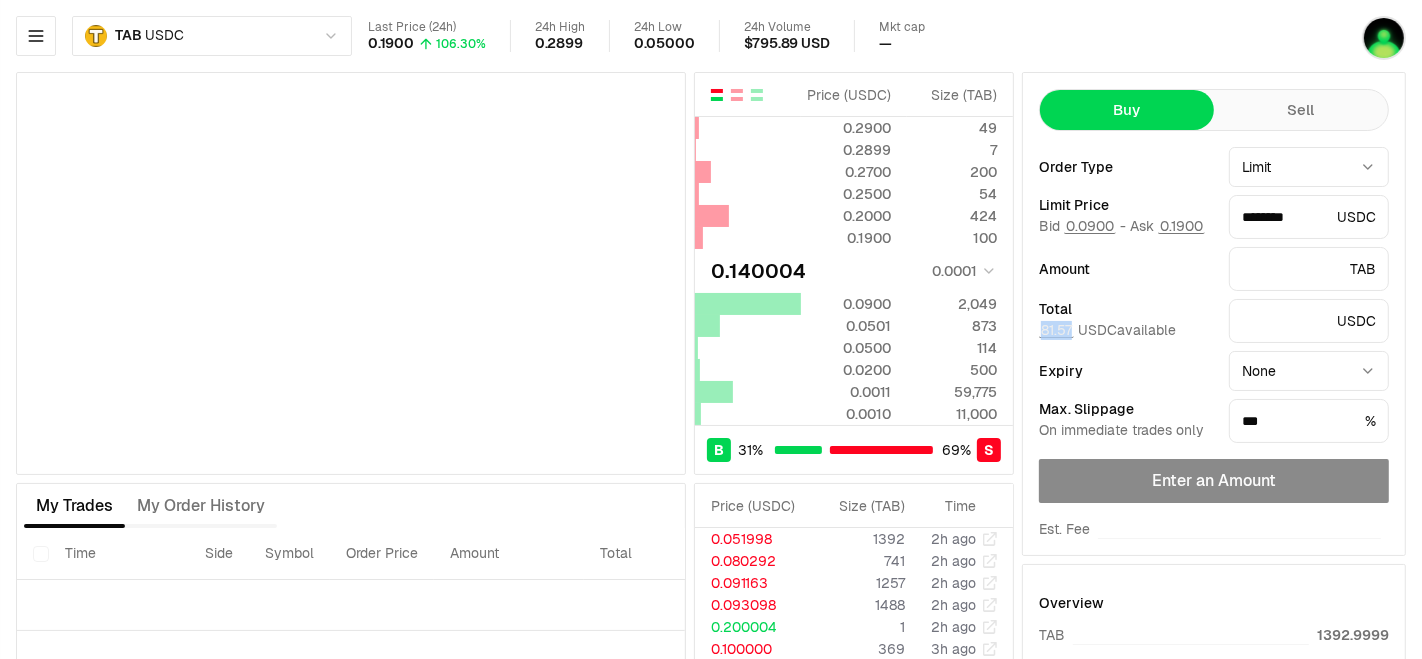 click on "Total 81.57   USDC  available" at bounding box center (1126, 321) 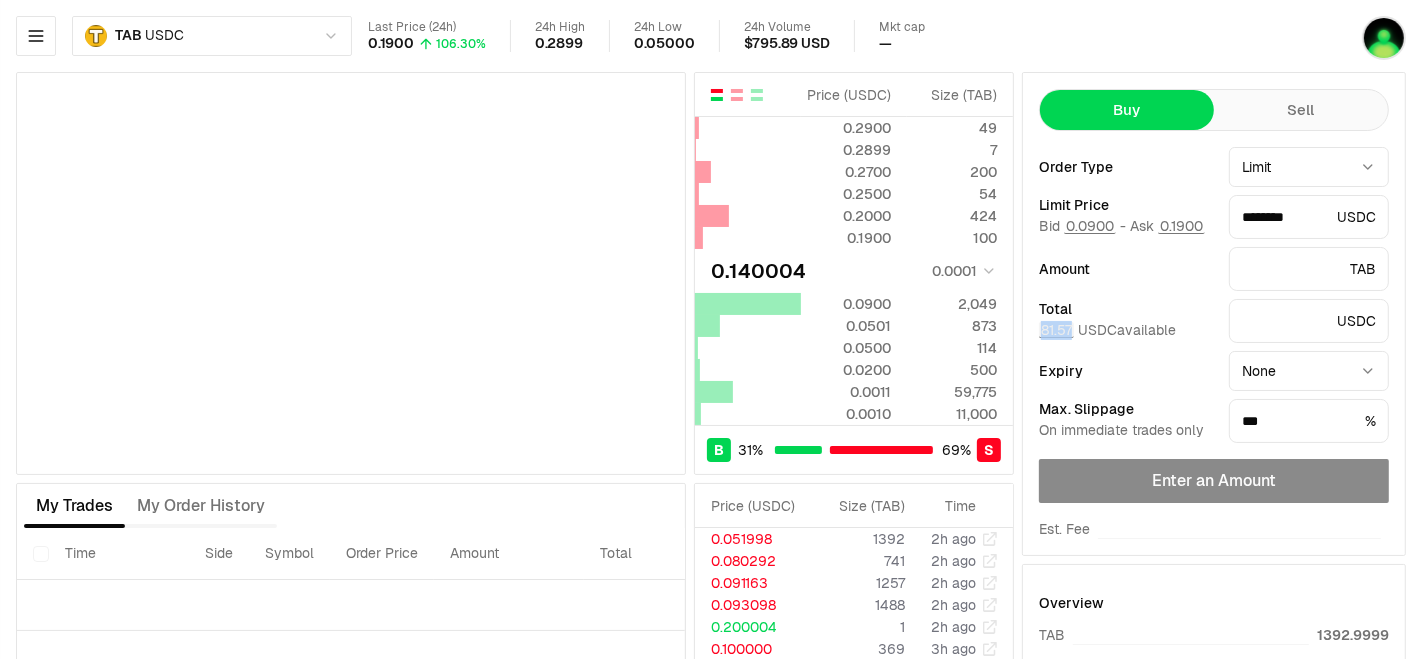 click on "81.57" at bounding box center (1056, 330) 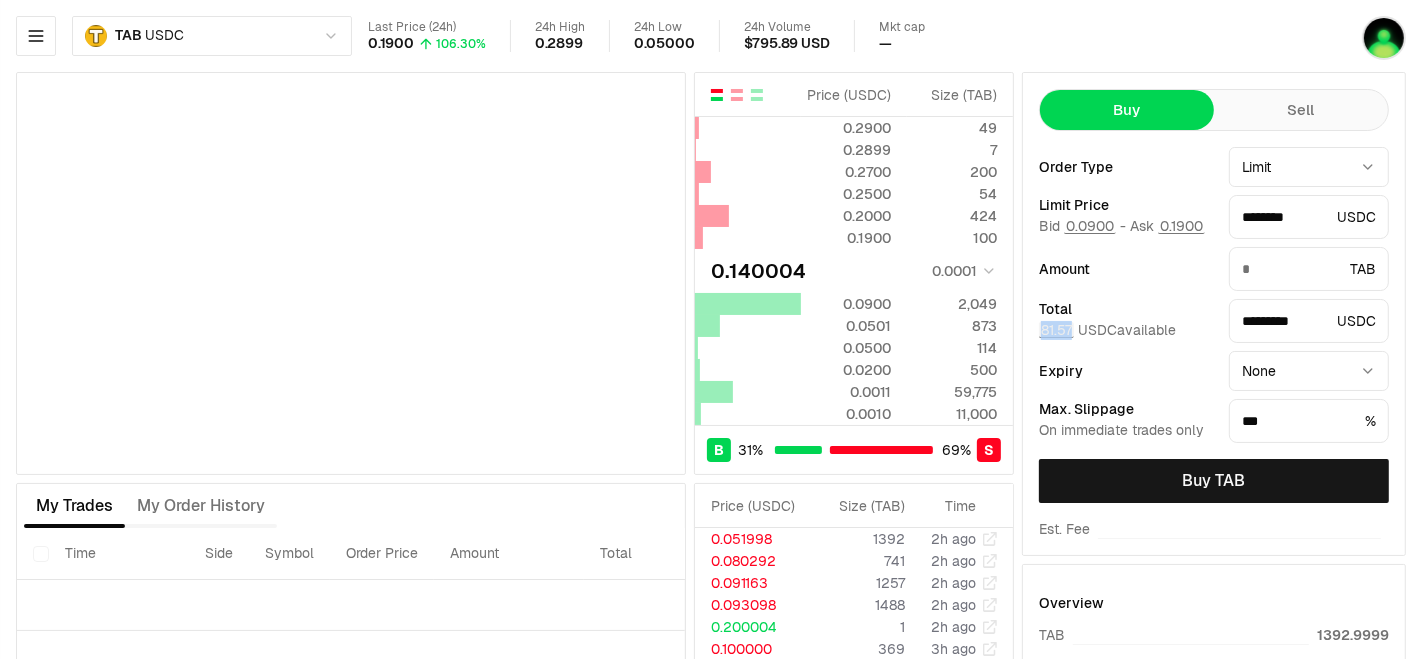 click on "81.57" at bounding box center [1056, 330] 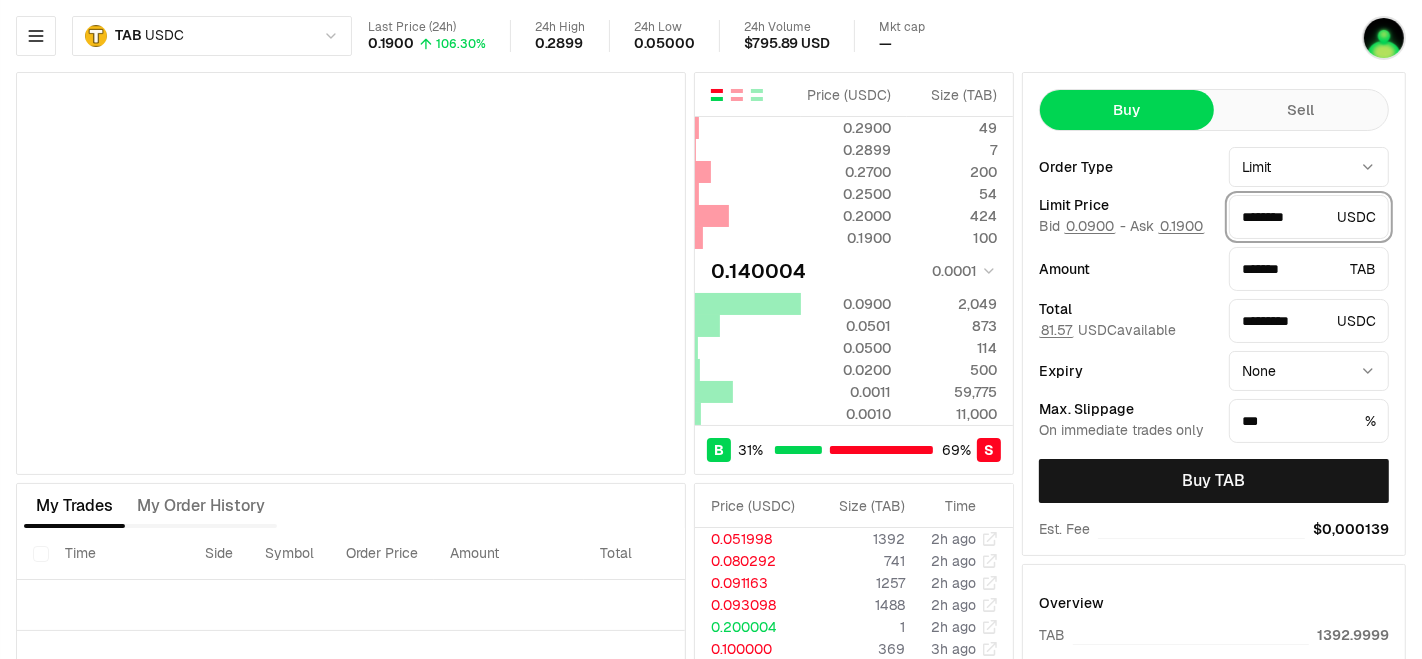 click on "********" at bounding box center (1285, 217) 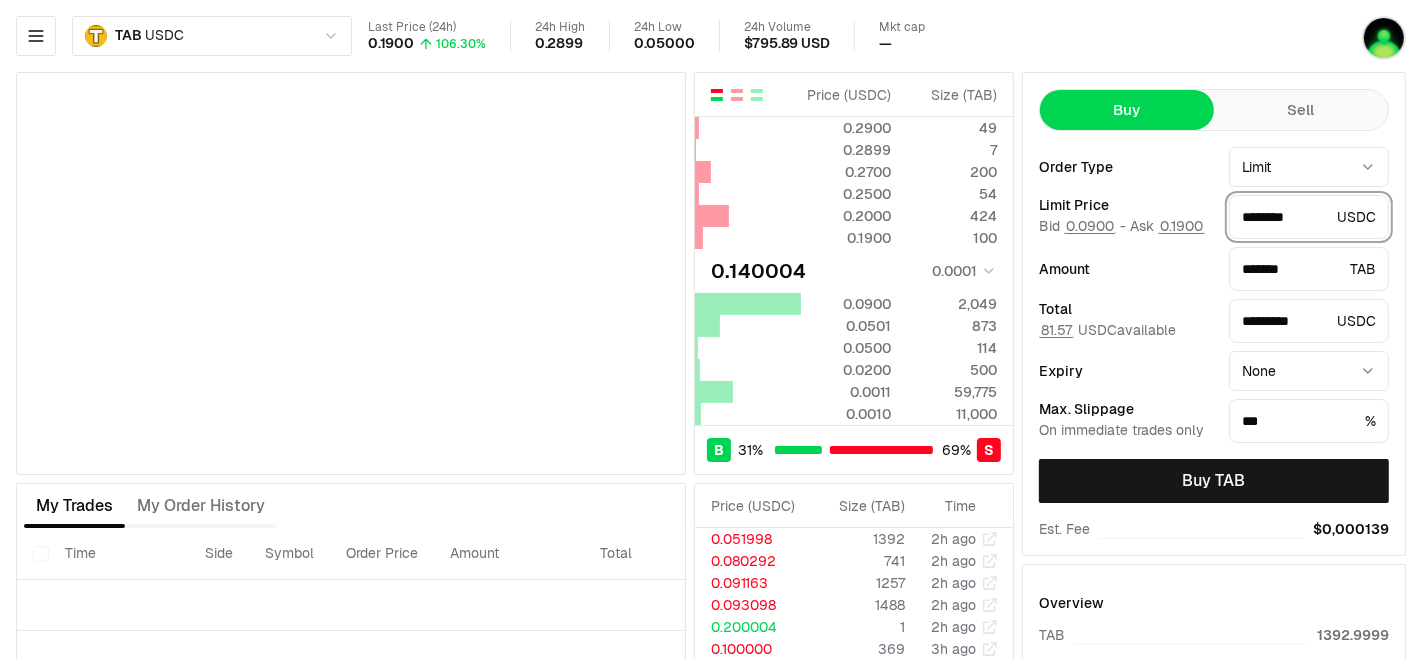 drag, startPoint x: 1274, startPoint y: 222, endPoint x: 1334, endPoint y: 221, distance: 60.00833 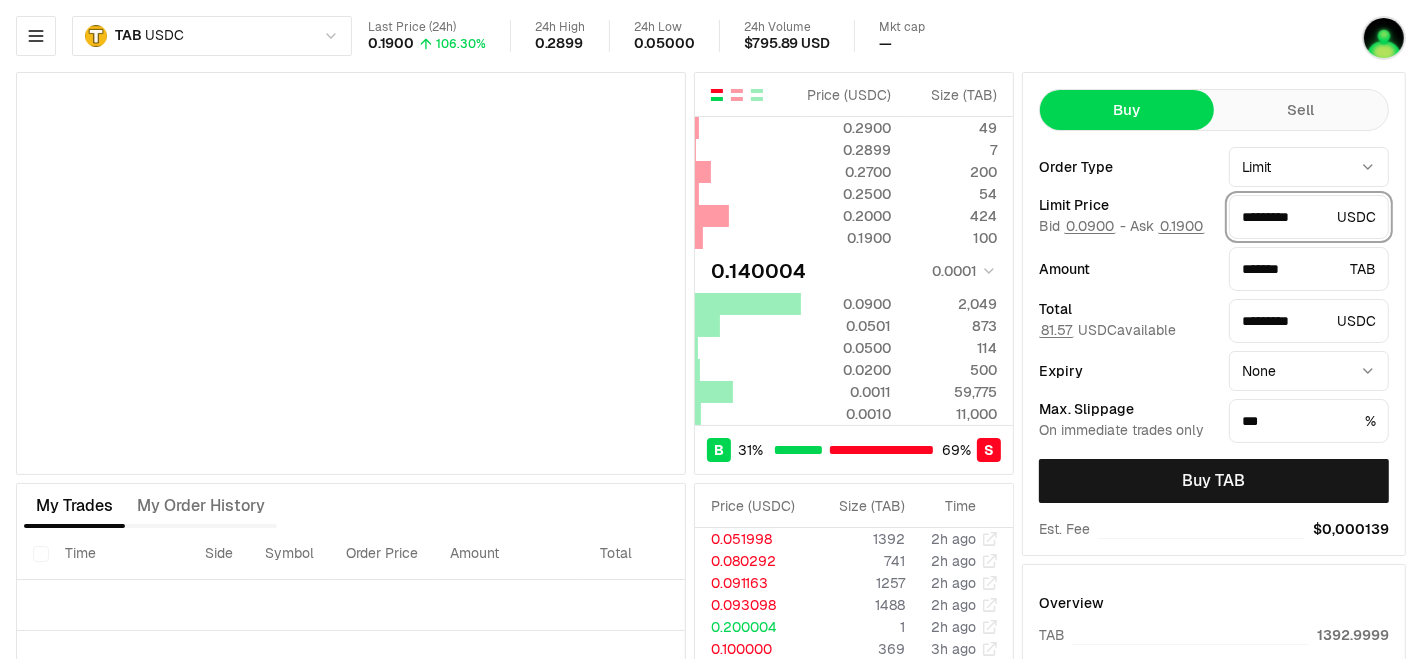 type on "*******" 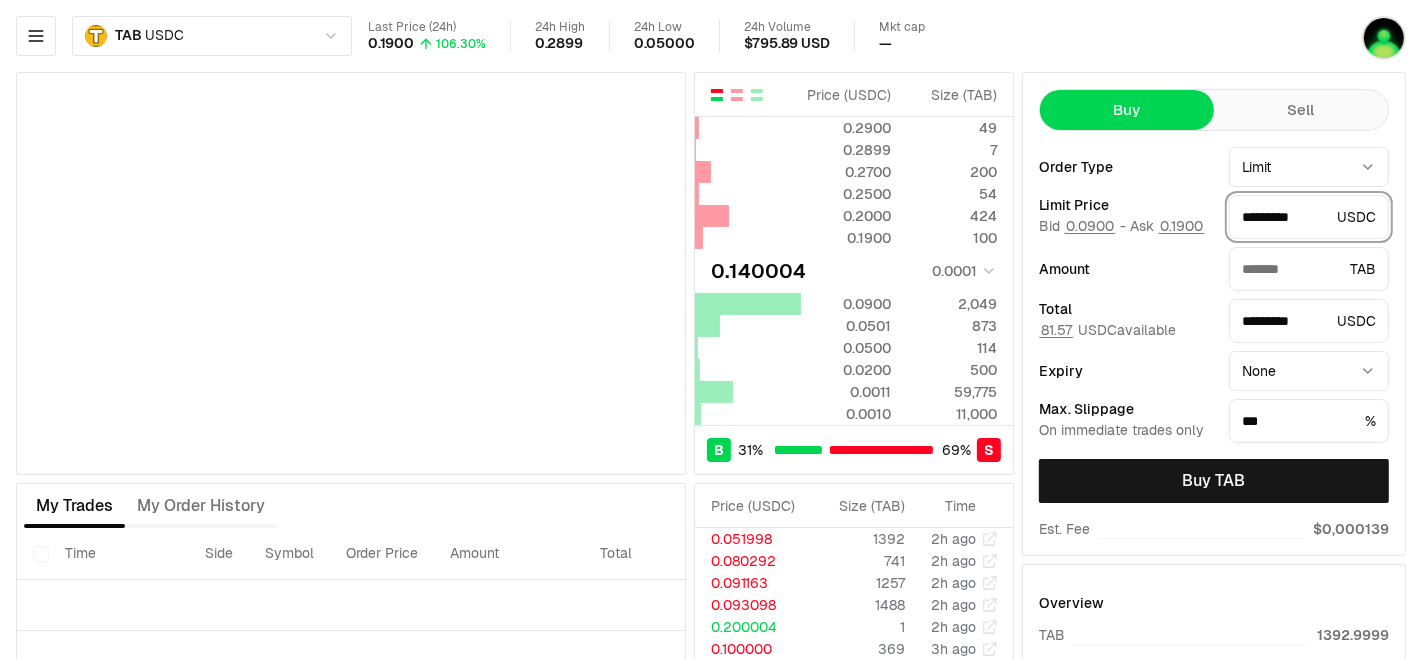 drag, startPoint x: 1295, startPoint y: 218, endPoint x: 1379, endPoint y: 217, distance: 84.00595 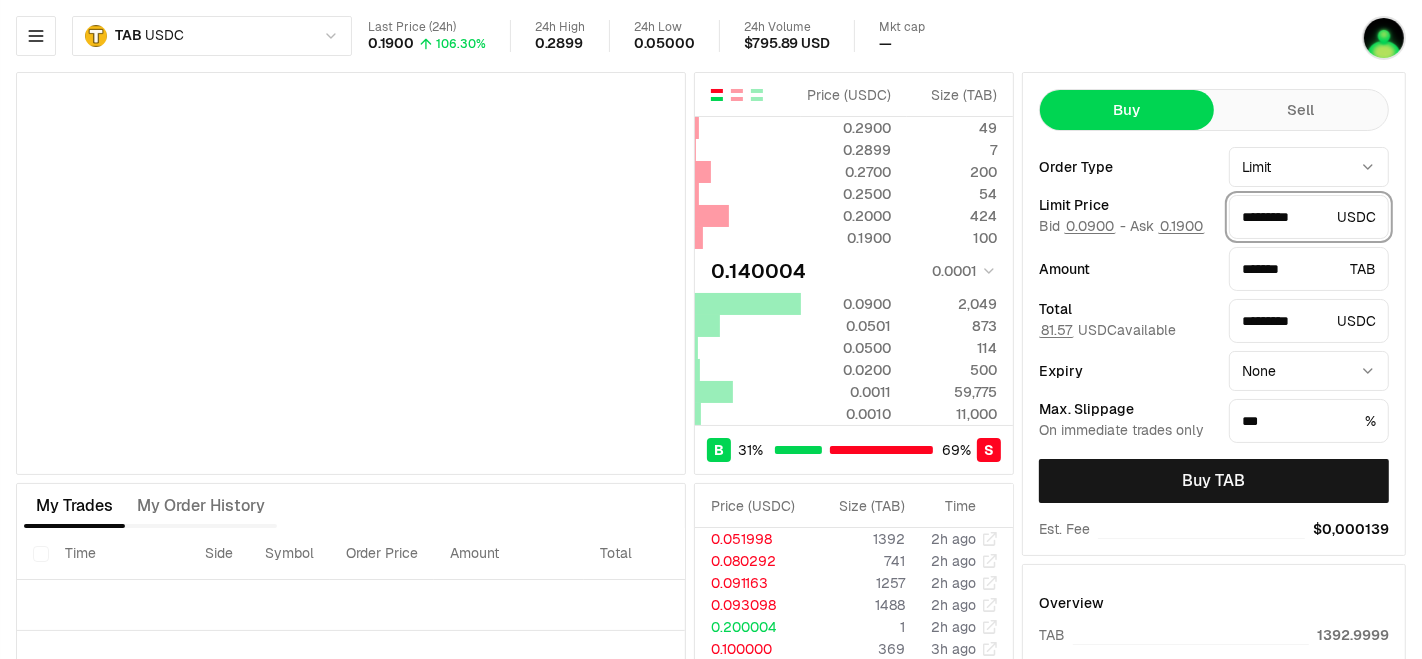 type on "*****" 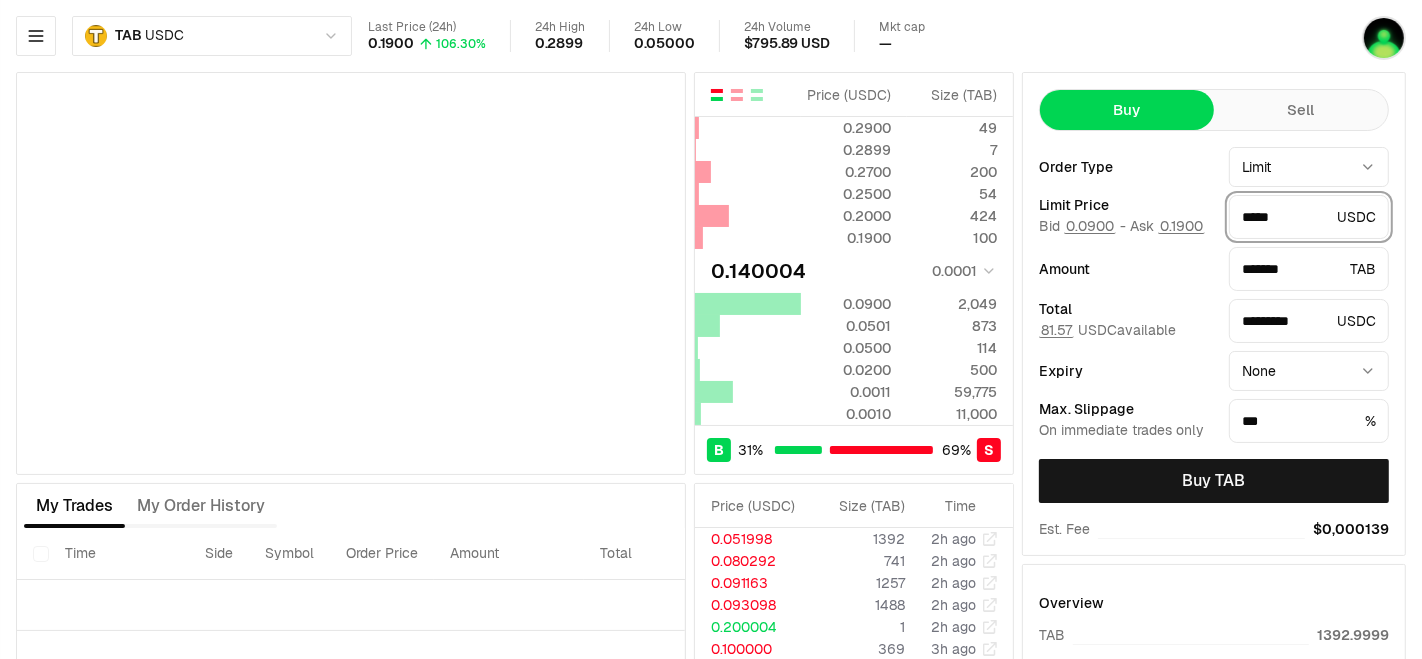 type on "*******" 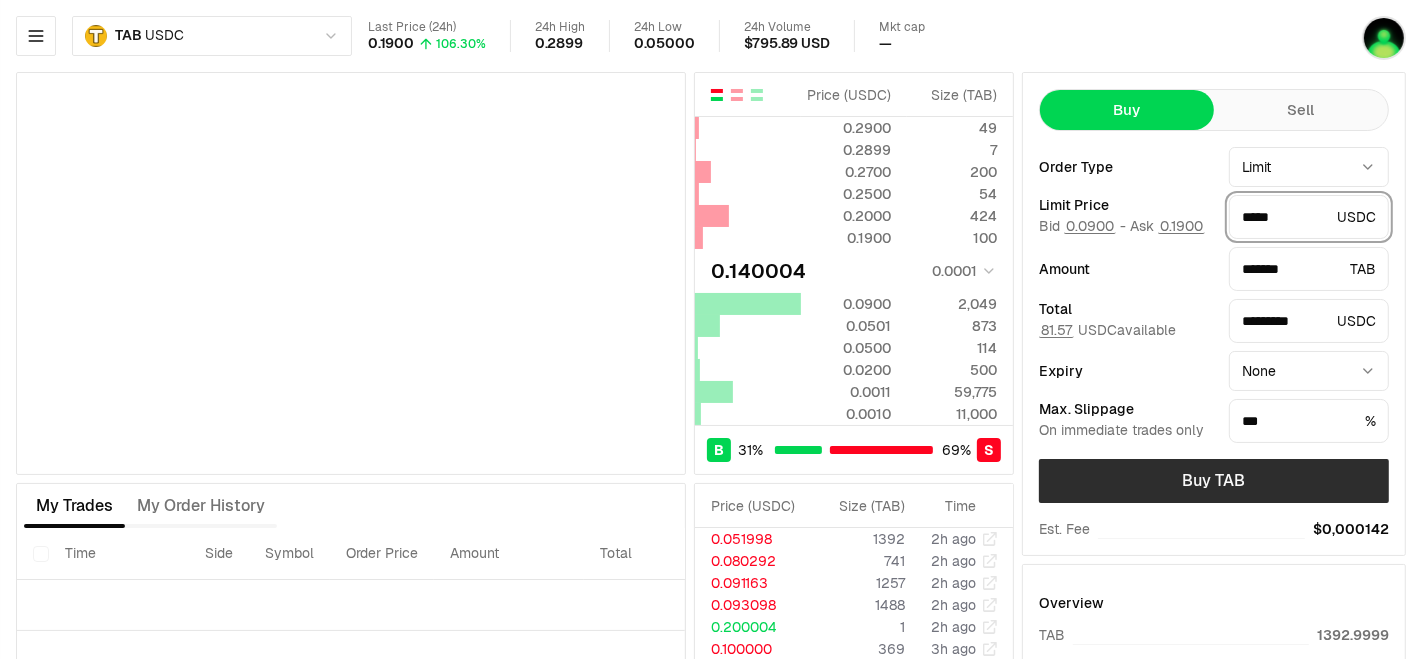 type on "******" 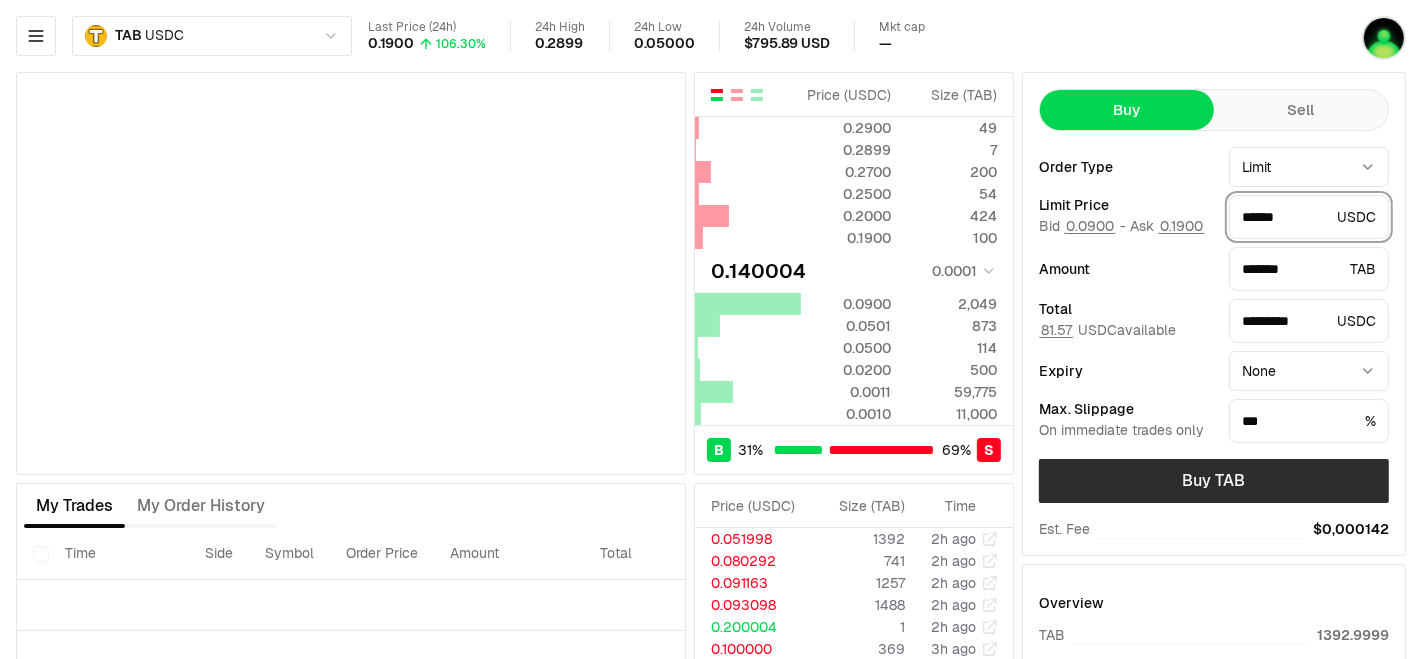 type on "*******" 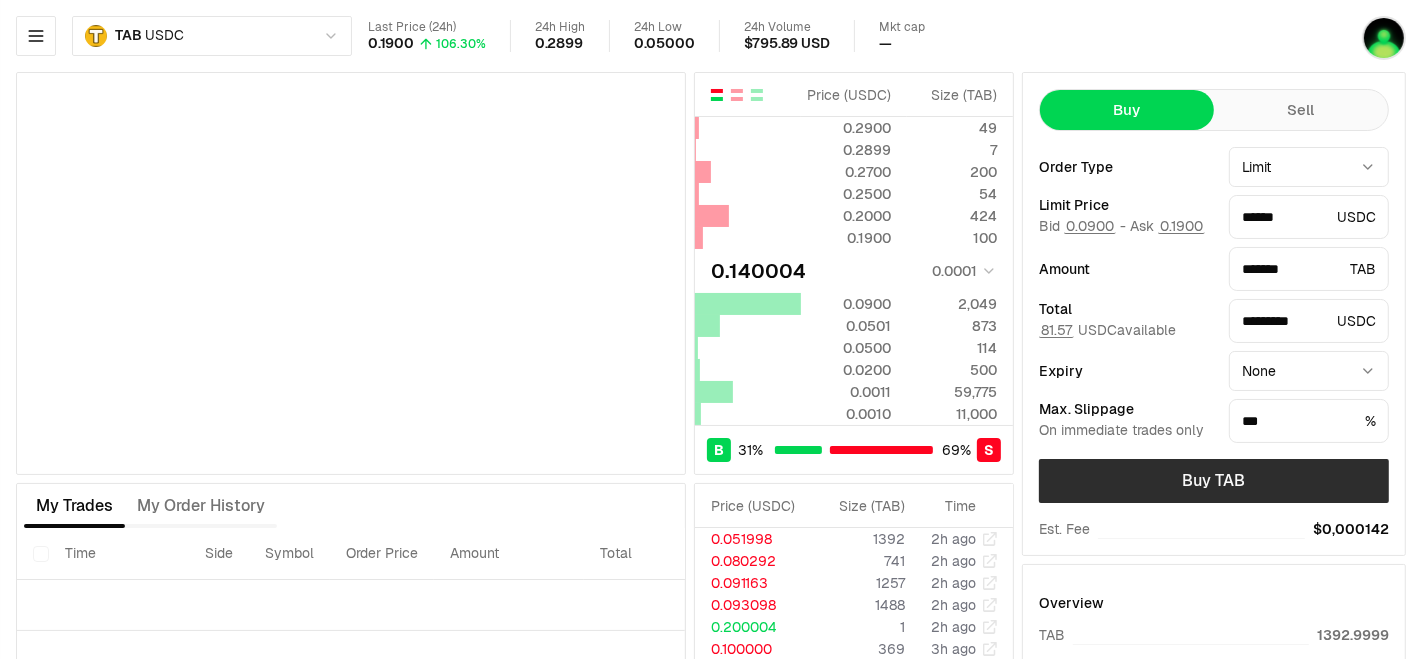 click on "Buy TAB" at bounding box center (1214, 481) 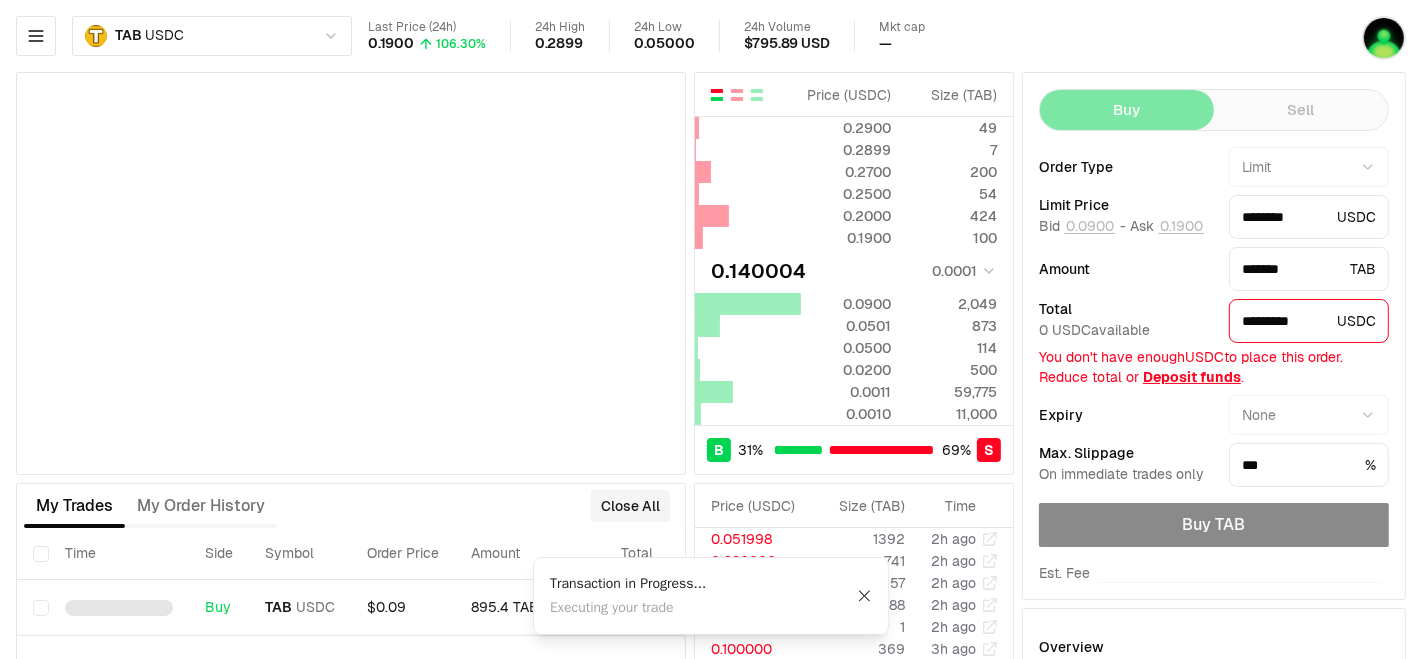type on "******" 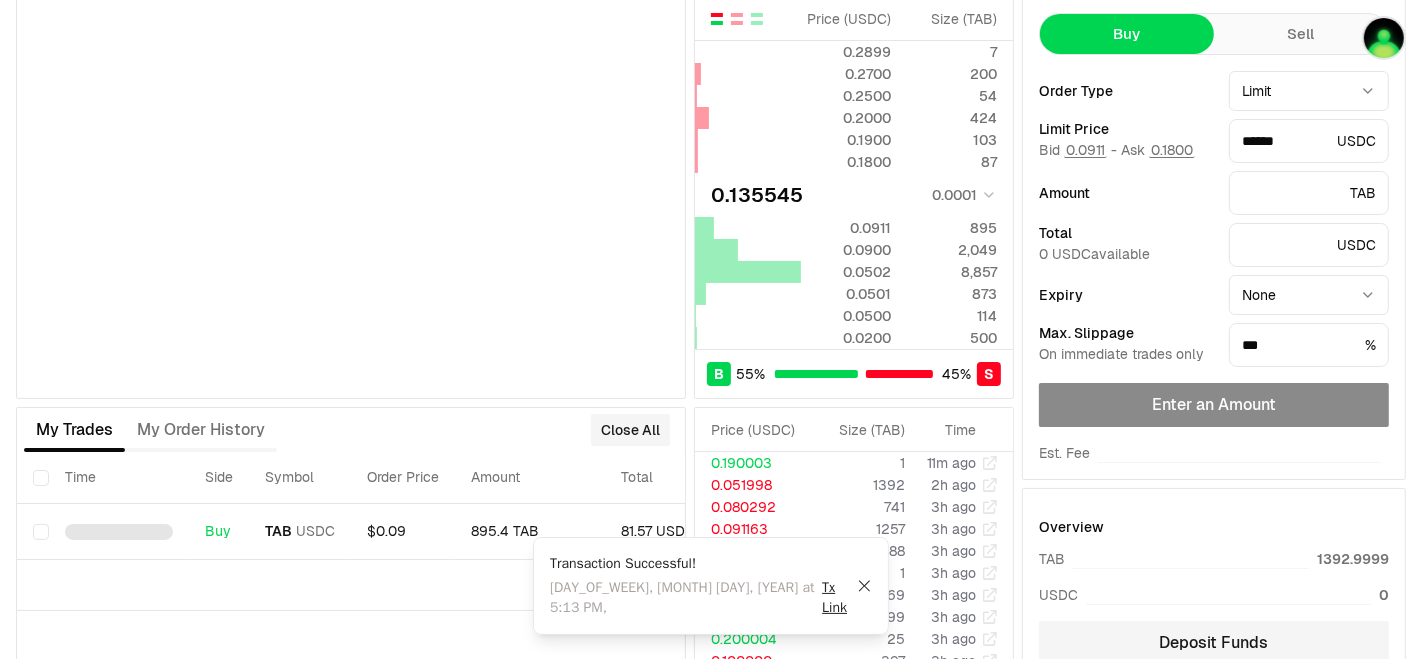 scroll, scrollTop: 111, scrollLeft: 0, axis: vertical 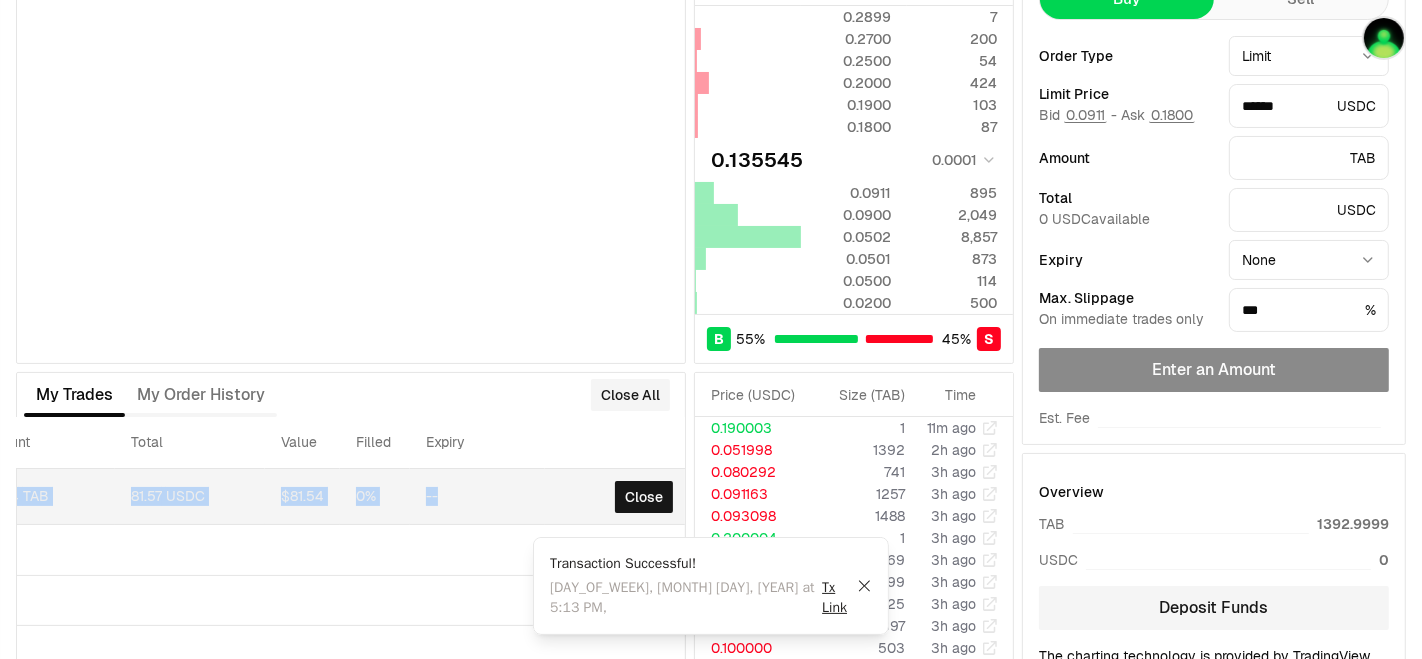 drag, startPoint x: 478, startPoint y: 497, endPoint x: 504, endPoint y: 505, distance: 27.202942 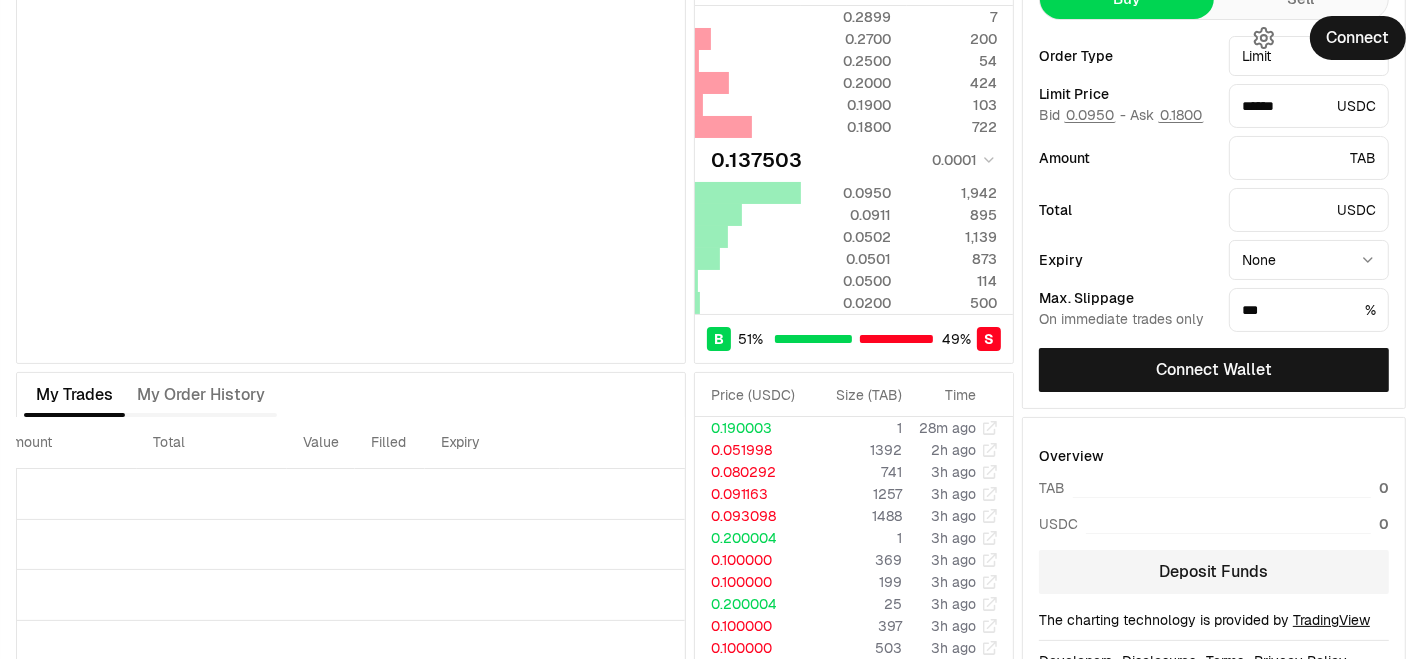 scroll, scrollTop: 0, scrollLeft: 444, axis: horizontal 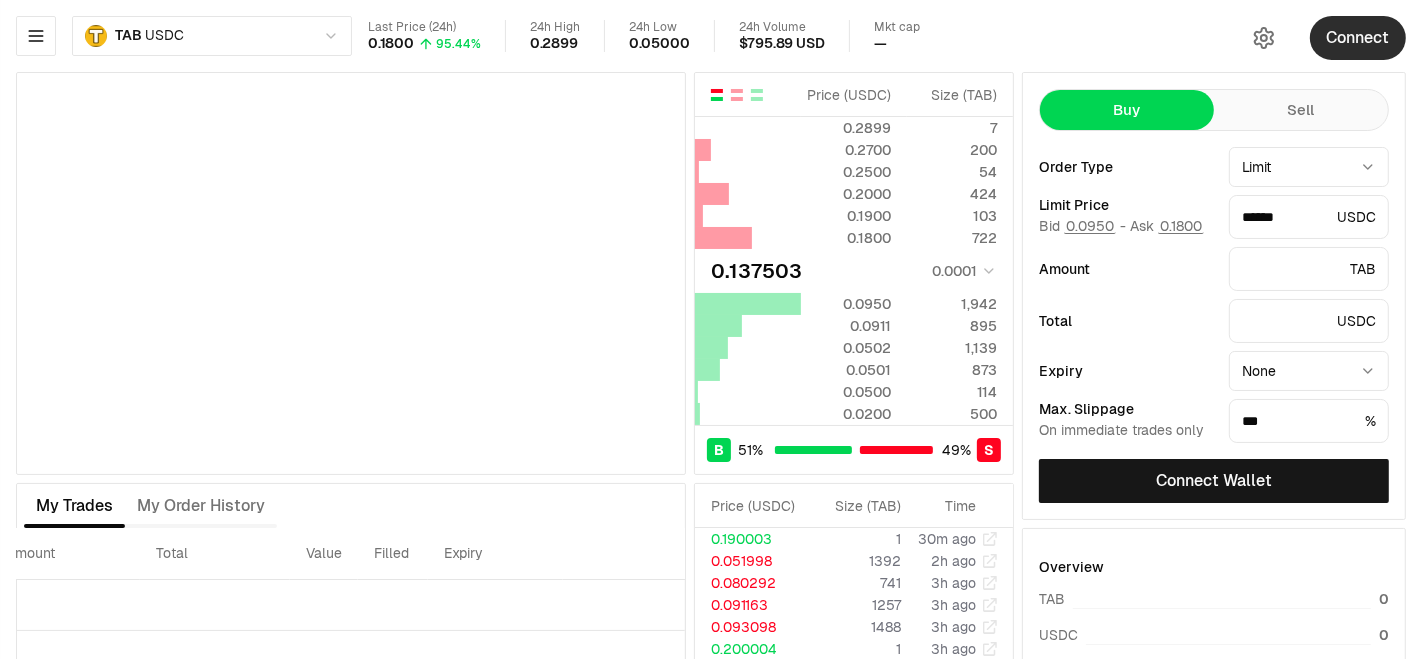 click on "Connect" at bounding box center (1358, 38) 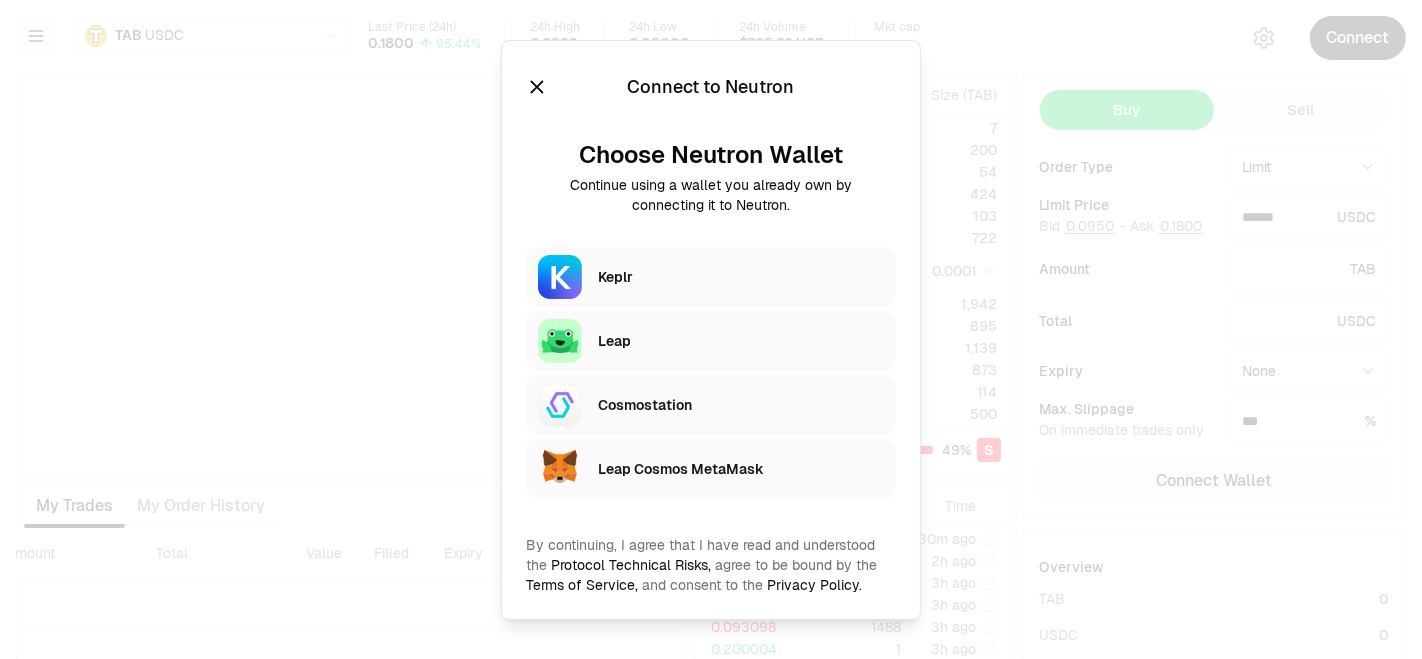 click on "Keplr" at bounding box center (741, 277) 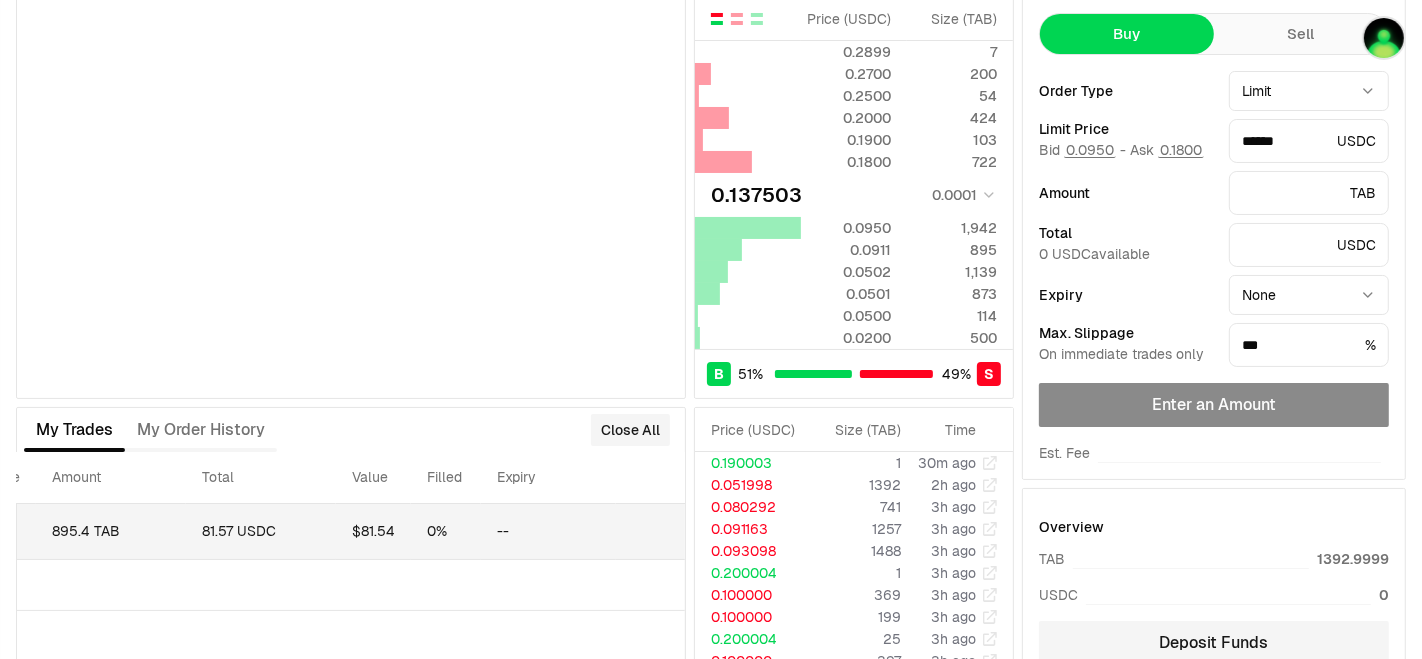 scroll, scrollTop: 111, scrollLeft: 0, axis: vertical 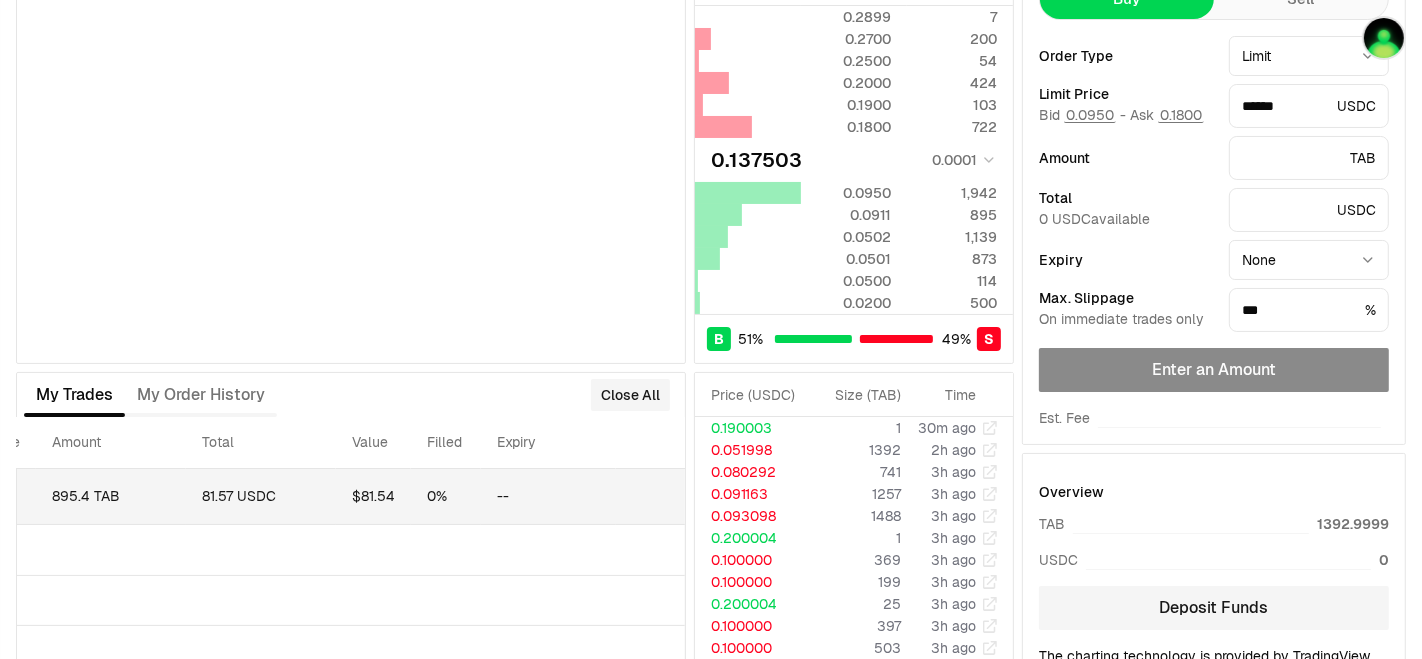 click on "Close" at bounding box center (715, 497) 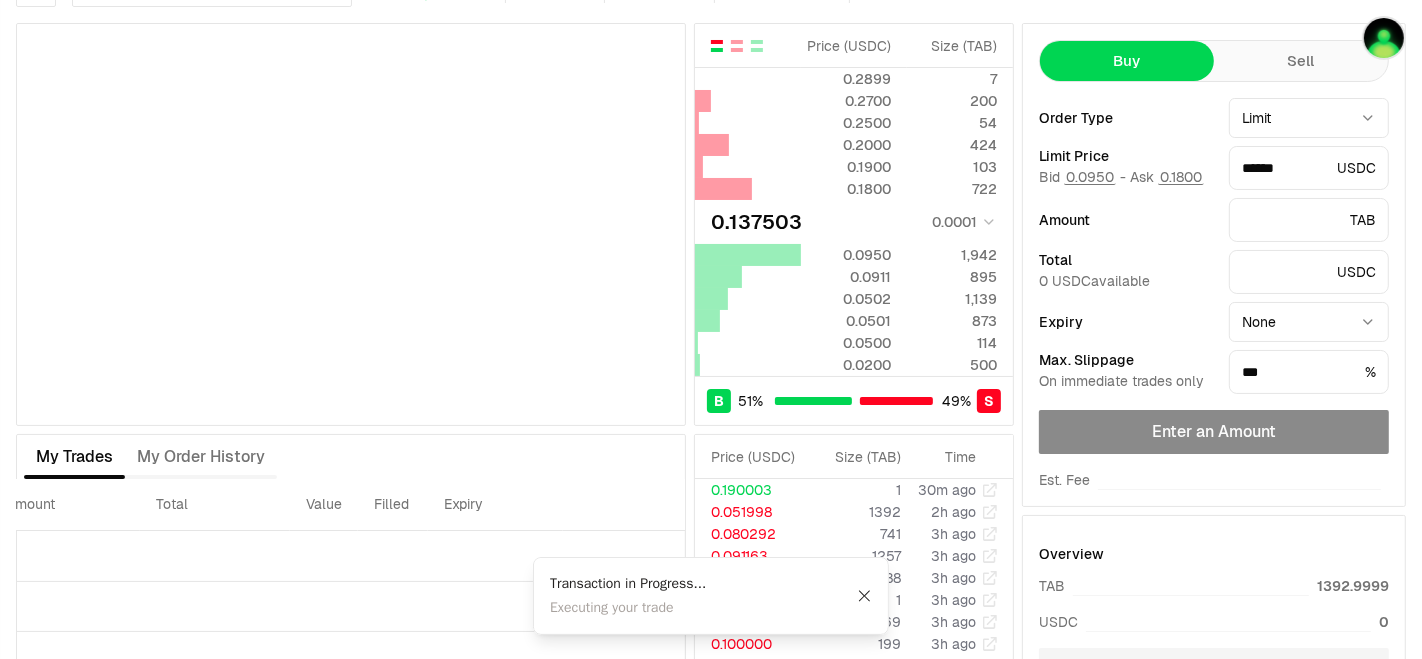 scroll, scrollTop: 0, scrollLeft: 0, axis: both 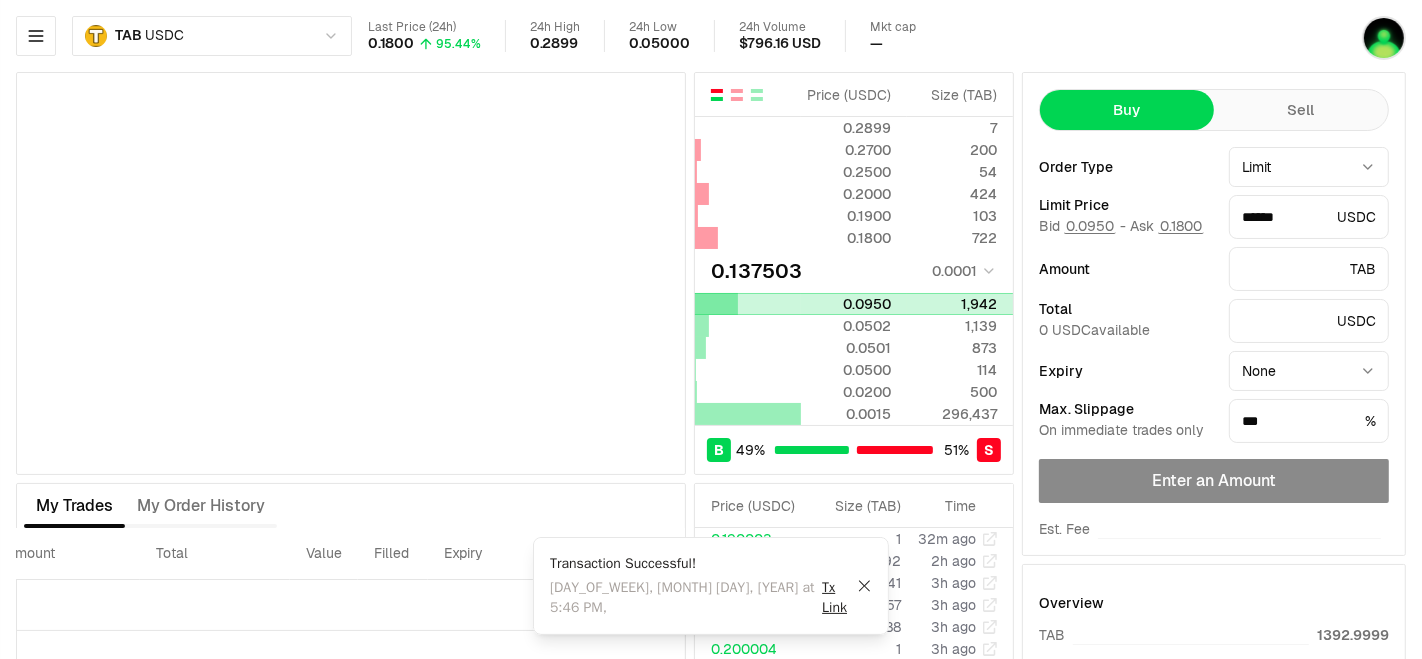 click on "0.0950" at bounding box center (846, 304) 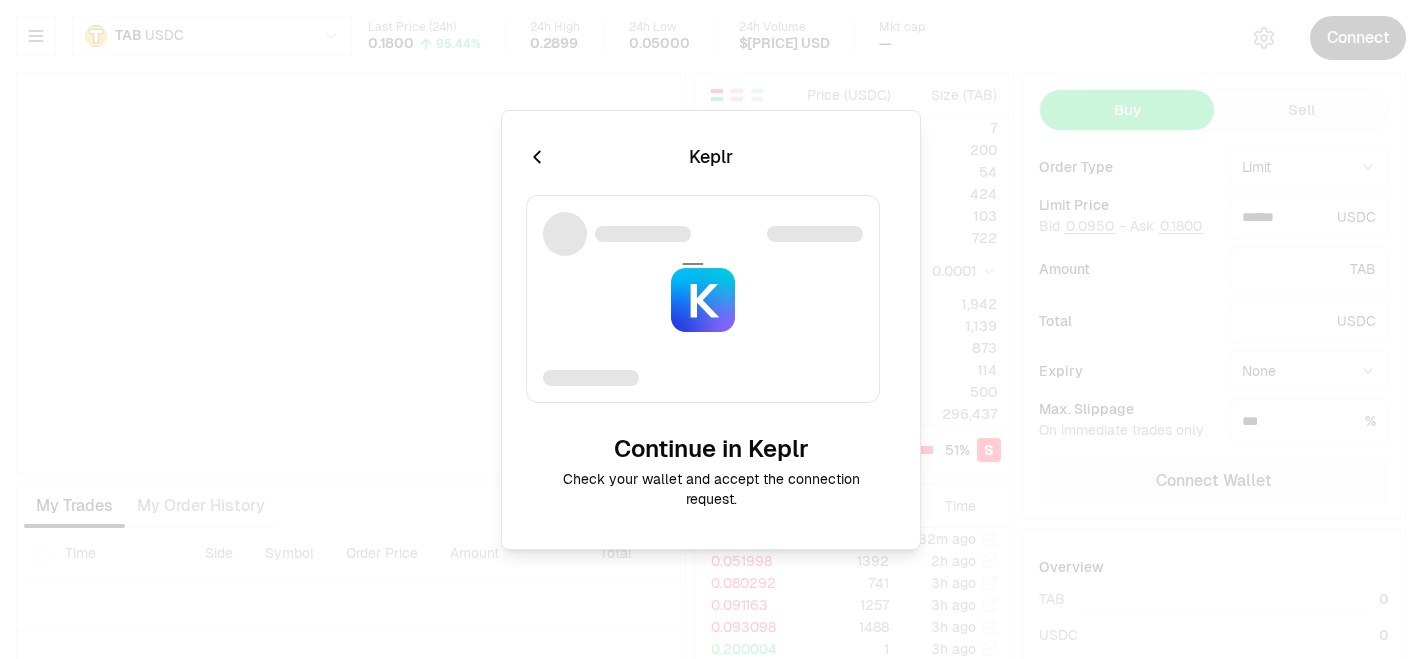 scroll, scrollTop: 0, scrollLeft: 0, axis: both 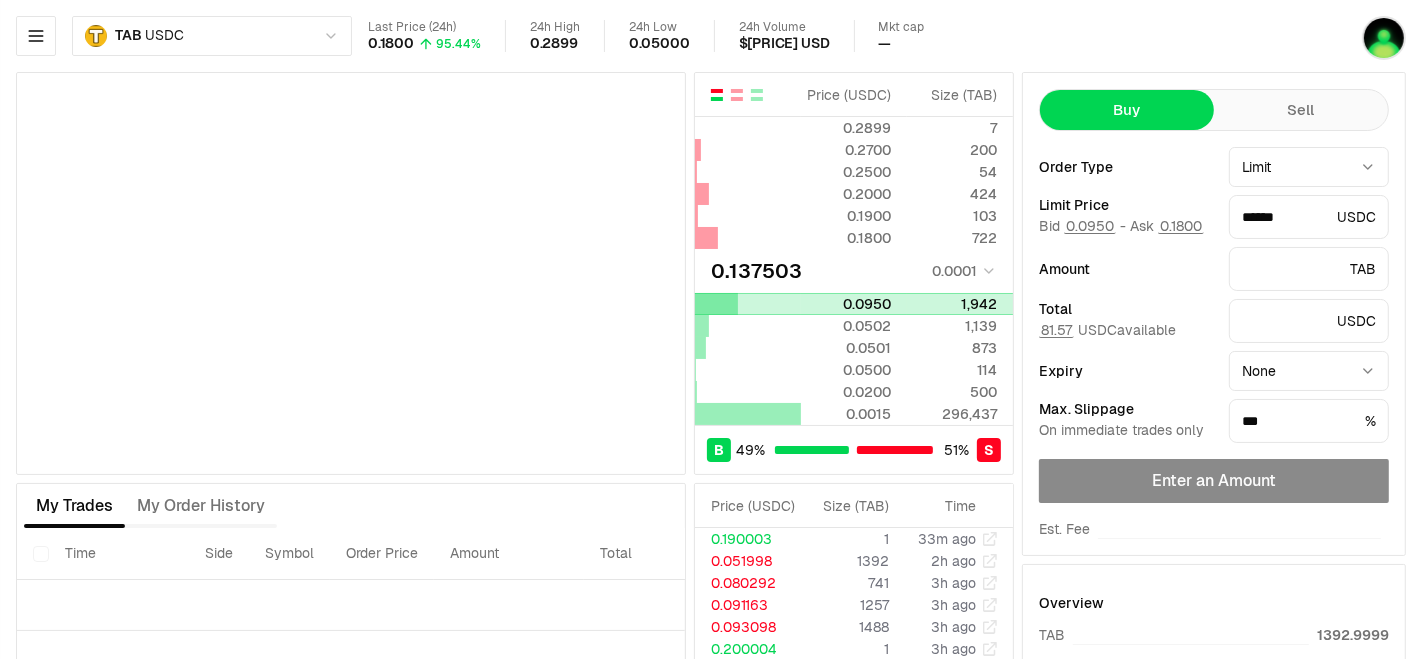 click on "0.0950" at bounding box center [846, 304] 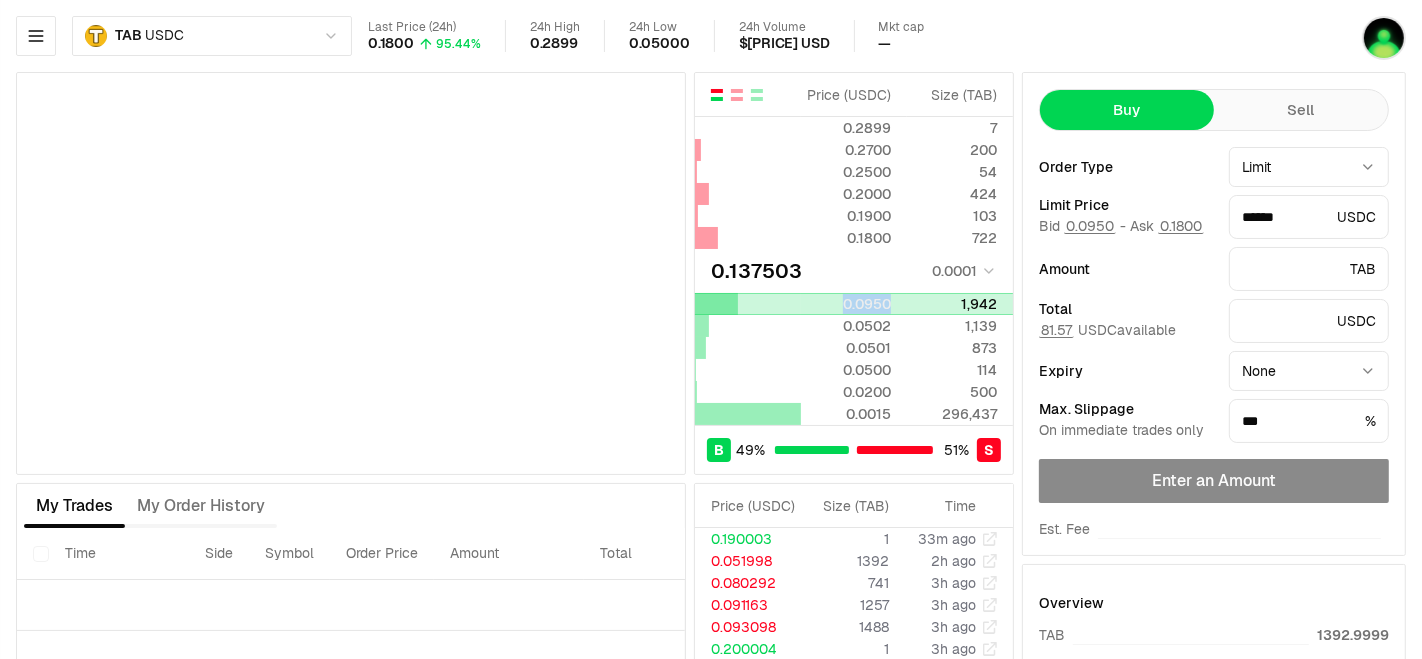 click on "0.0950" at bounding box center (846, 304) 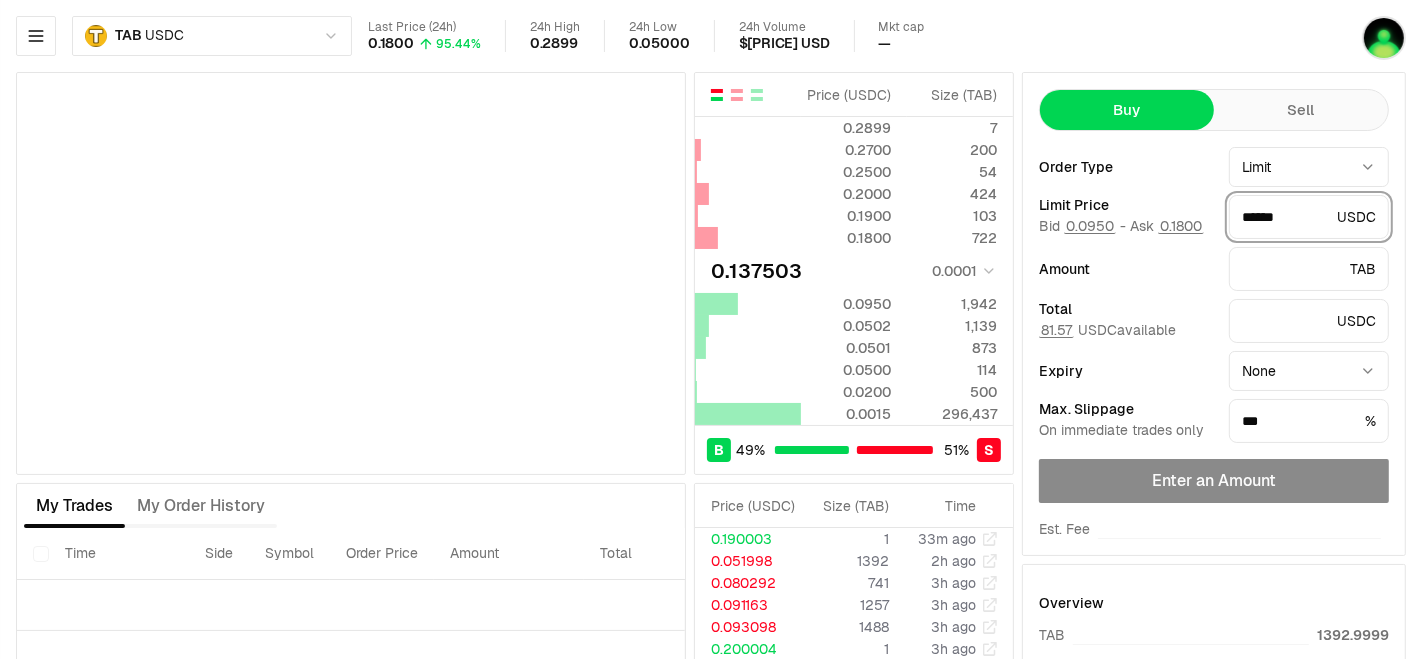 drag, startPoint x: 1268, startPoint y: 218, endPoint x: 1310, endPoint y: 227, distance: 42.953465 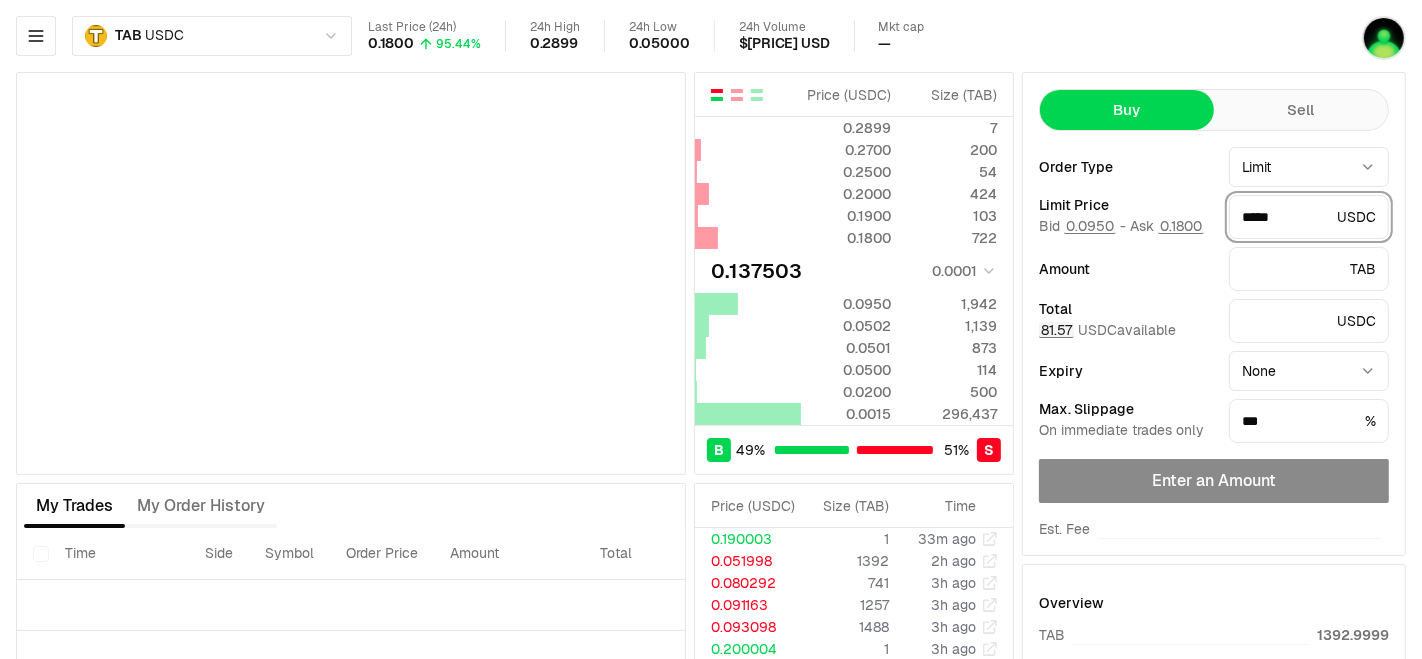 type on "*****" 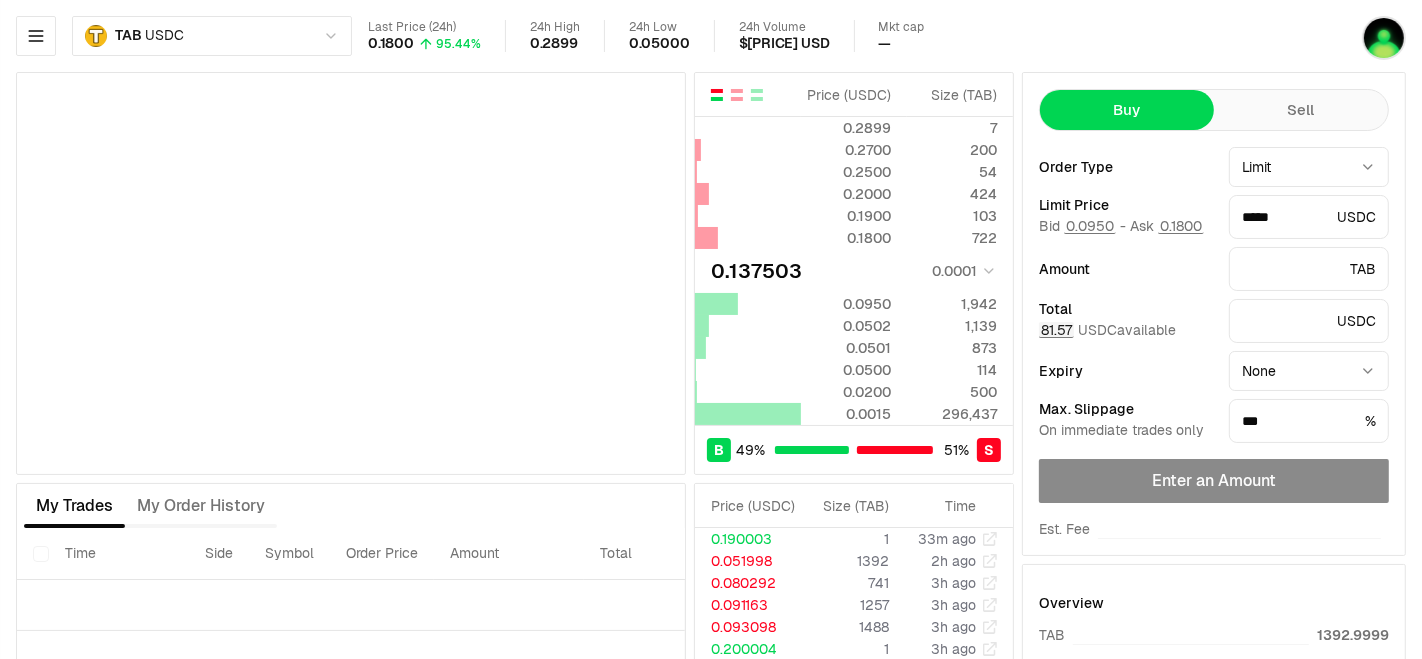 click on "81.57" at bounding box center [1056, 330] 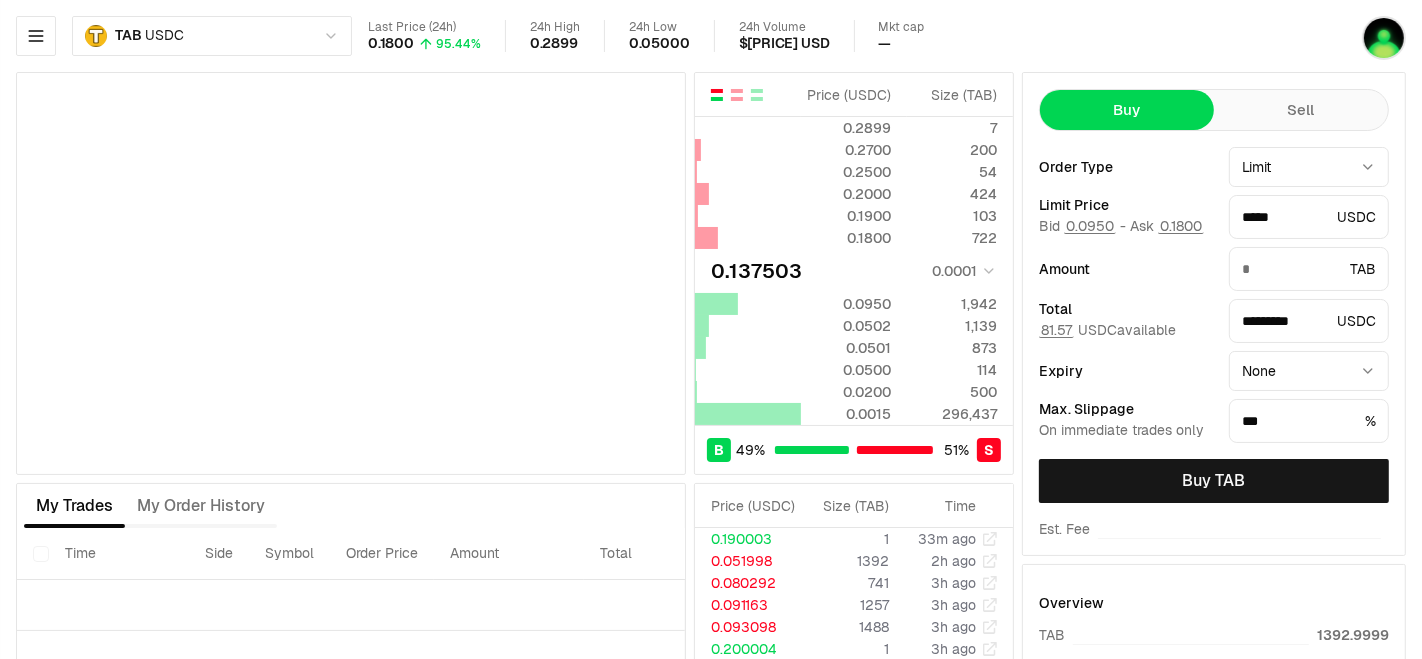 type on "*******" 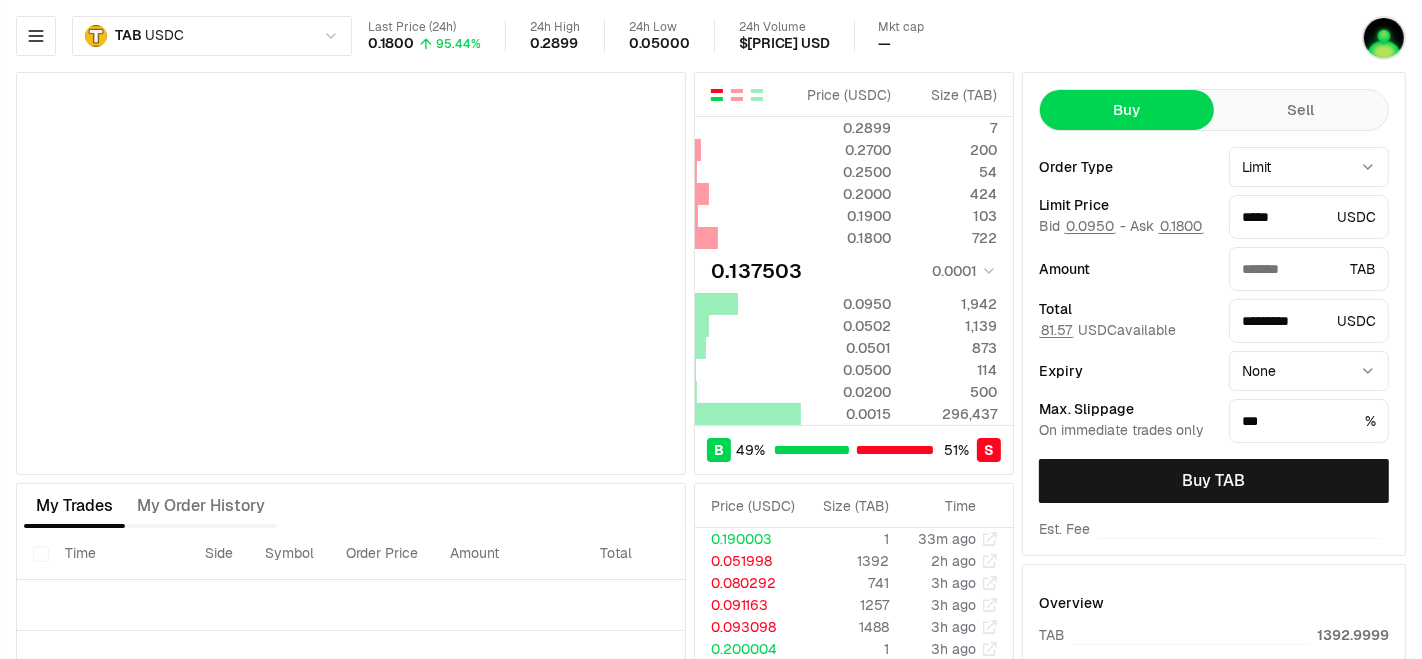 click on "Buy Sell Order Type Limit ***** ****** Limit Price Bid   0.0950   - Ask   0.1800   ***** USDC Amount ******* TAB Total 81.57   USDC  available ********* USDC Expiry None **** **** *** **** ***** **** Max. Slippage On immediate trades only *** % Buy TAB Est. Fee" at bounding box center (1214, 314) 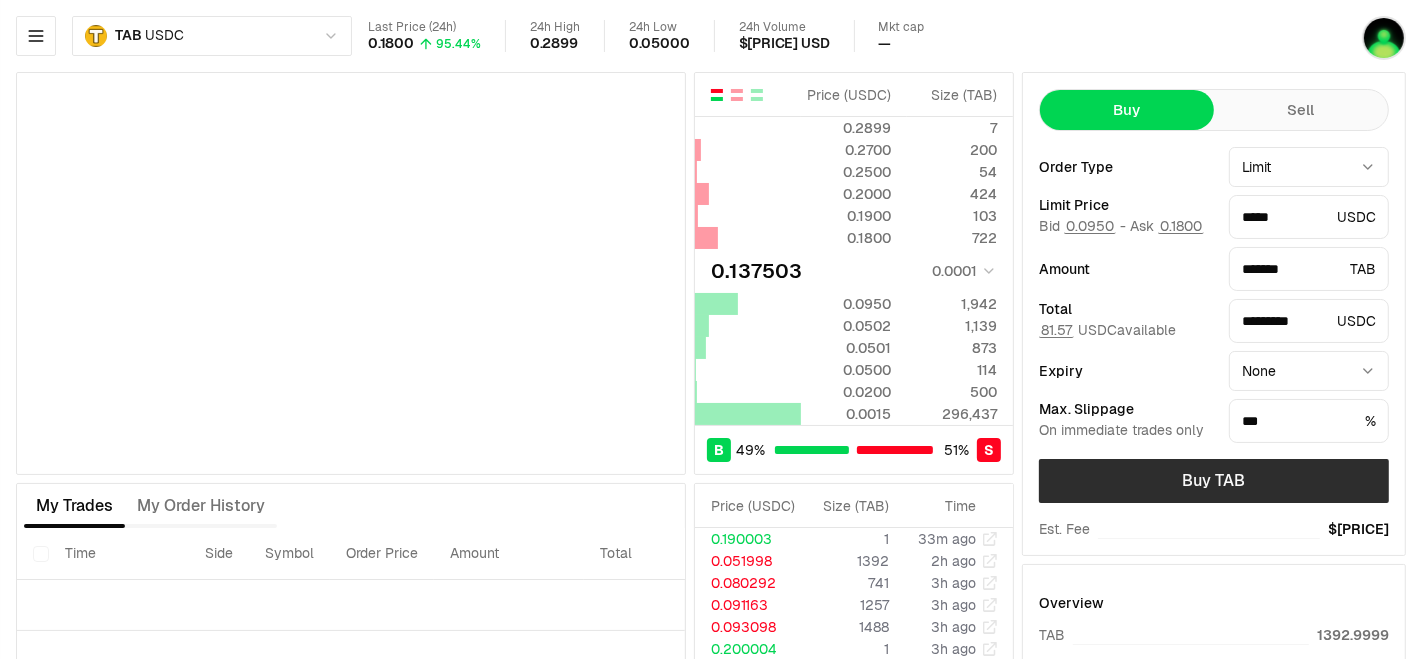 click on "Buy TAB" at bounding box center [1214, 481] 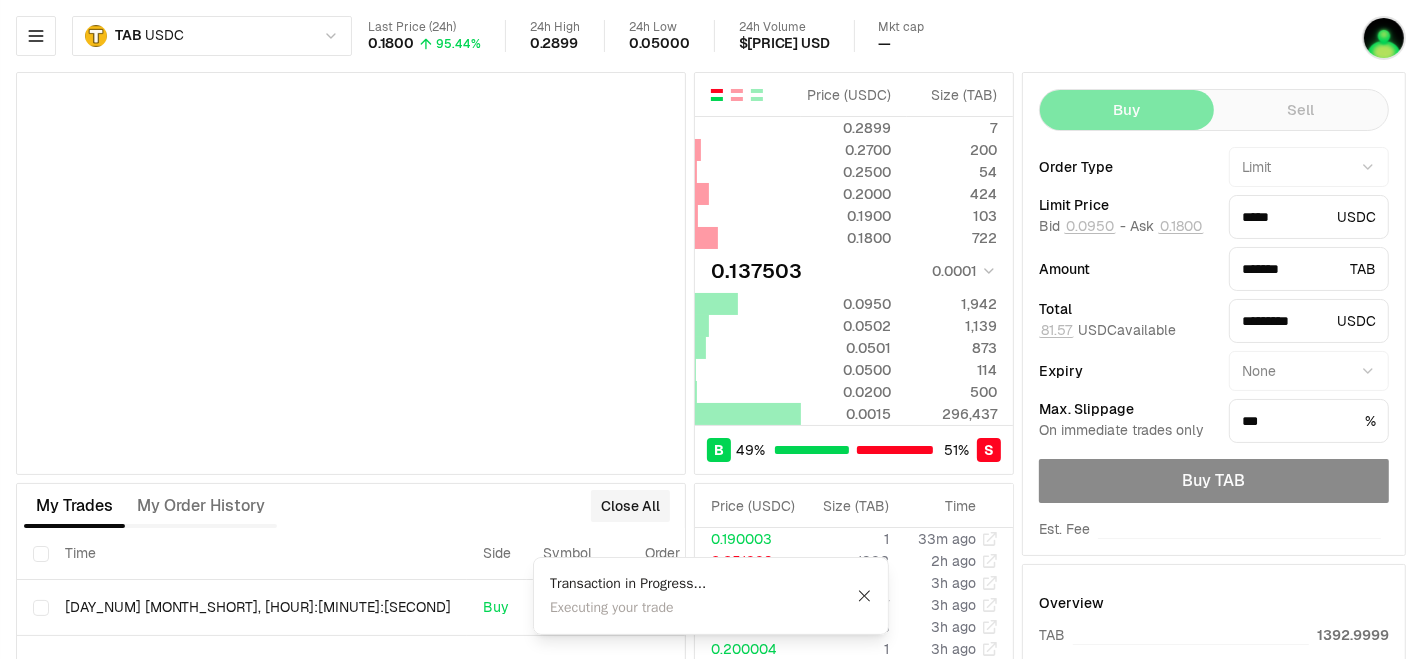 type 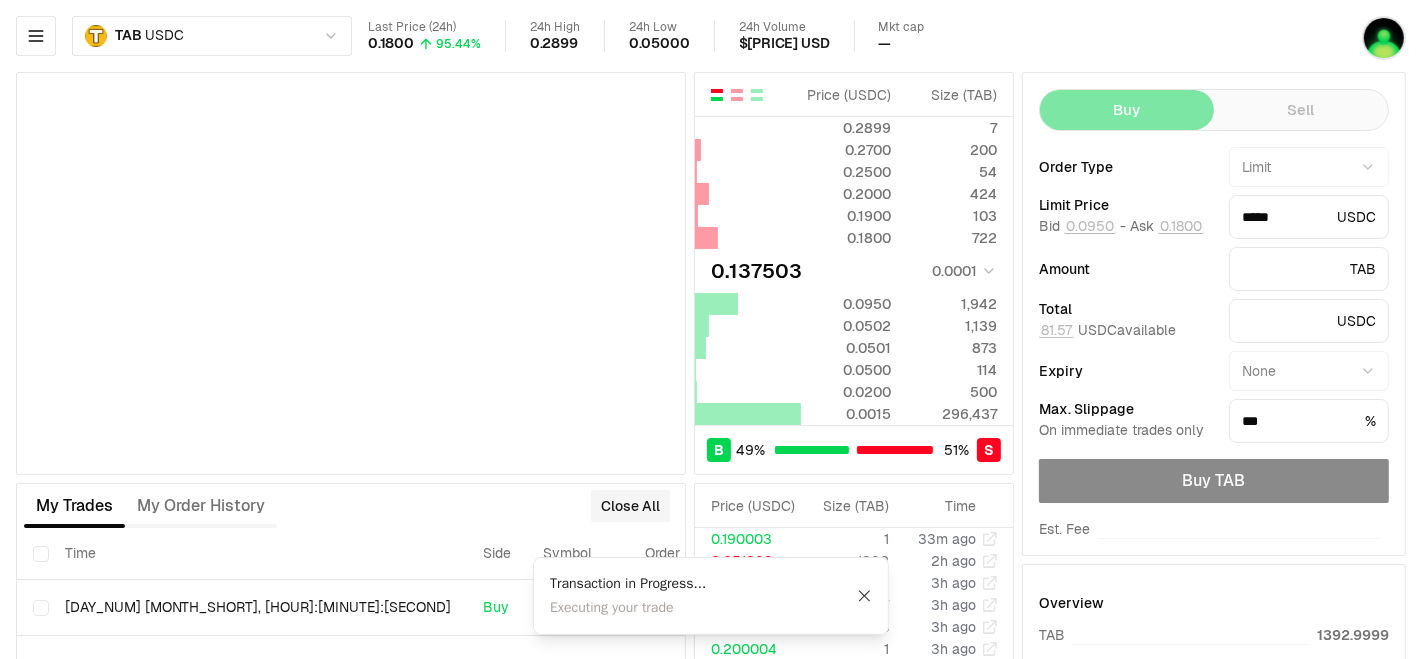 type on "********" 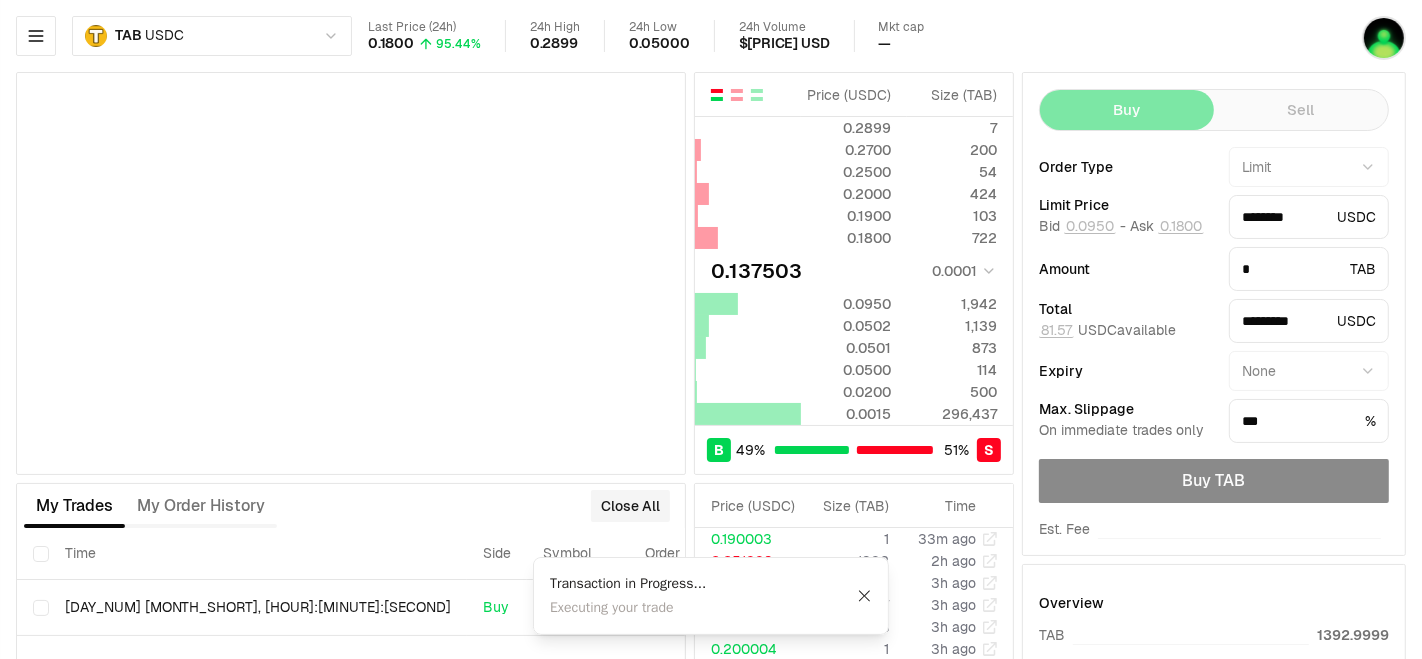 type on "*******" 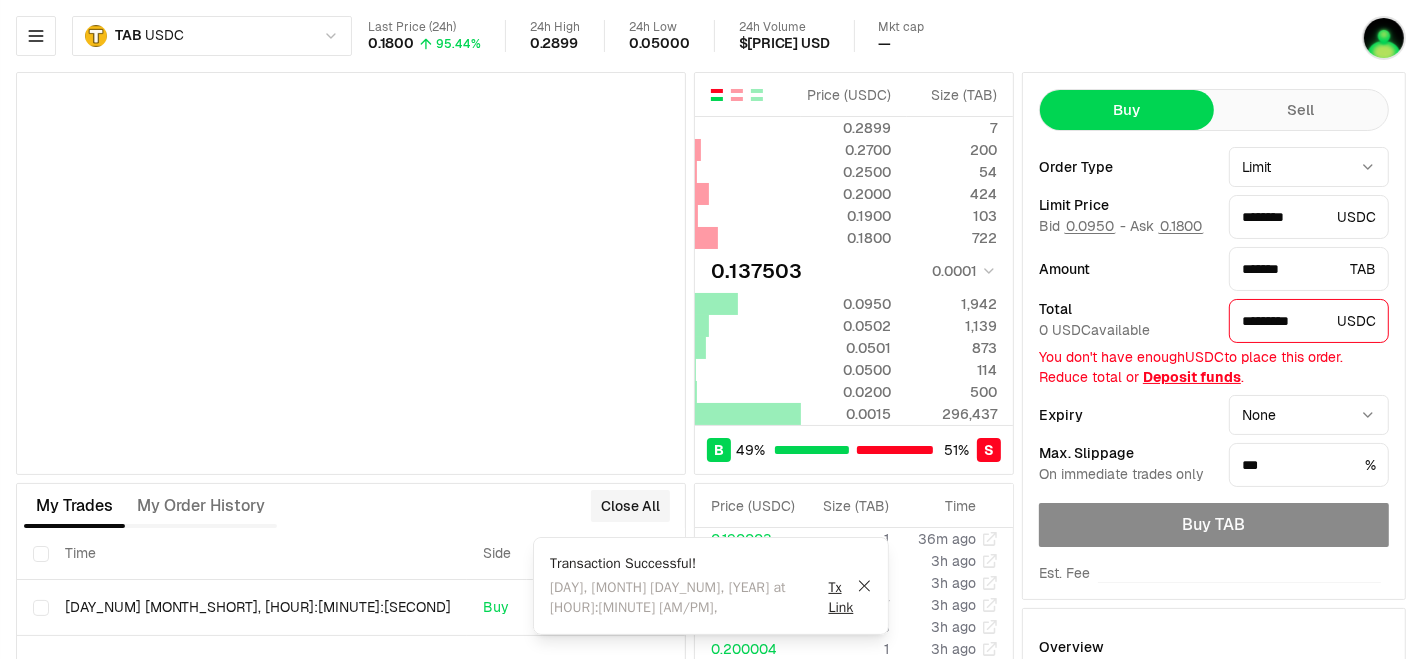 type on "********" 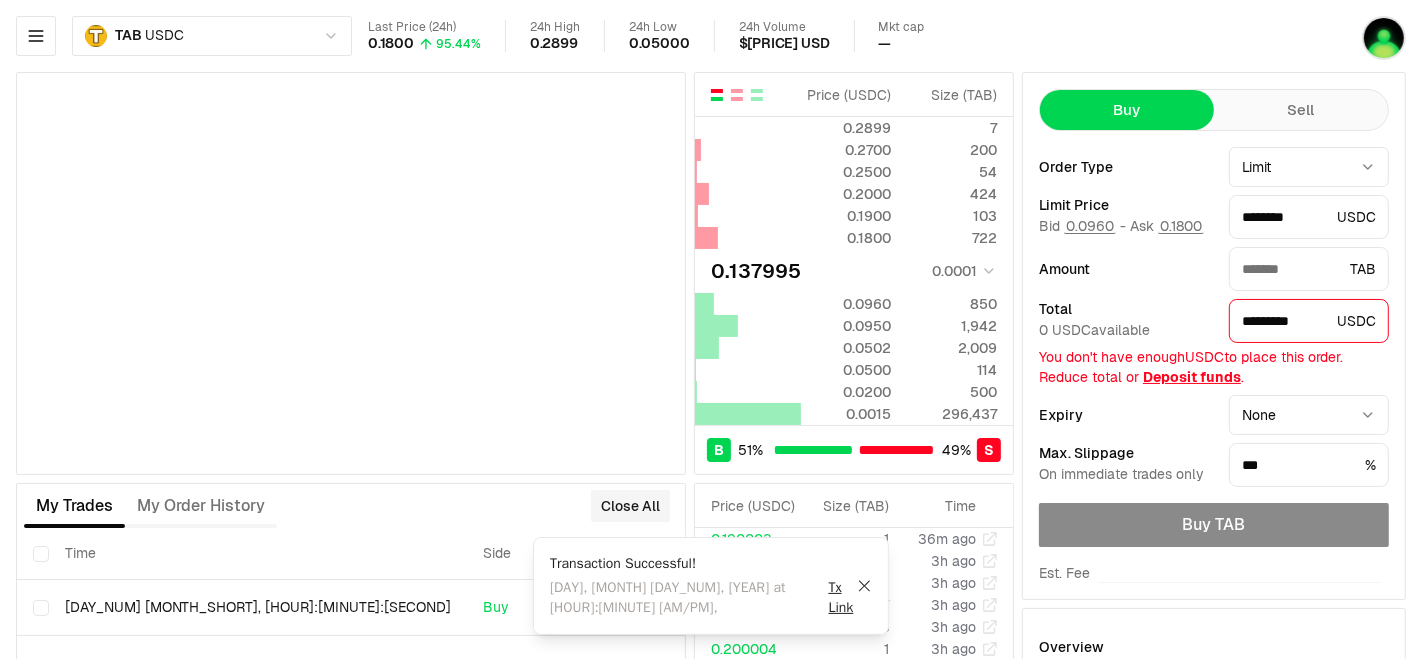 type on "*******" 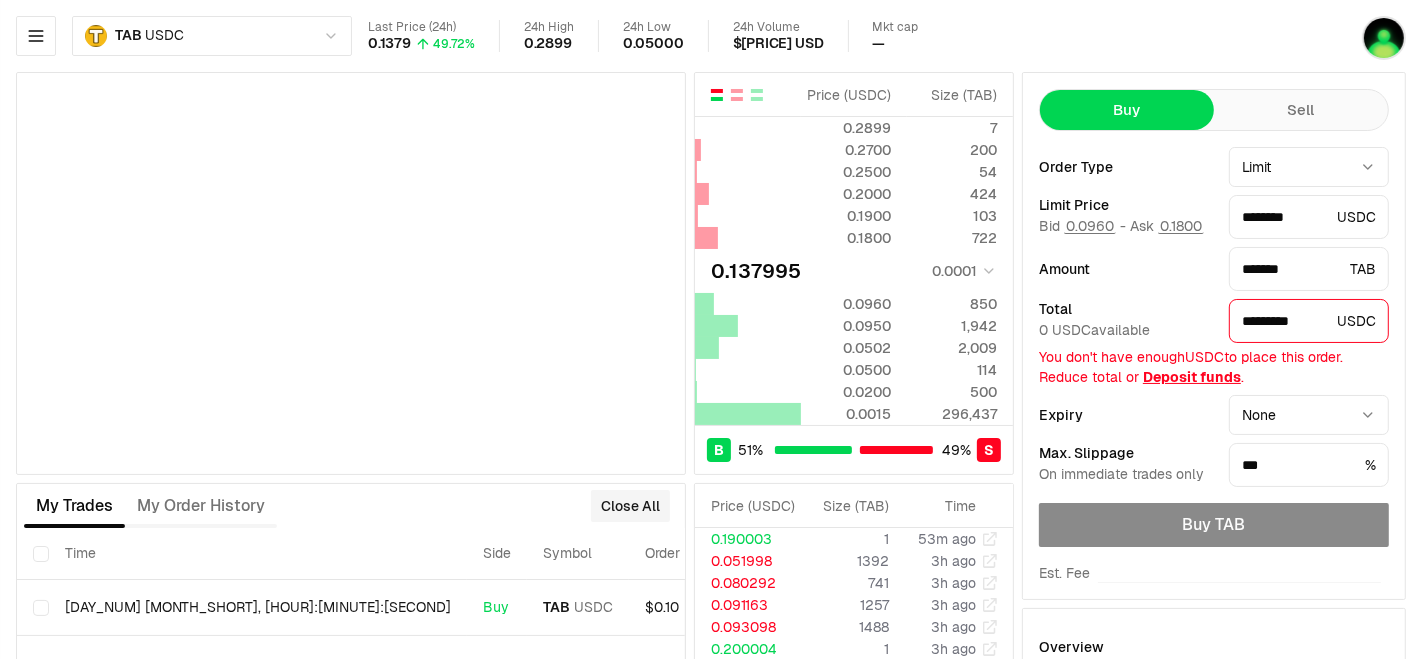 type on "********" 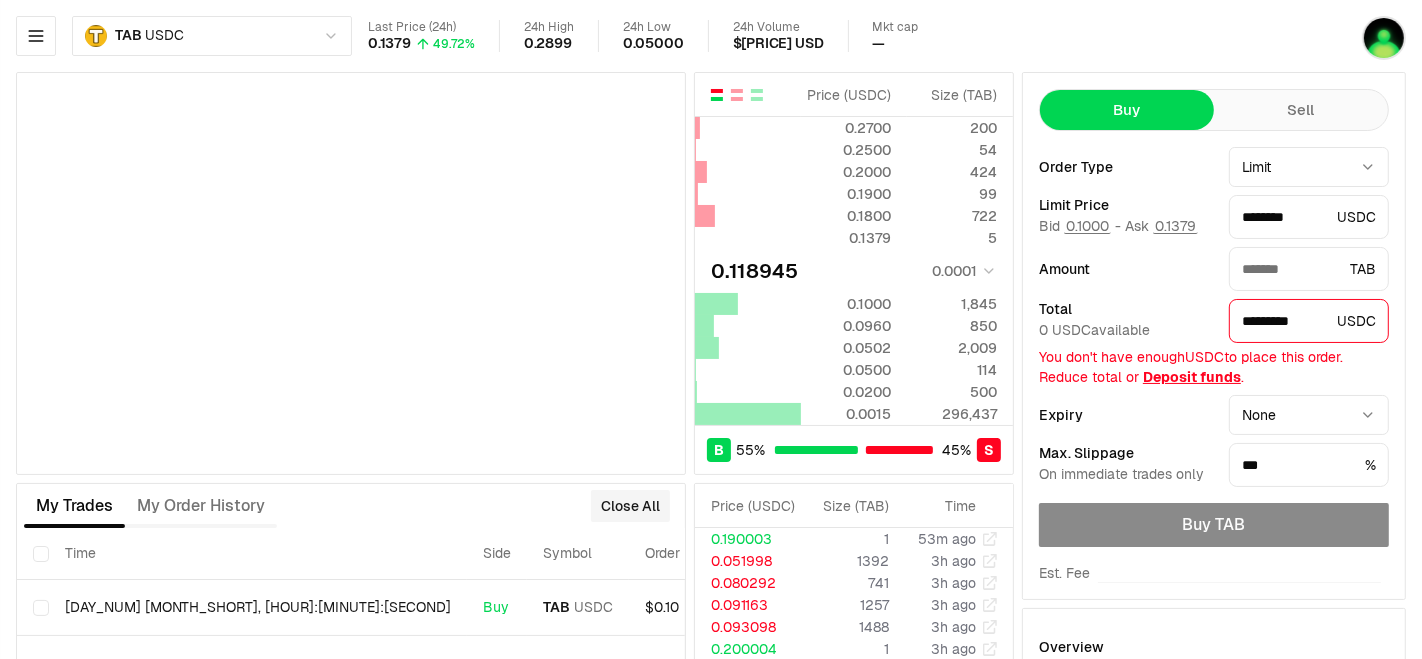 type on "*******" 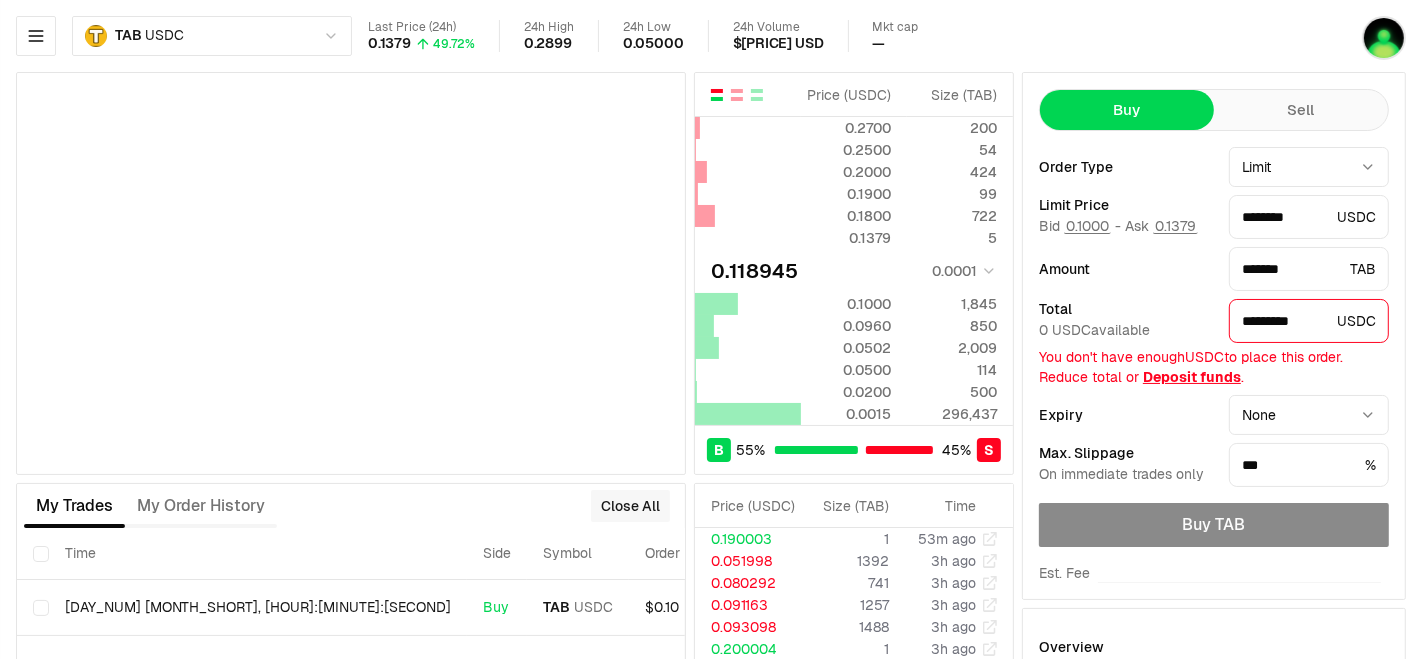 click on "Close All" at bounding box center [630, 506] 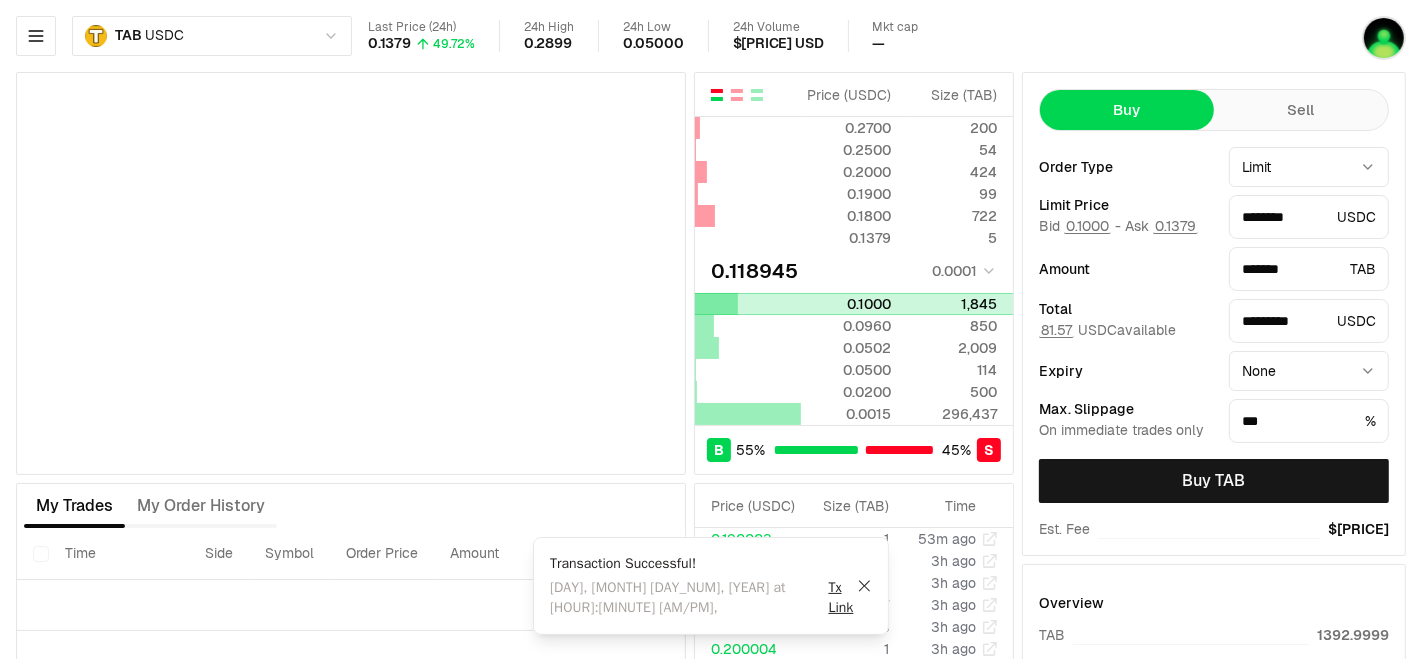 click on "0.1000" at bounding box center (846, 304) 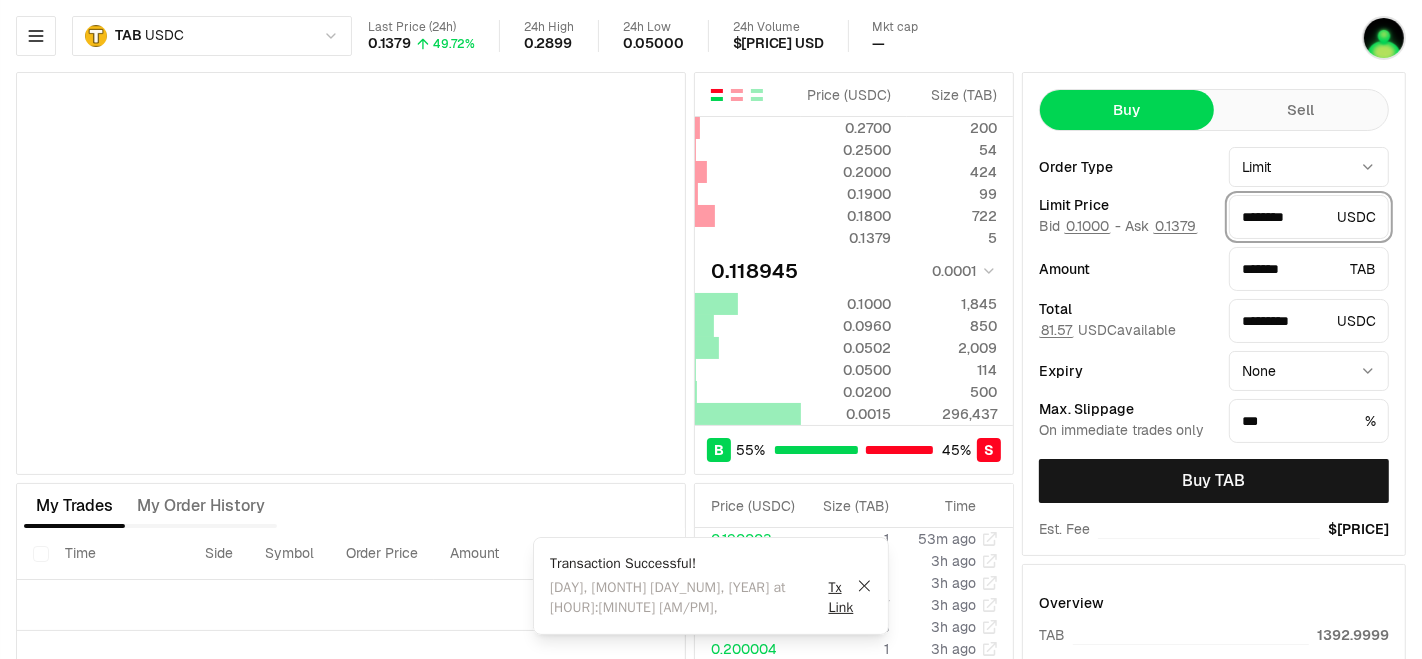 drag, startPoint x: 1259, startPoint y: 211, endPoint x: 1319, endPoint y: 221, distance: 60.827625 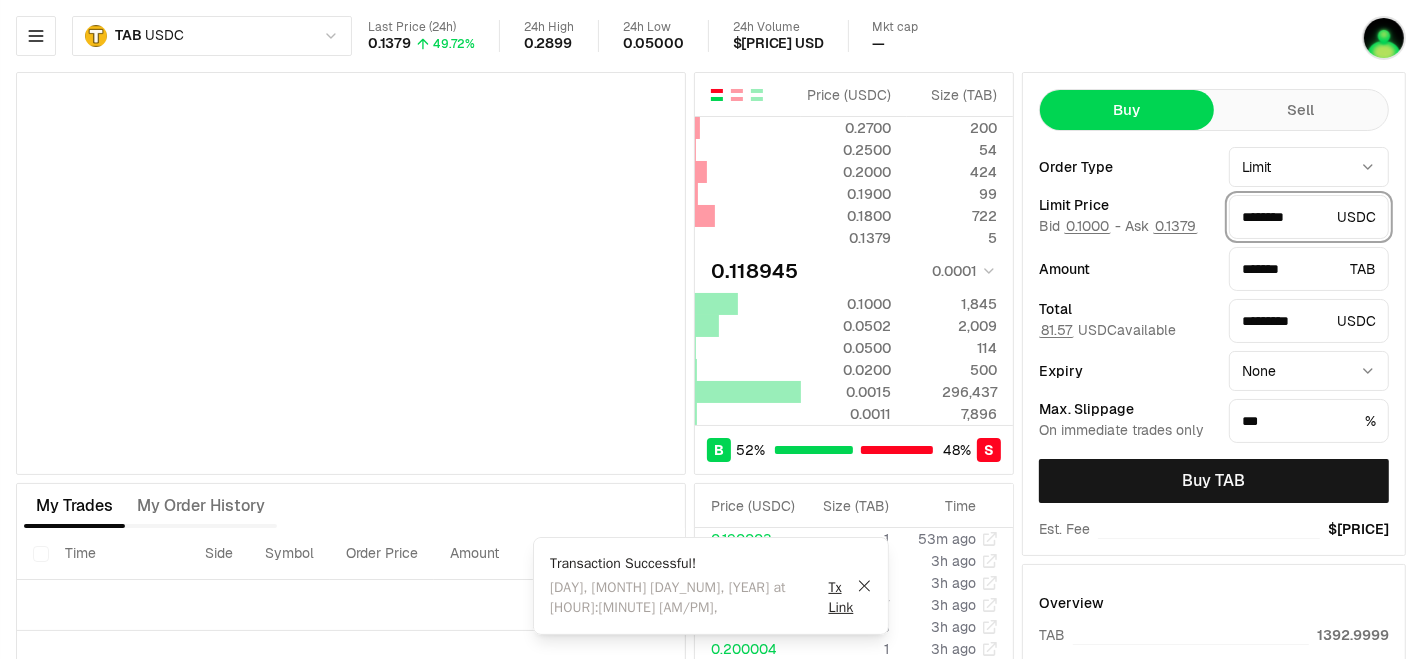 type on "****" 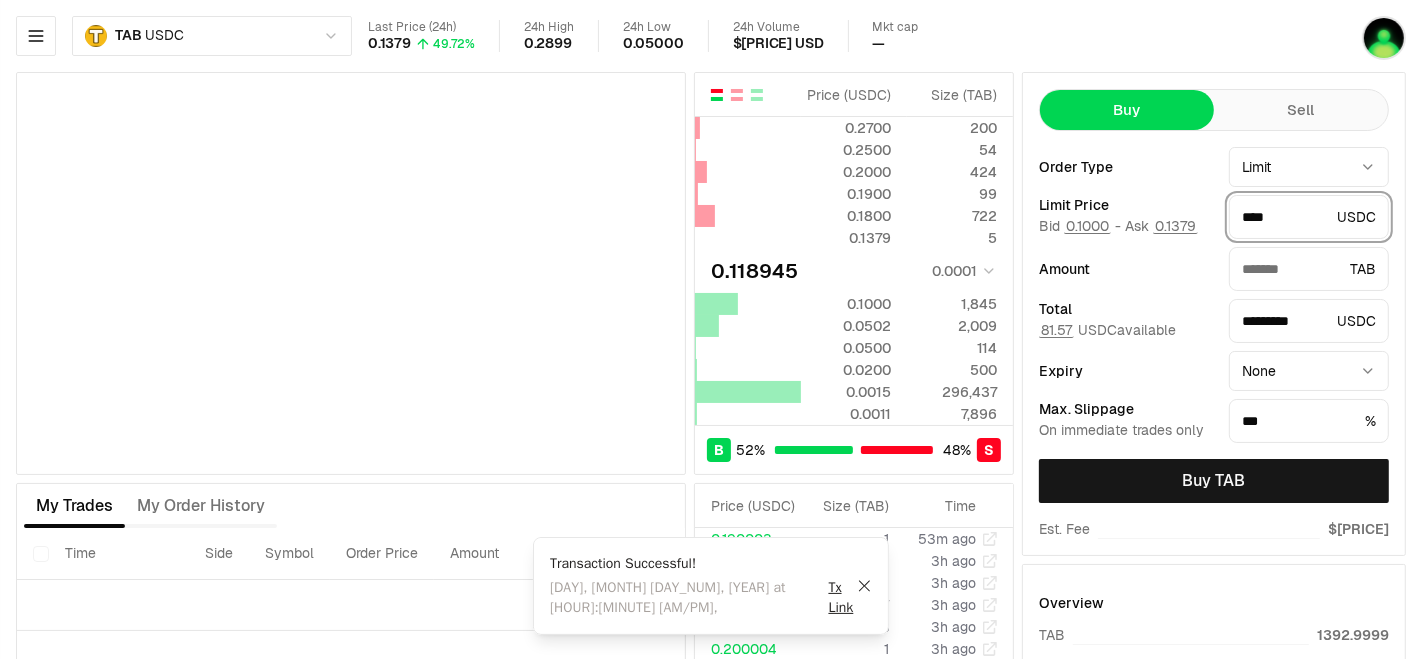 type on "*******" 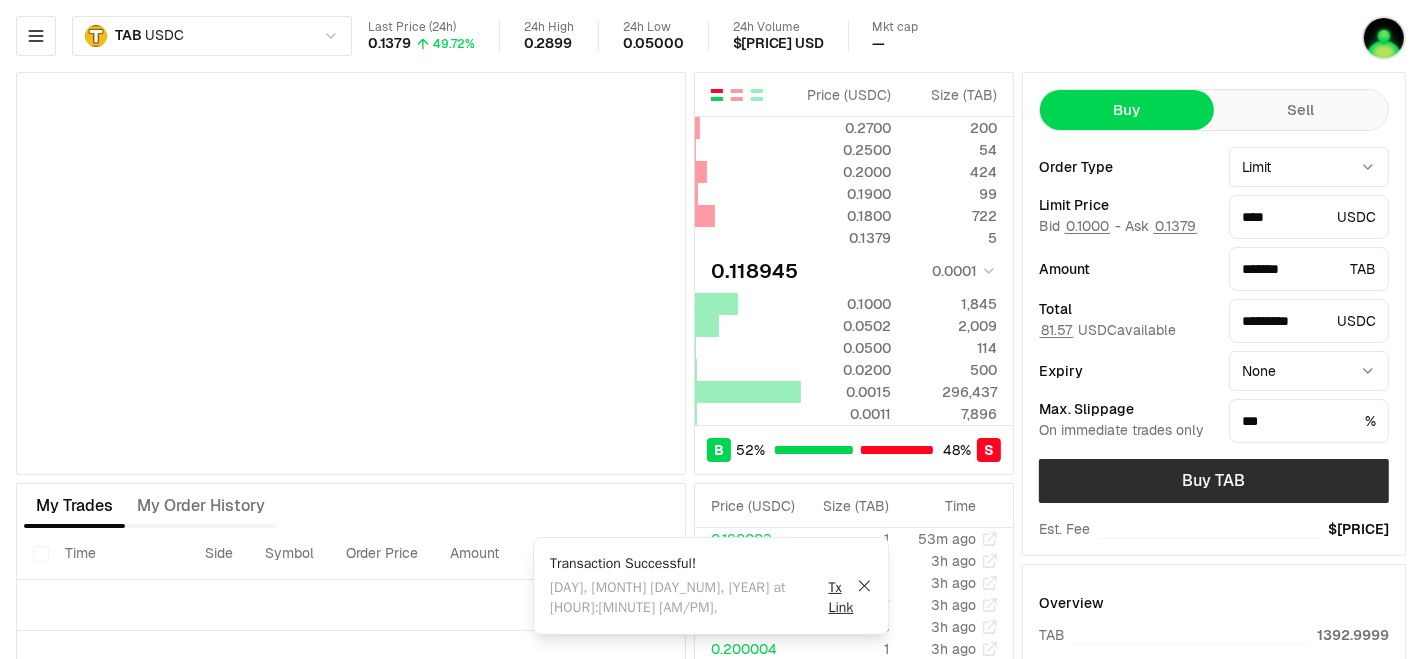 click on "Buy TAB" at bounding box center [1214, 481] 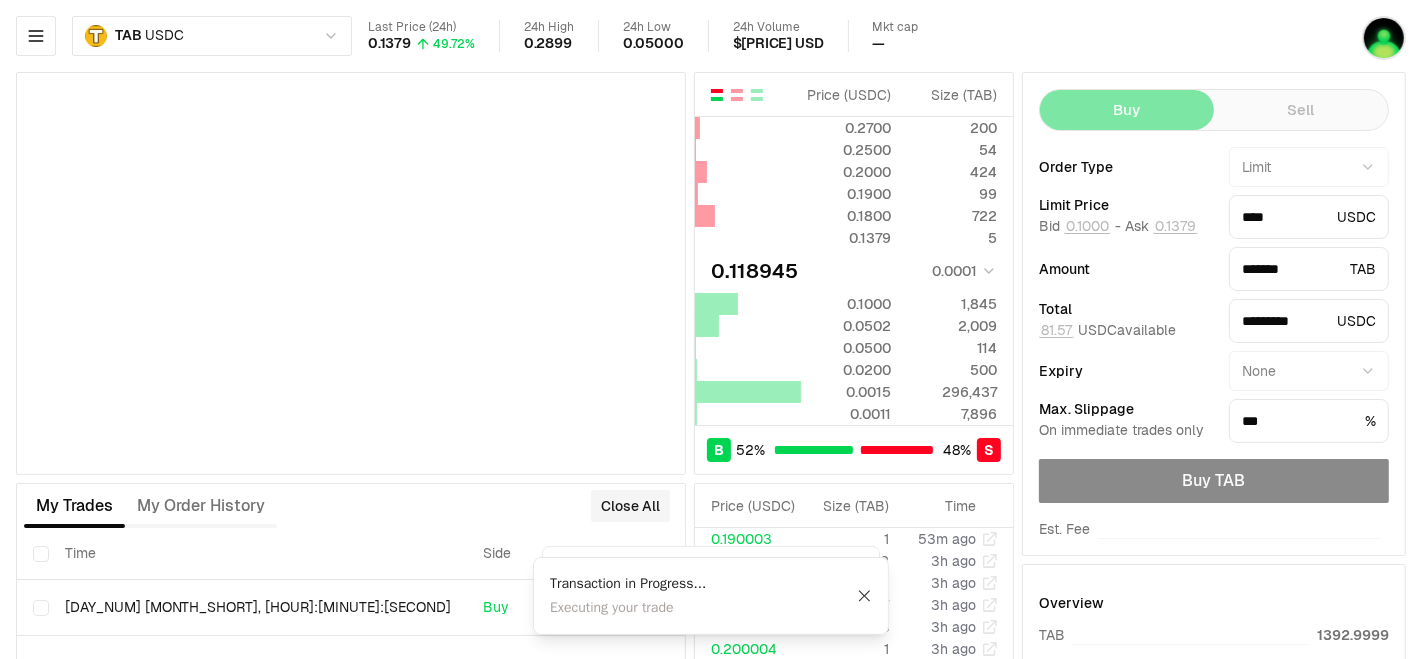 type on "********" 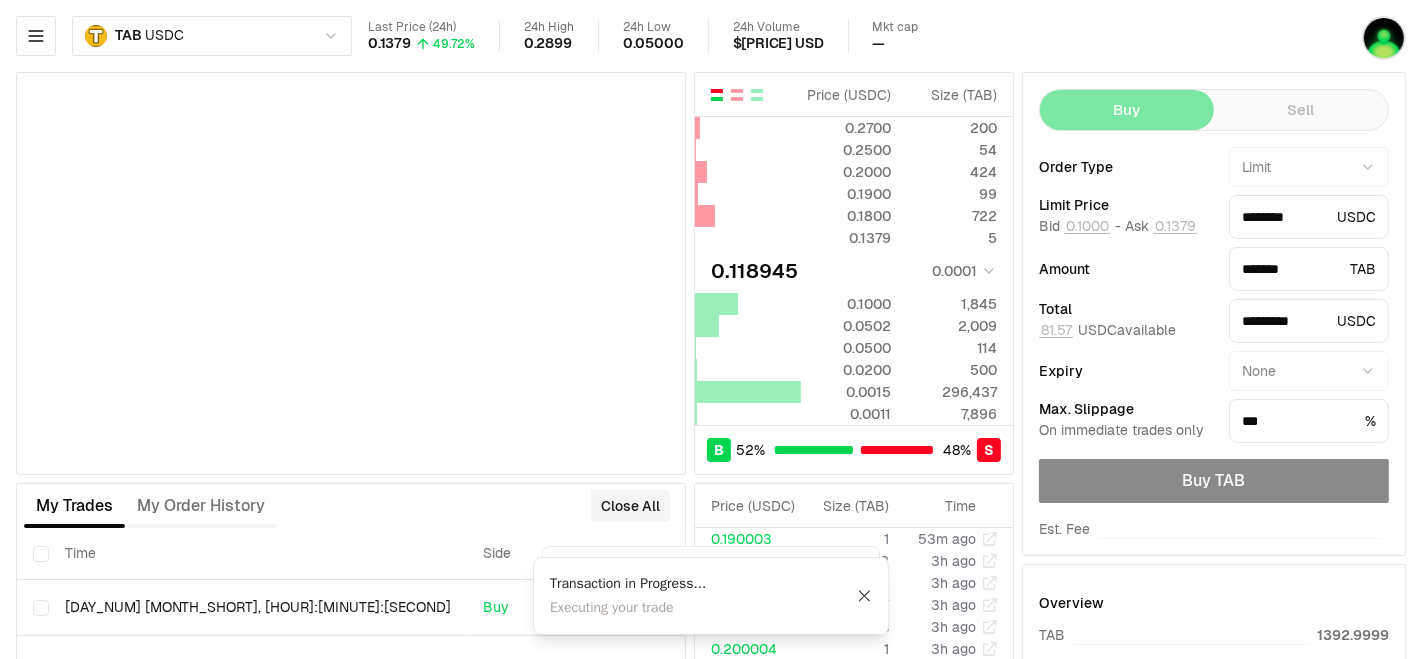 type on "****" 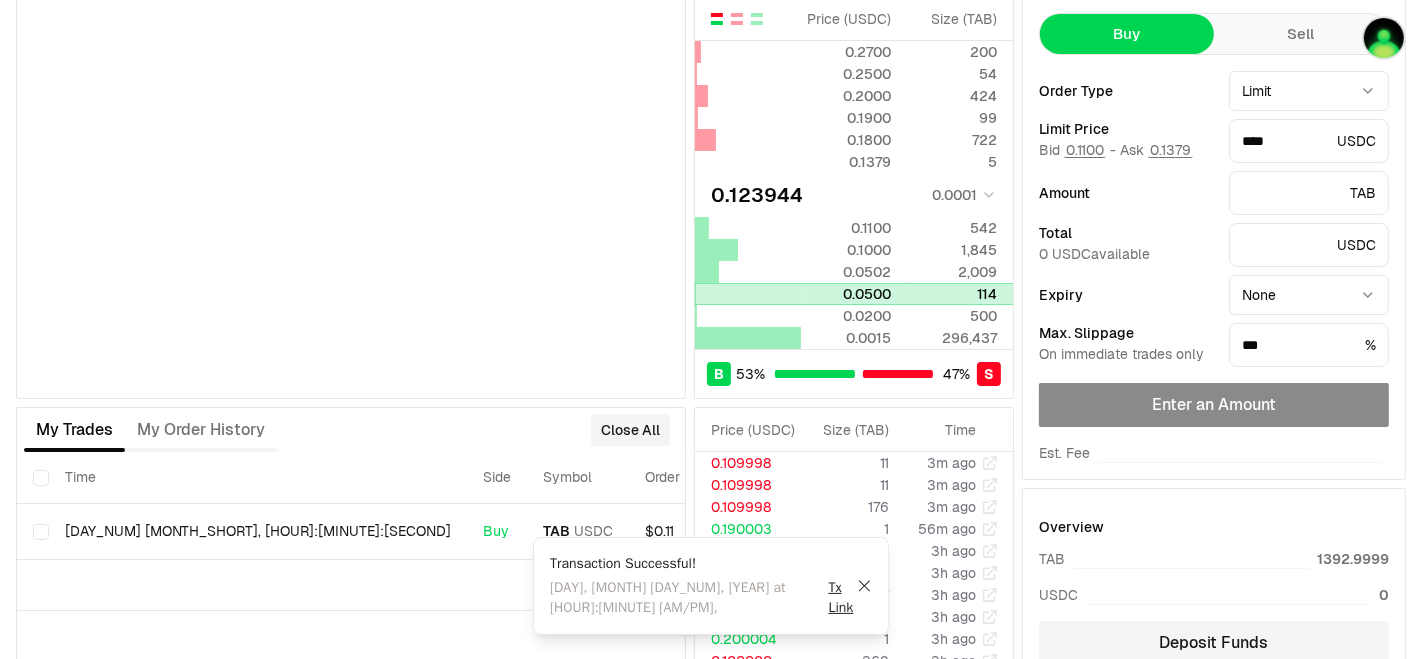 scroll, scrollTop: 111, scrollLeft: 0, axis: vertical 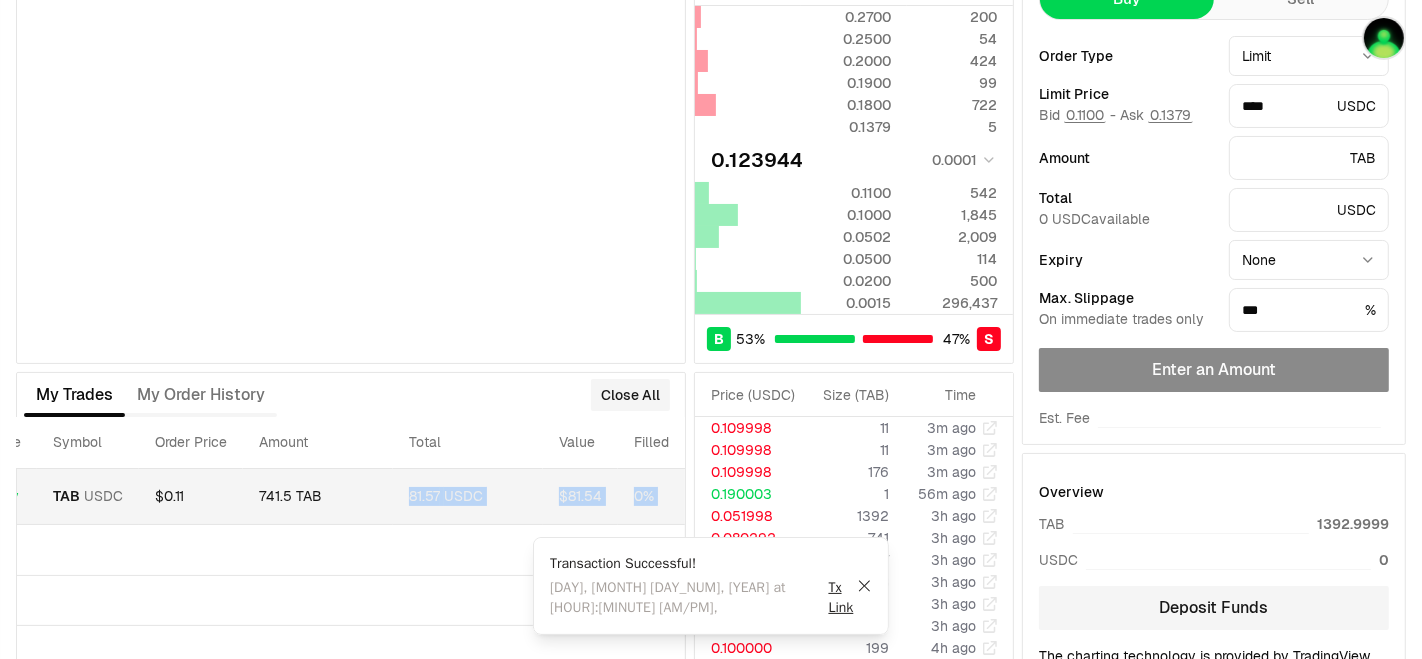 drag, startPoint x: 665, startPoint y: 491, endPoint x: 439, endPoint y: 484, distance: 226.10838 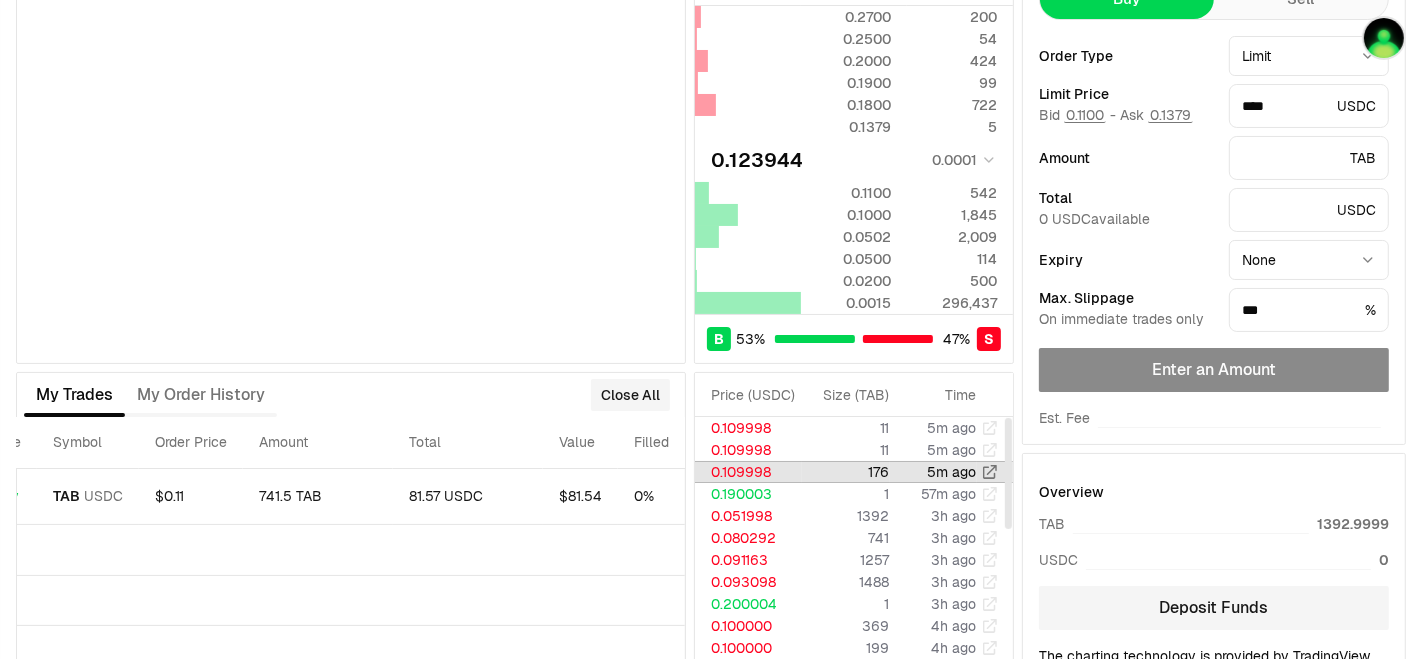 scroll, scrollTop: 0, scrollLeft: 0, axis: both 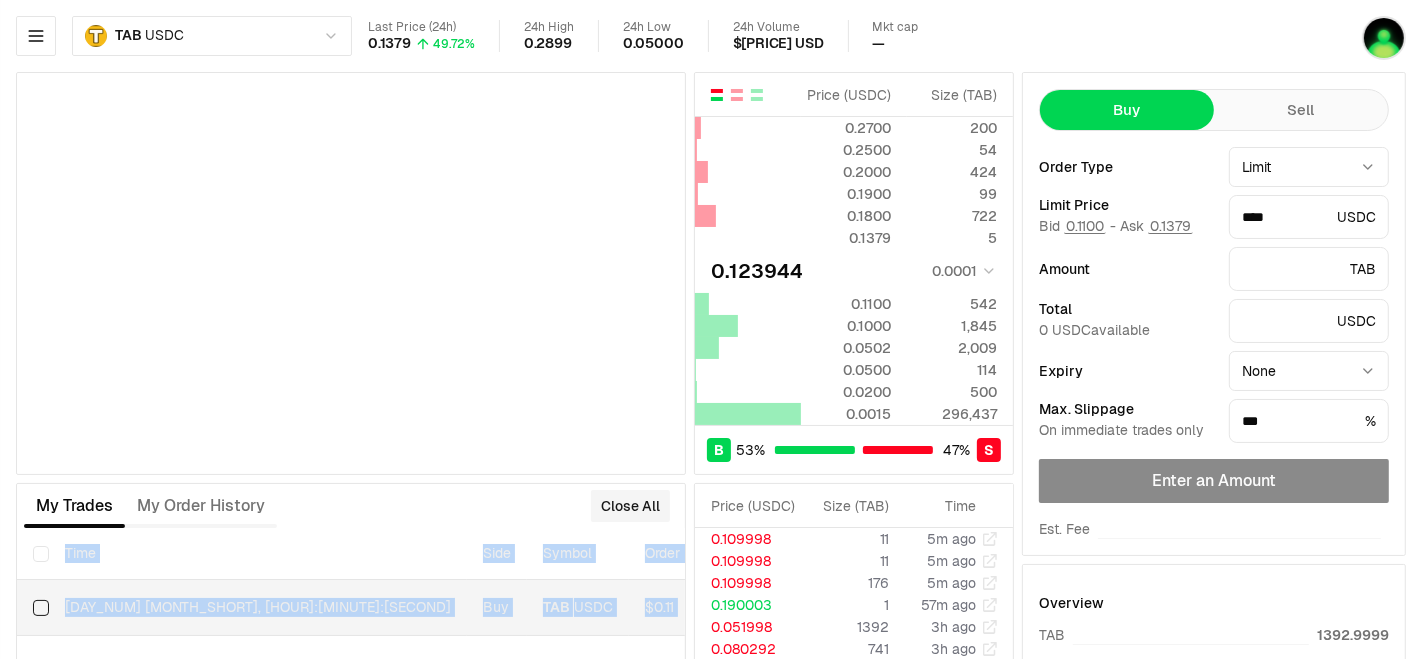 drag, startPoint x: 413, startPoint y: 612, endPoint x: 21, endPoint y: 577, distance: 393.5594 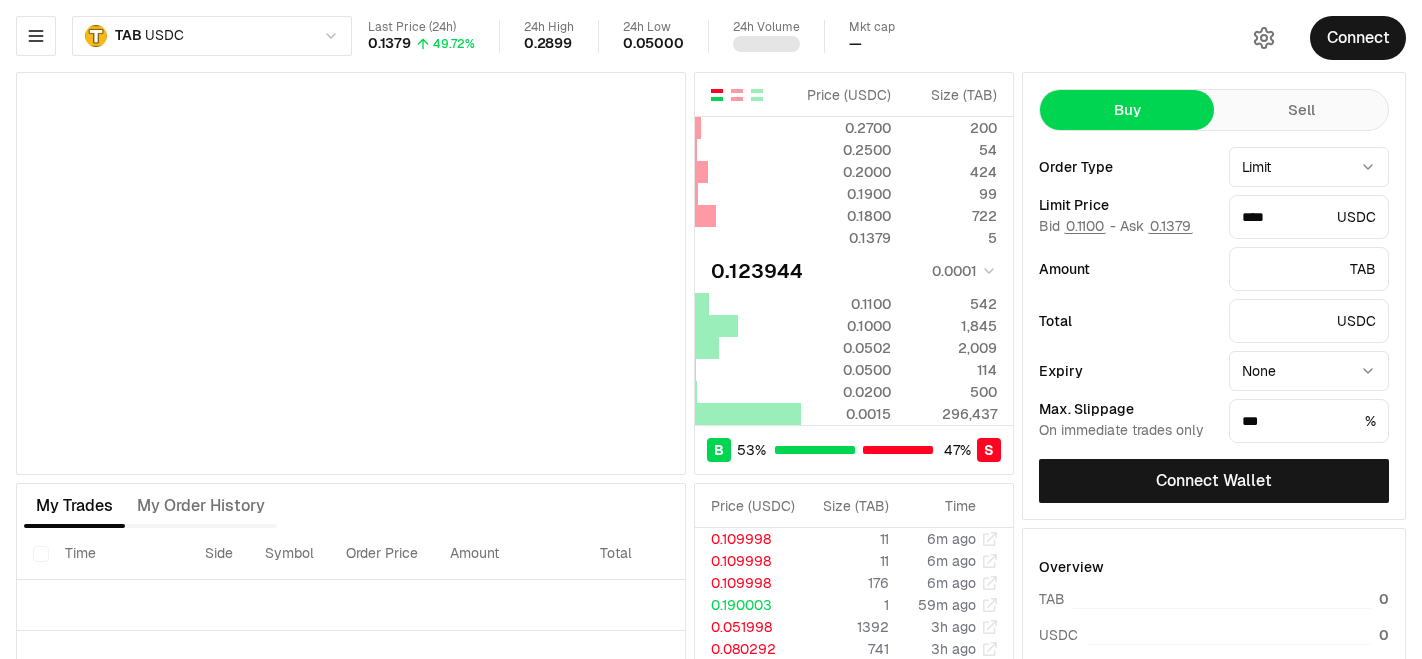 scroll, scrollTop: 174, scrollLeft: 0, axis: vertical 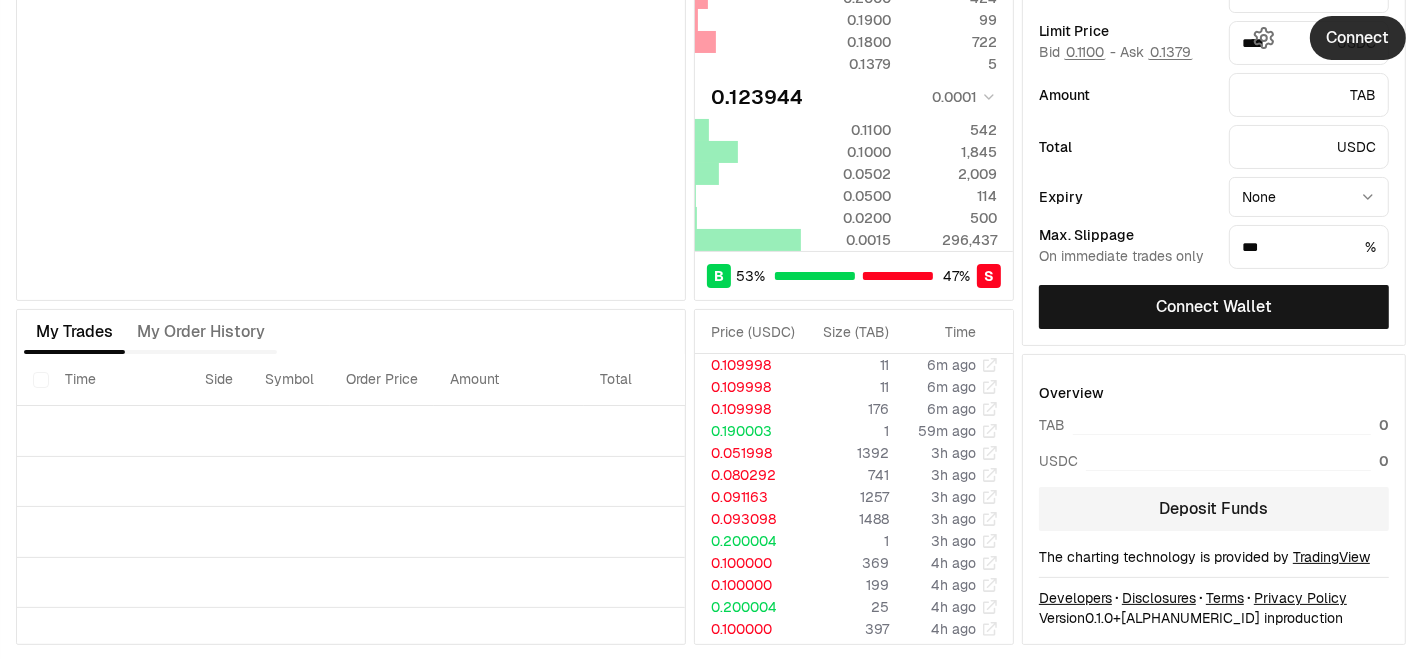 click on "Connect" at bounding box center (1358, 38) 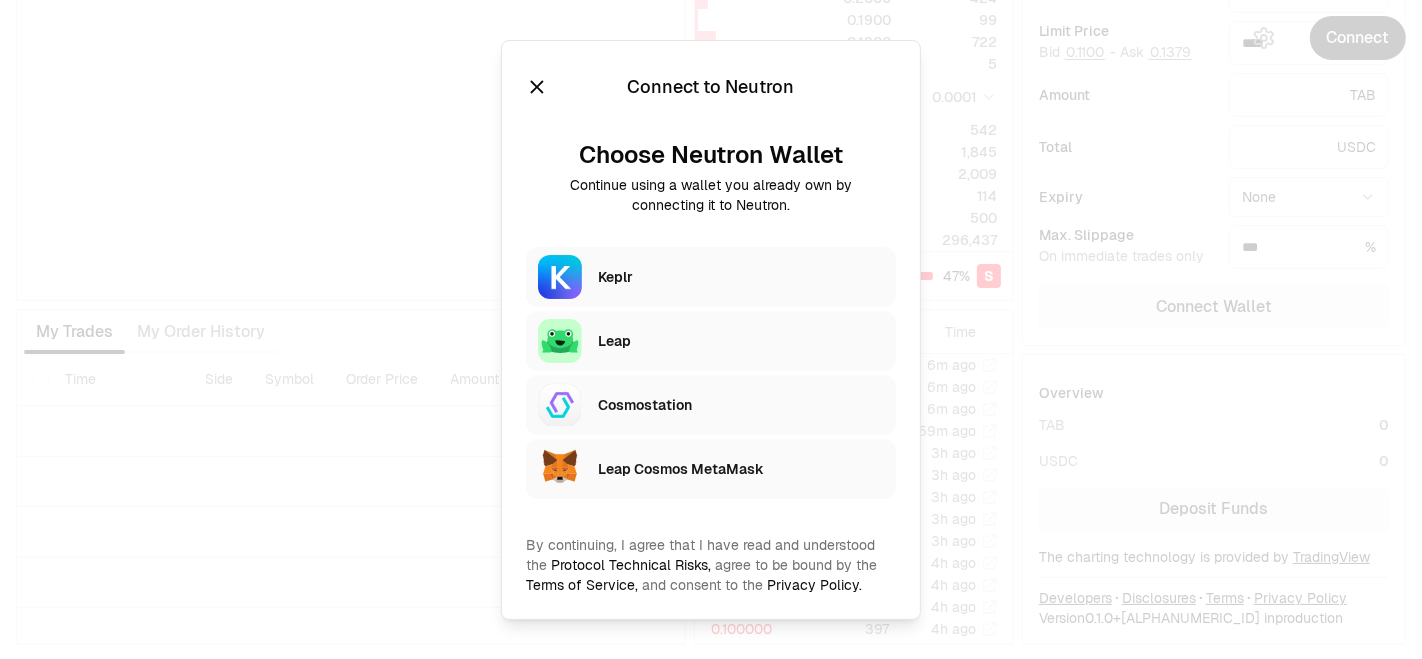 click on "Keplr" at bounding box center [741, 277] 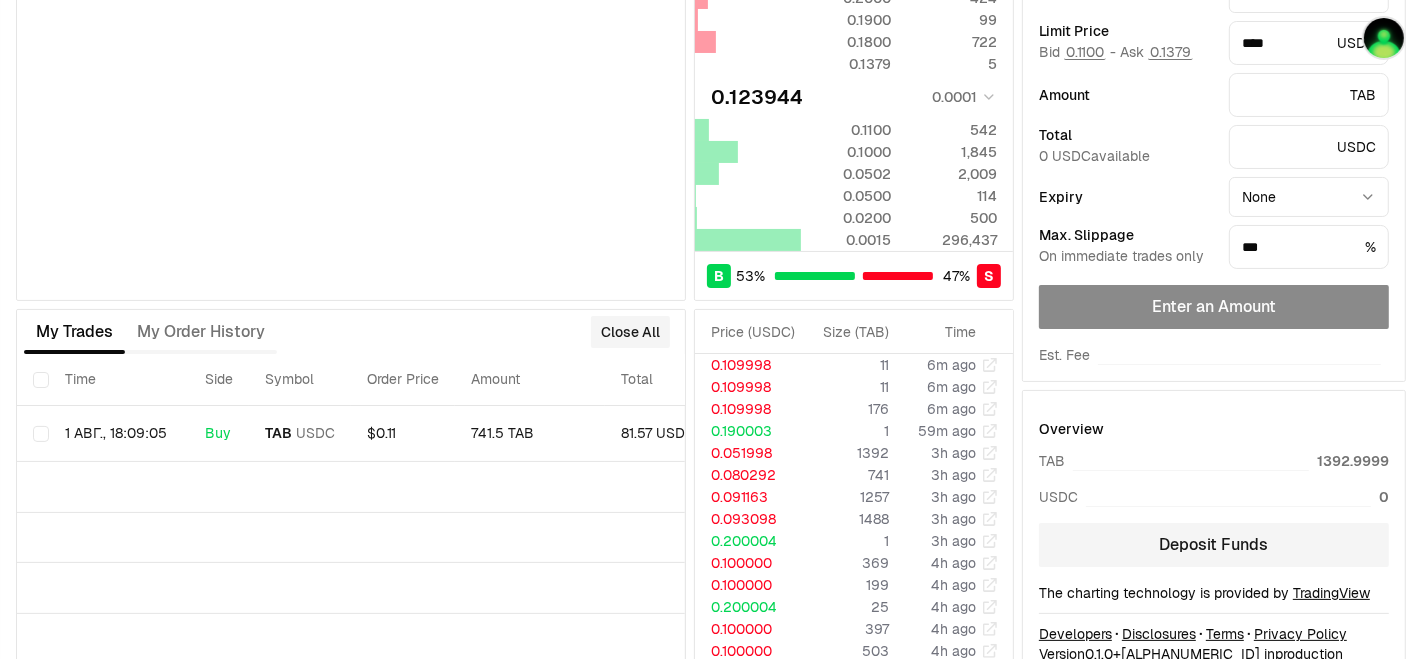 click on "My Trades My Order History Close All" at bounding box center (351, 332) 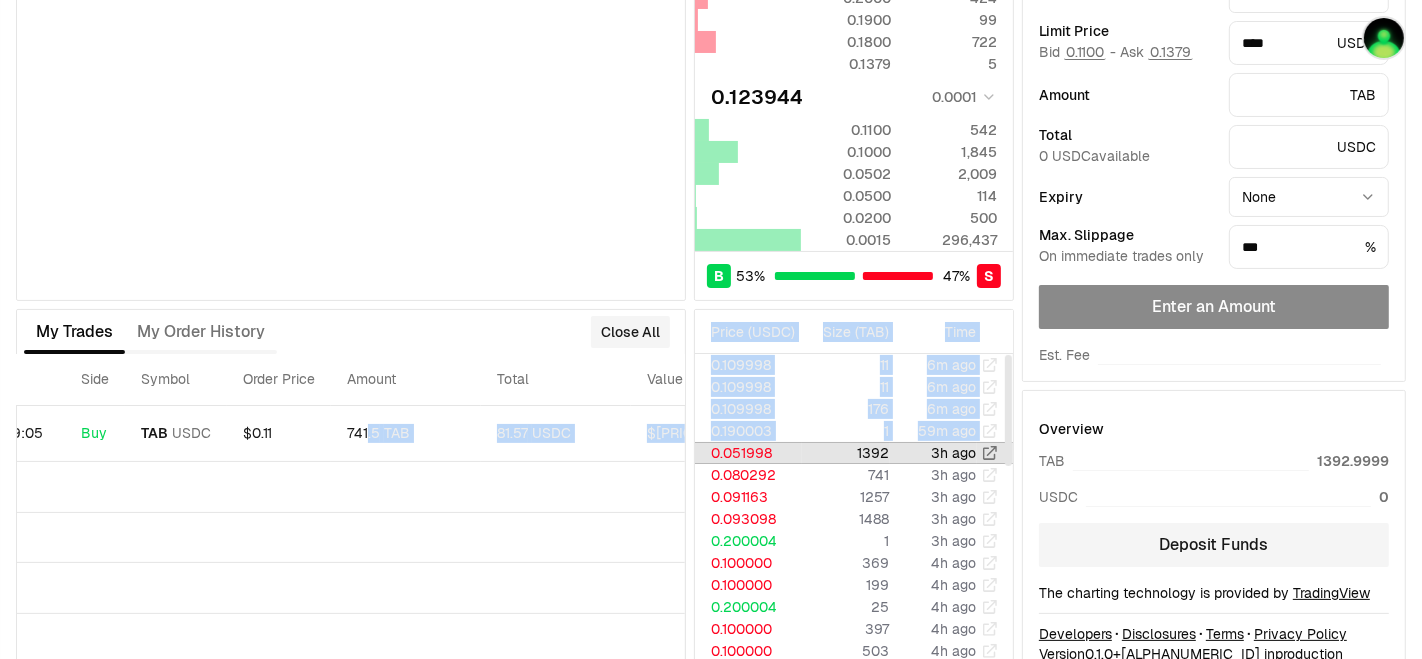 scroll, scrollTop: 0, scrollLeft: 490, axis: horizontal 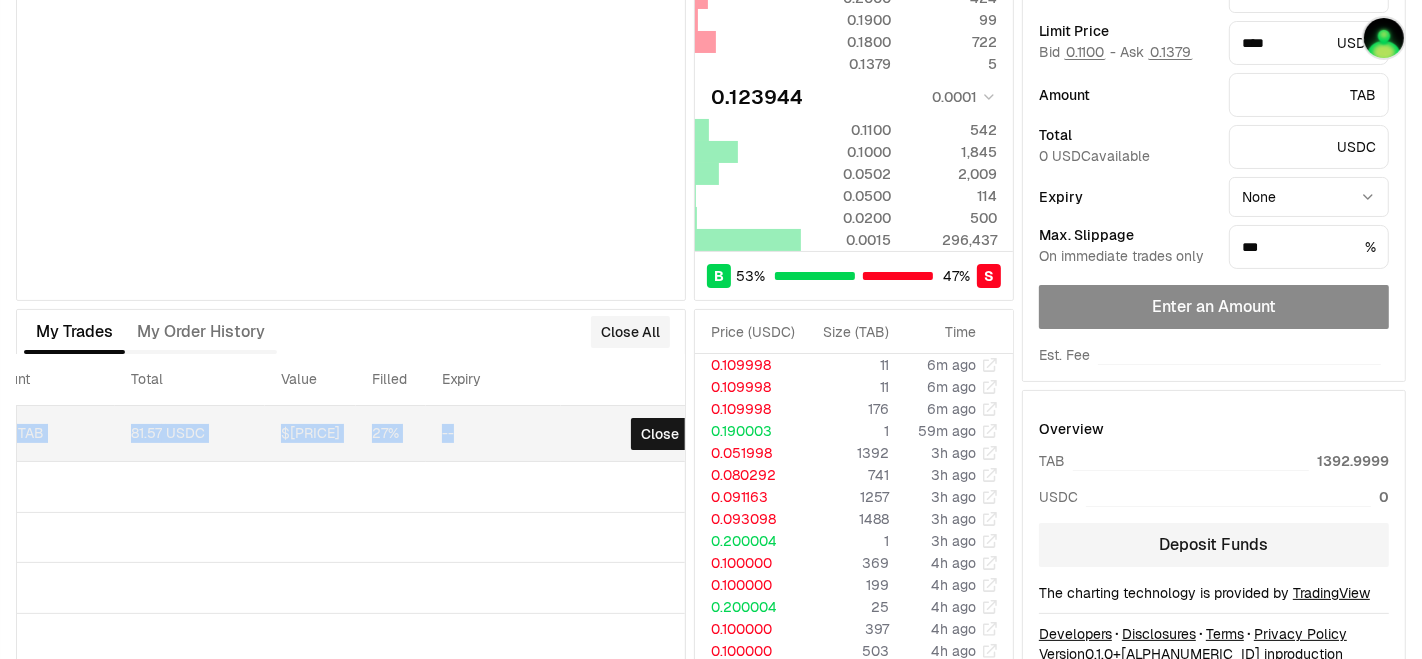 drag, startPoint x: 487, startPoint y: 425, endPoint x: 442, endPoint y: 436, distance: 46.32494 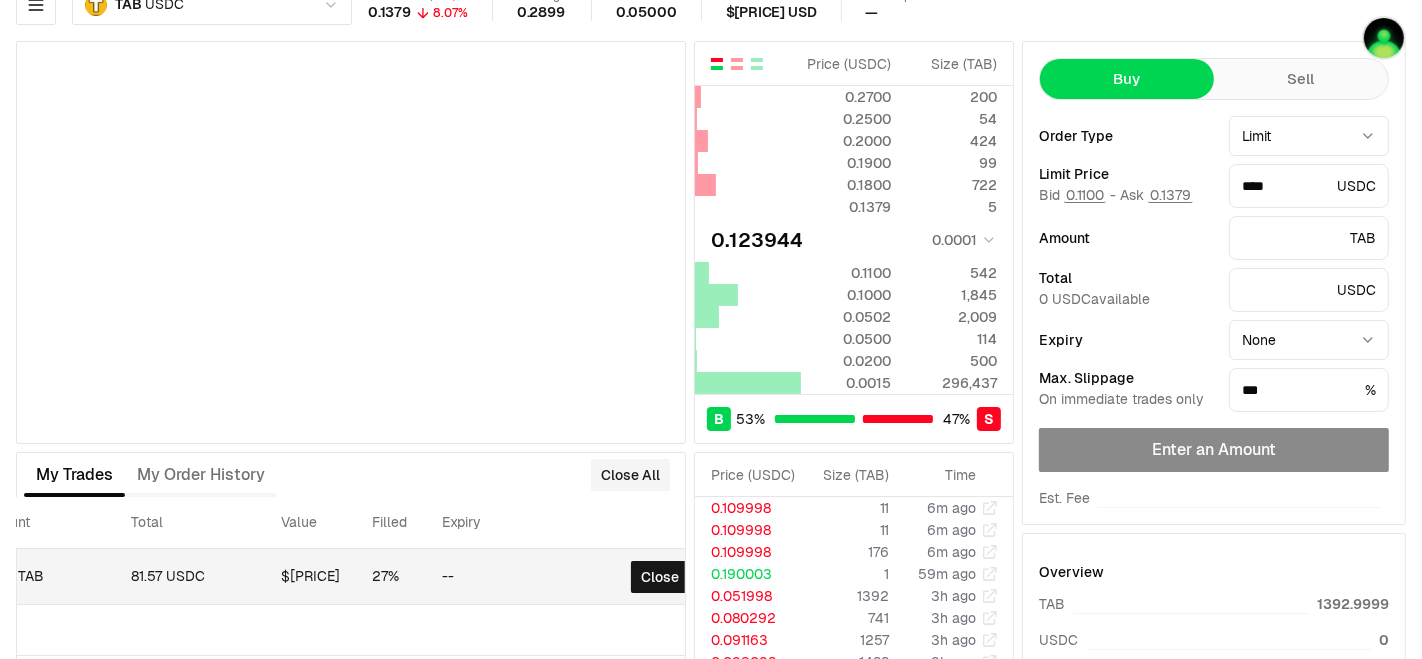 scroll, scrollTop: 0, scrollLeft: 0, axis: both 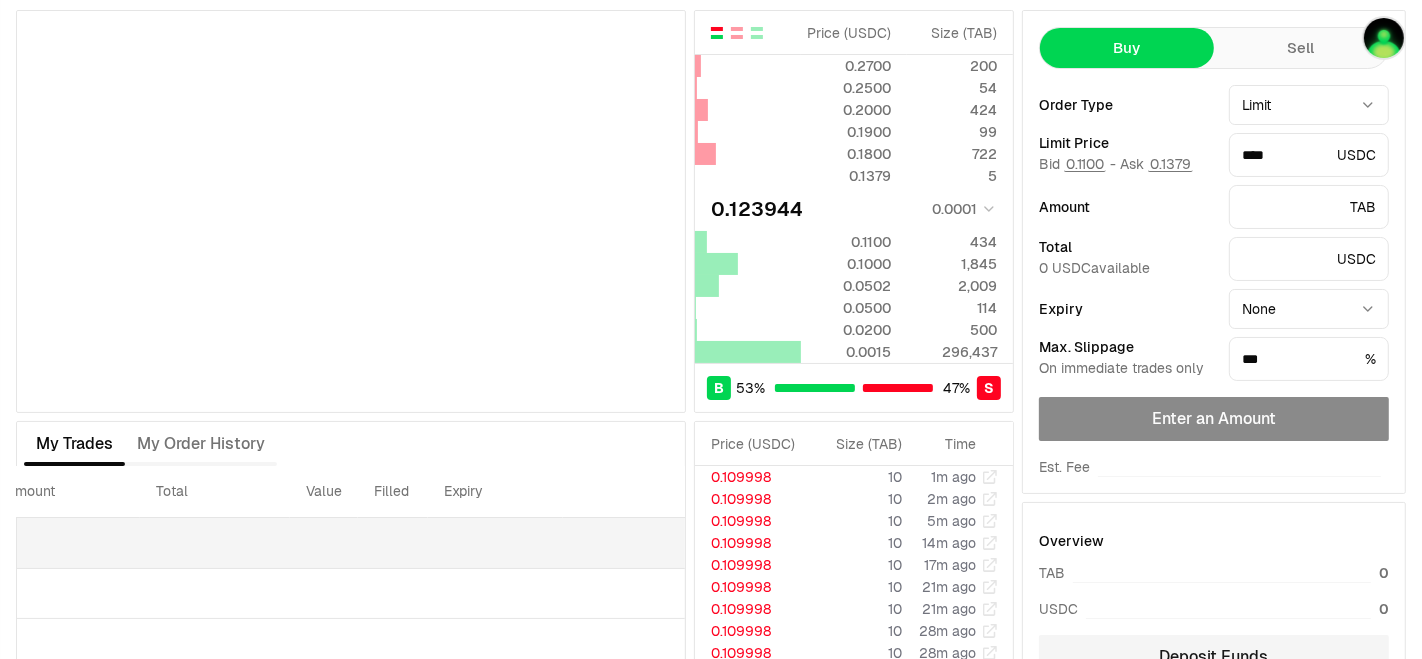 click at bounding box center [130, 543] 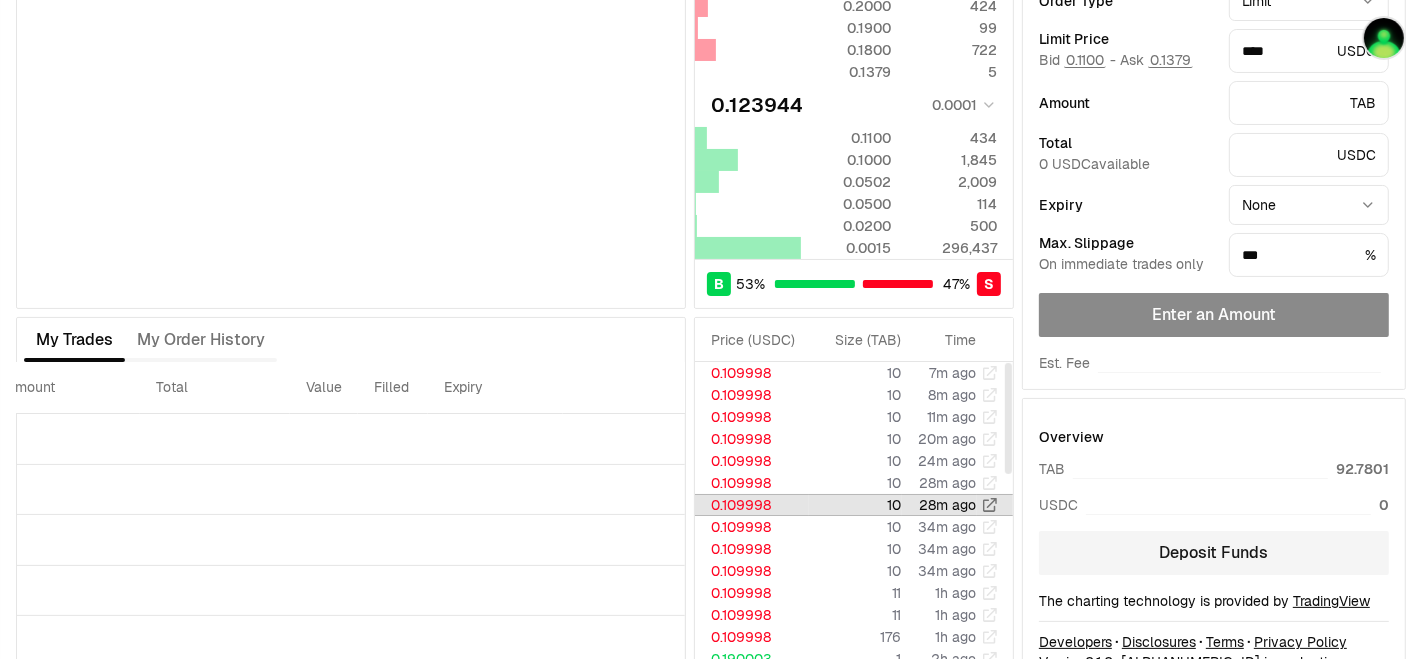 scroll, scrollTop: 209, scrollLeft: 0, axis: vertical 